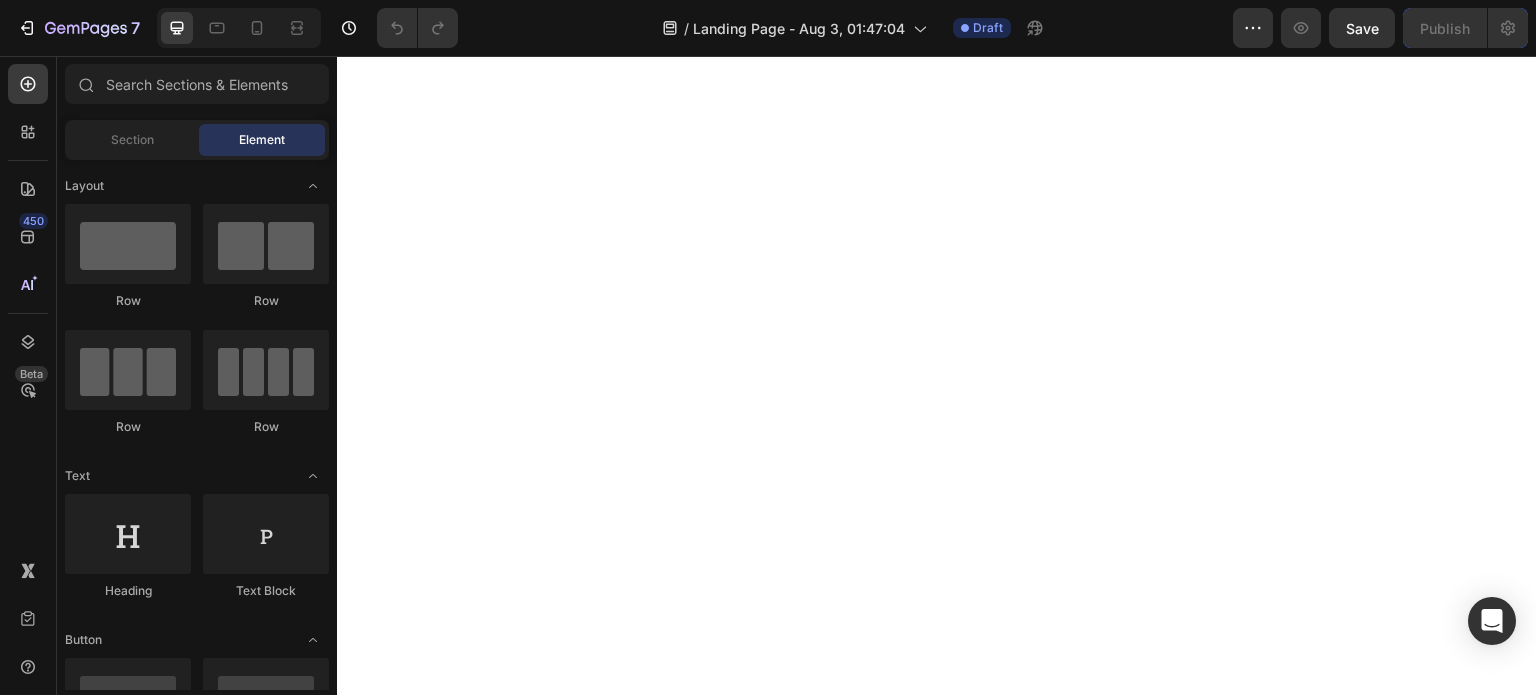 scroll, scrollTop: 0, scrollLeft: 0, axis: both 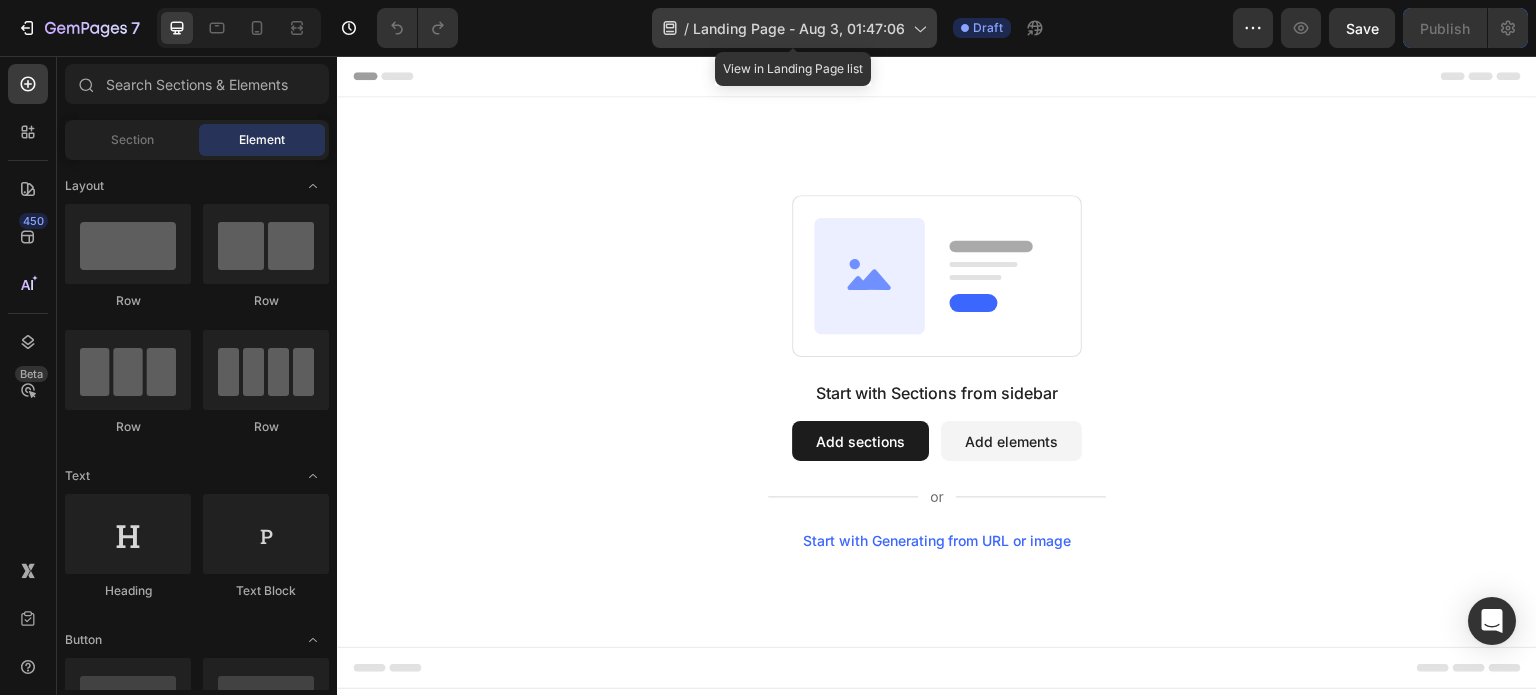 click on "Landing Page - Aug 3, 01:47:06" at bounding box center (799, 28) 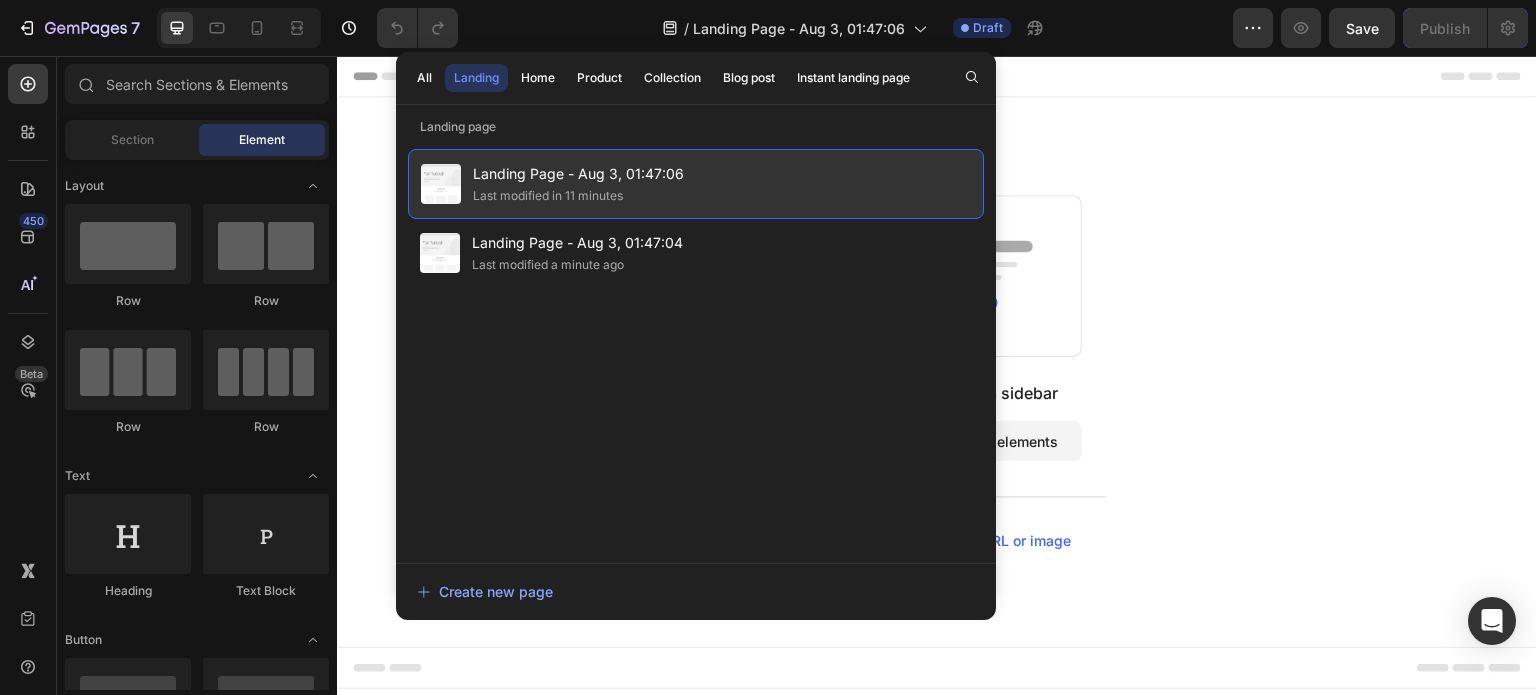 click on "Landing Page - Aug 3, 01:47:06" at bounding box center [578, 174] 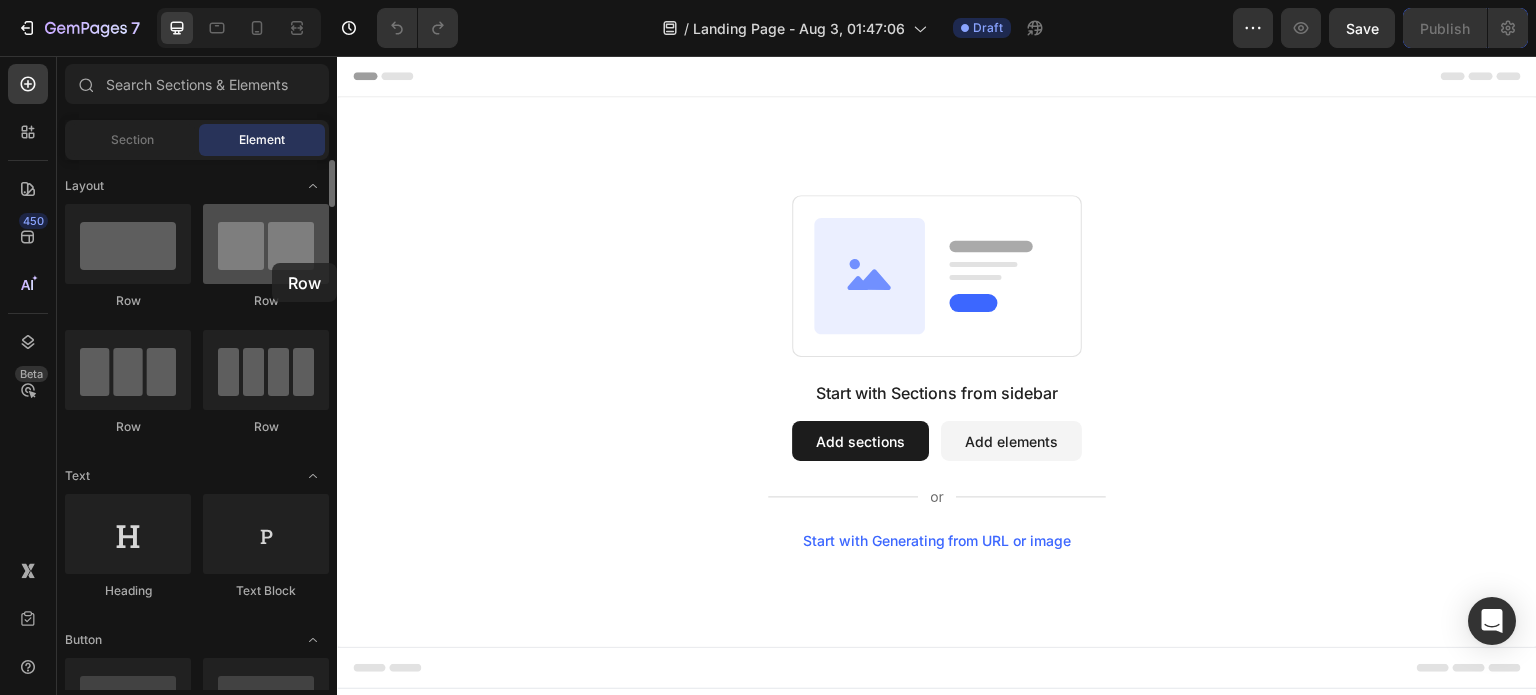 drag, startPoint x: 322, startPoint y: 273, endPoint x: 272, endPoint y: 263, distance: 50.990196 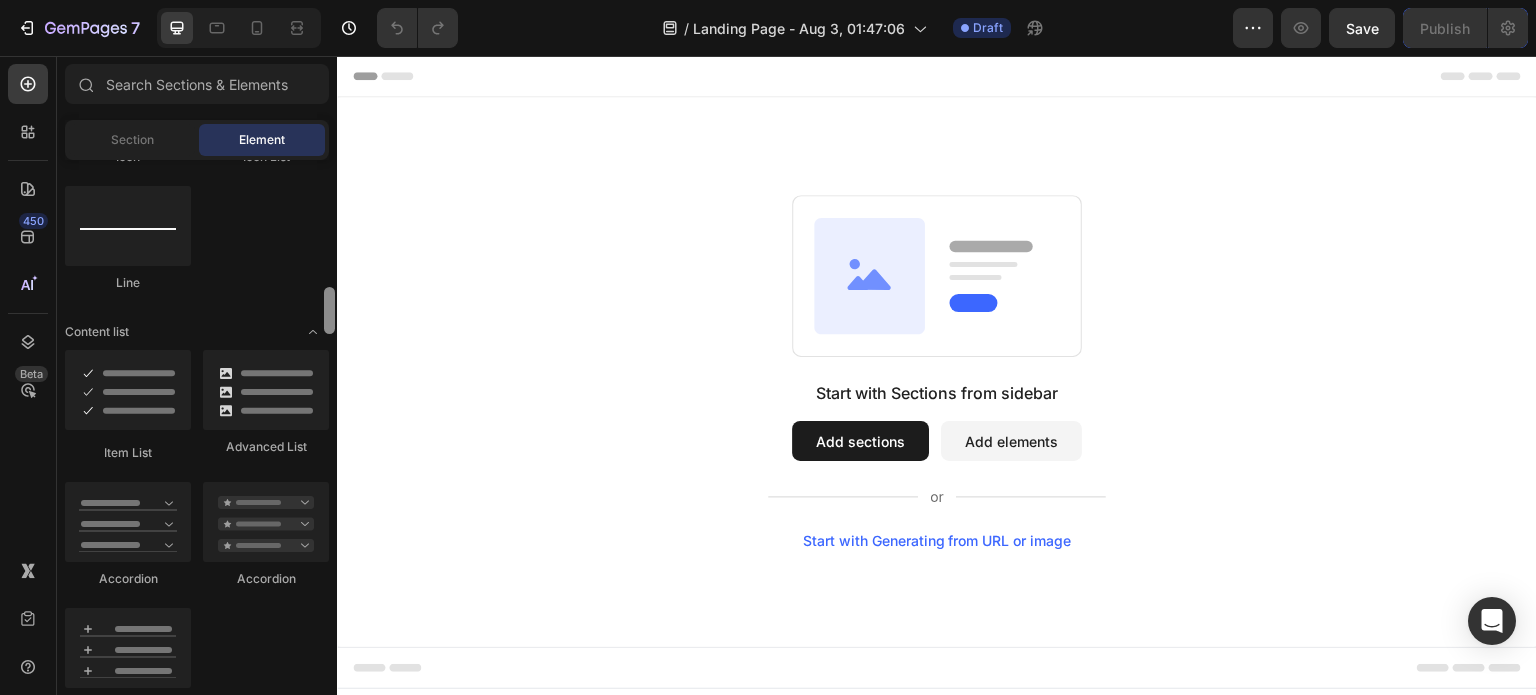 drag, startPoint x: 326, startPoint y: 195, endPoint x: 328, endPoint y: 325, distance: 130.01538 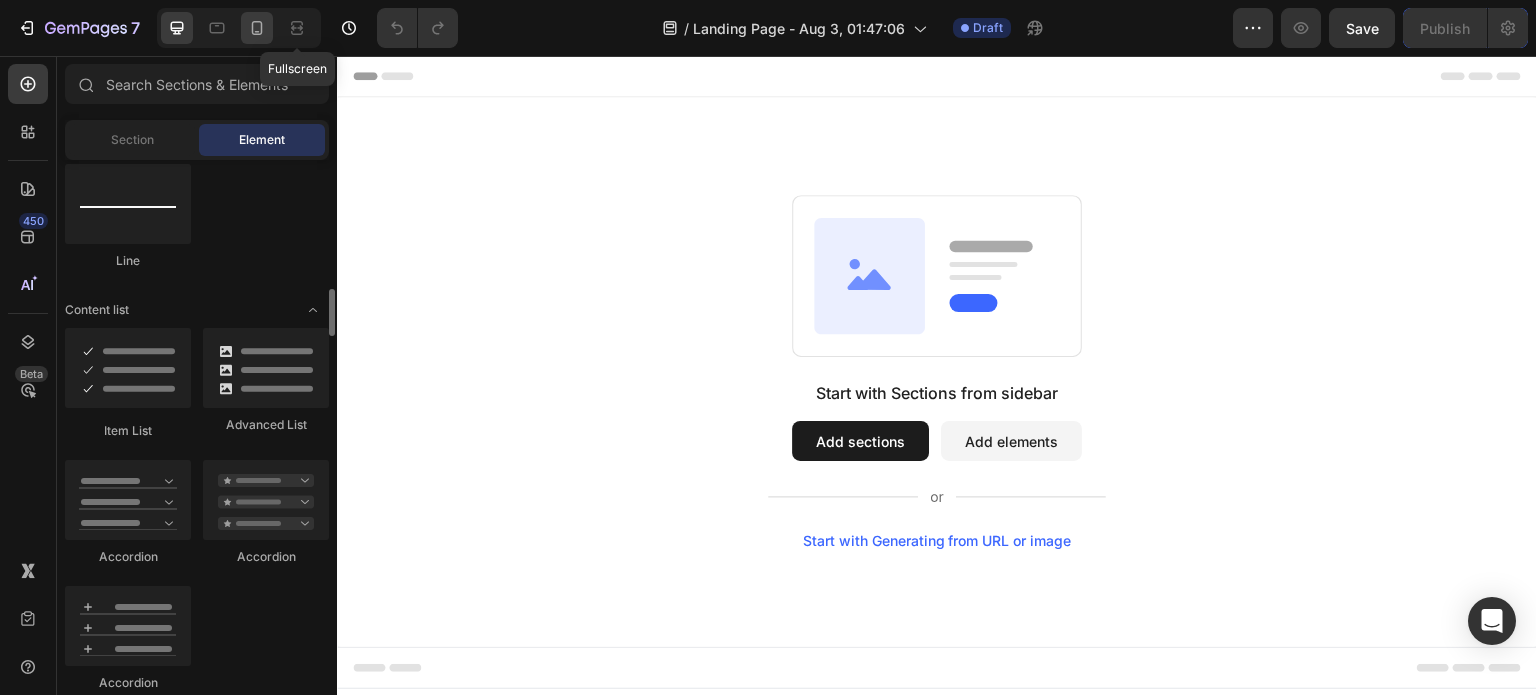 click 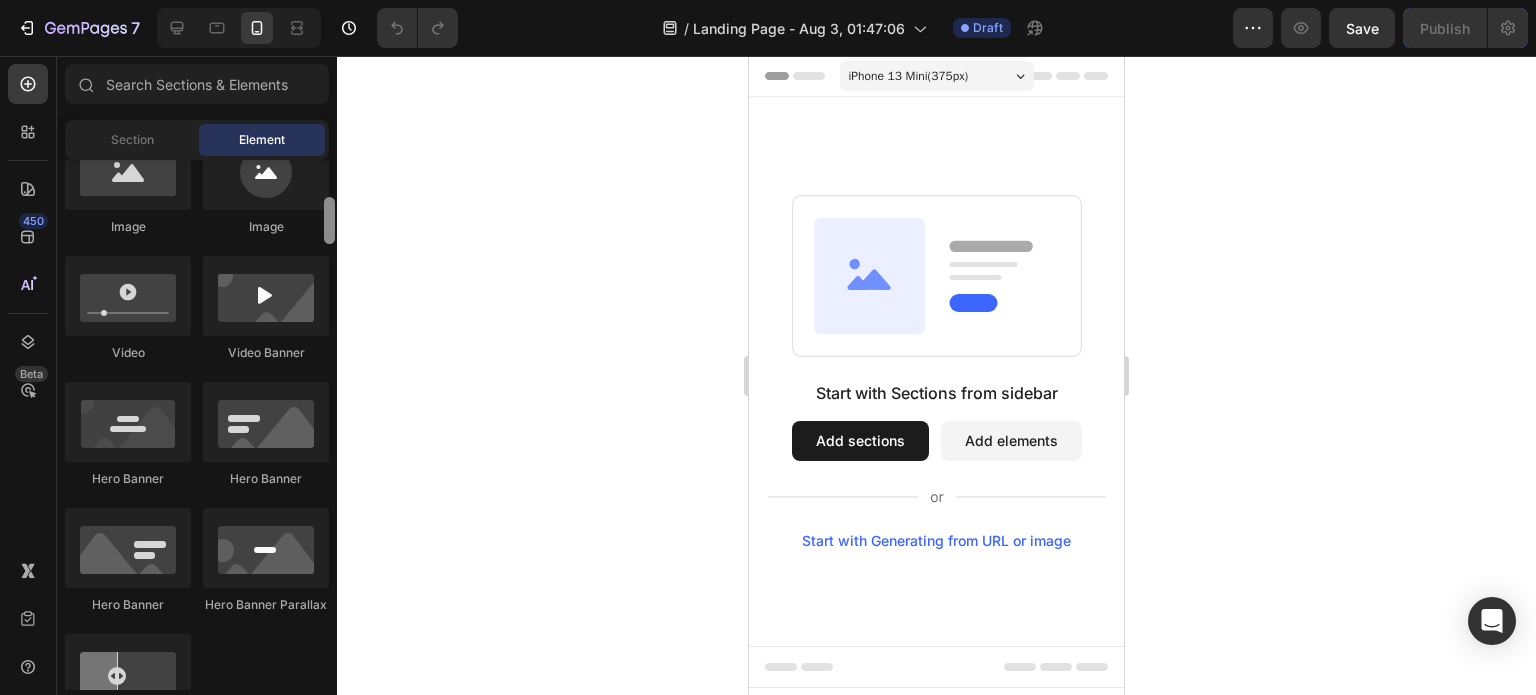 scroll, scrollTop: 670, scrollLeft: 0, axis: vertical 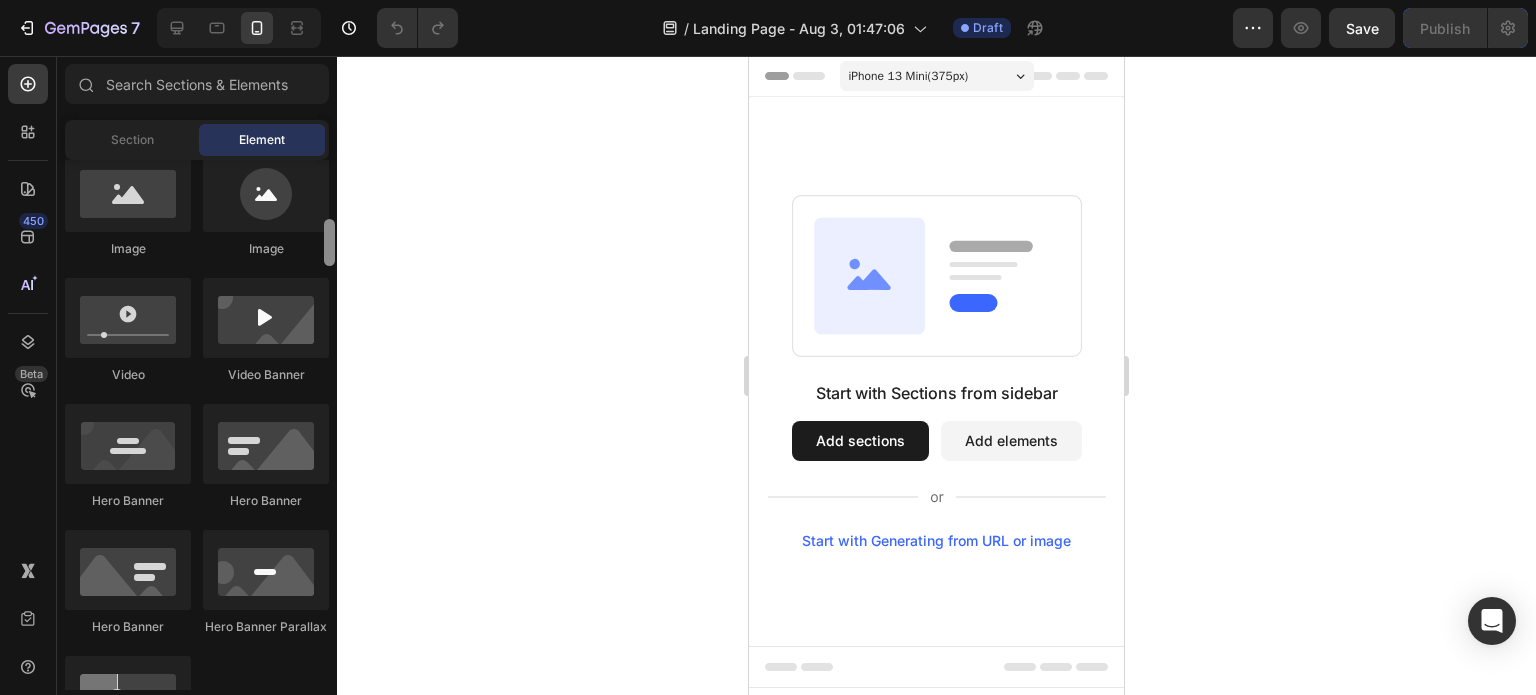 drag, startPoint x: 326, startPoint y: 323, endPoint x: 324, endPoint y: 253, distance: 70.028564 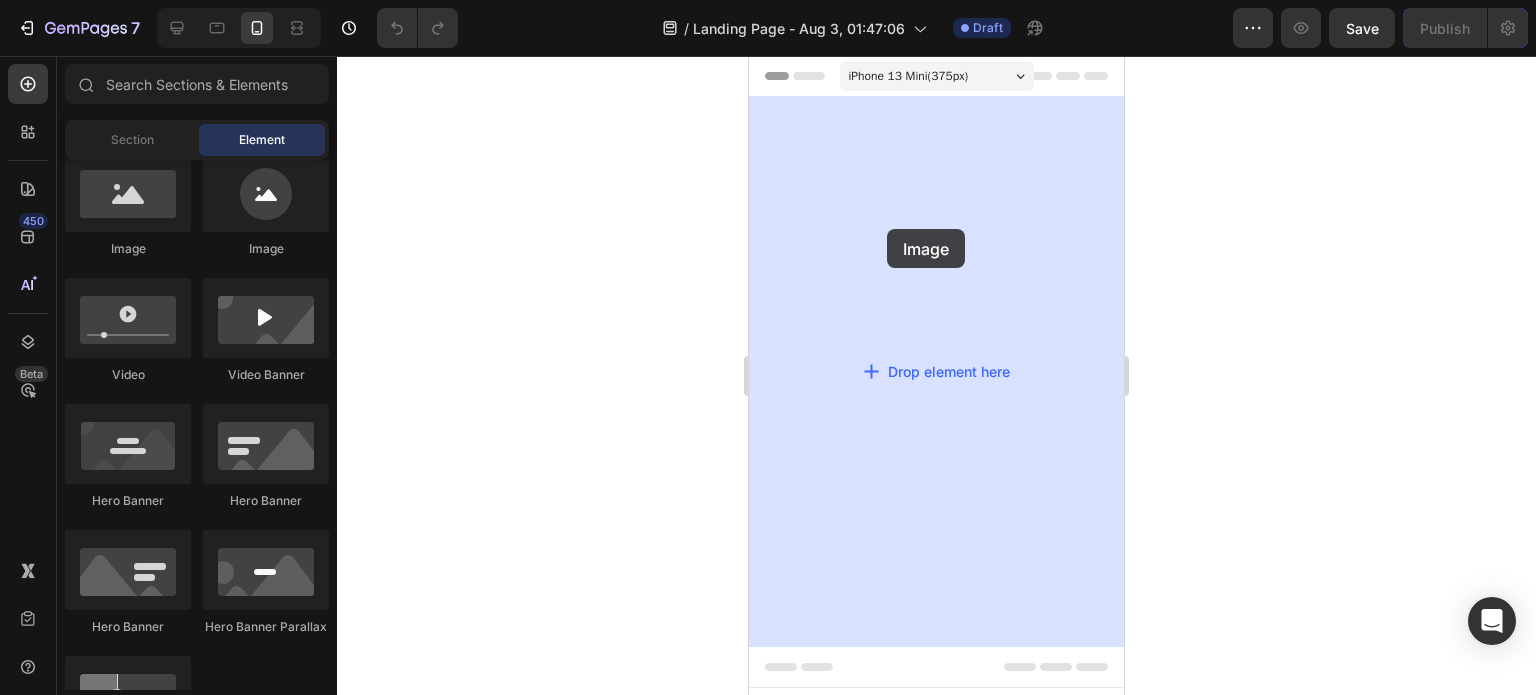 drag, startPoint x: 1481, startPoint y: 372, endPoint x: 886, endPoint y: 225, distance: 612.8899 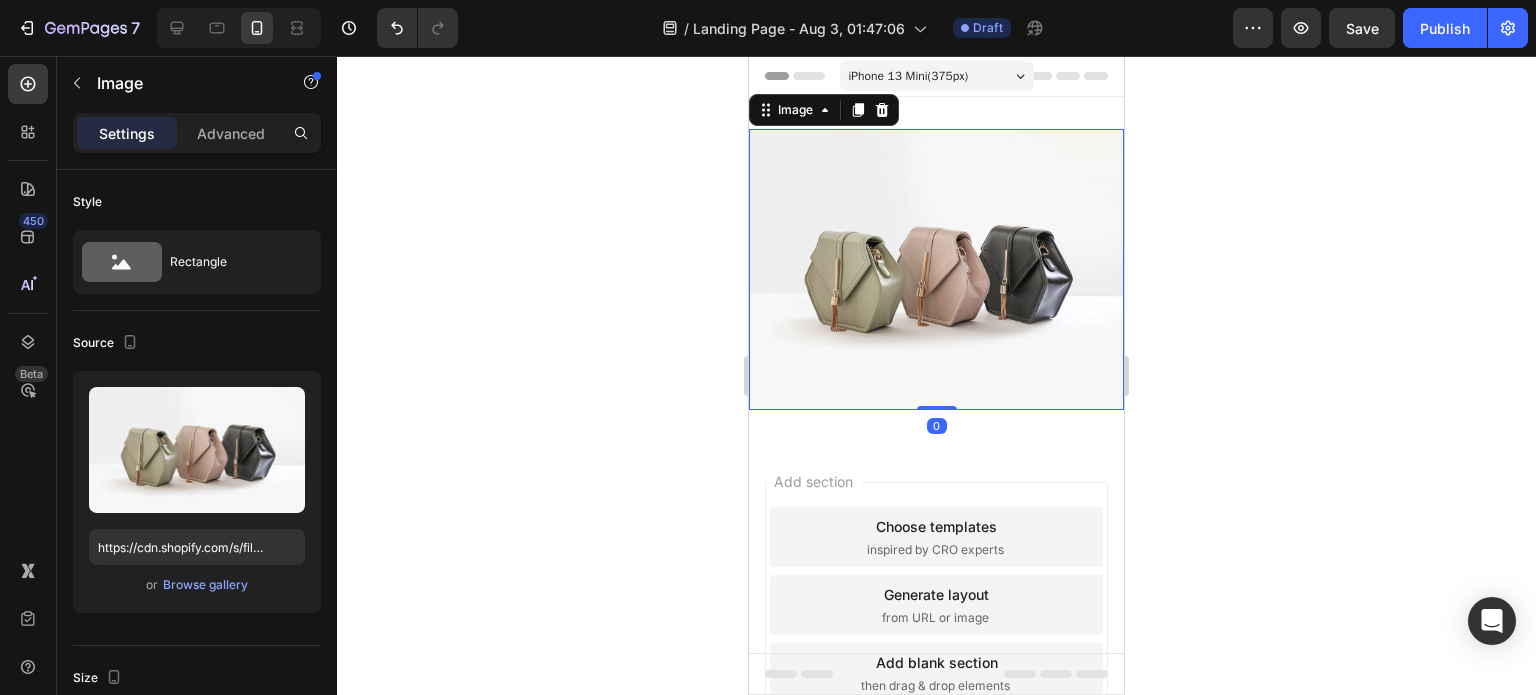 click at bounding box center (936, 269) 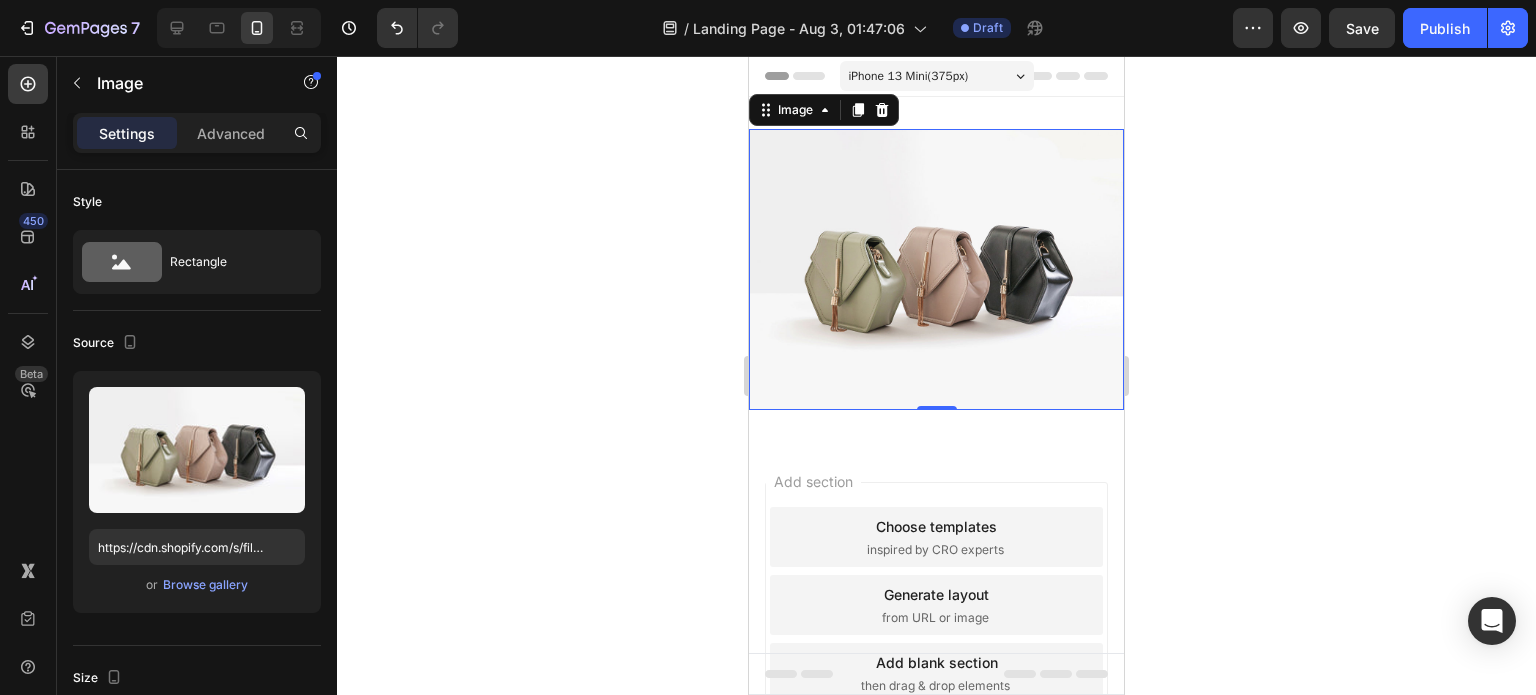 click on "Image   0 Section 1" at bounding box center [936, 269] 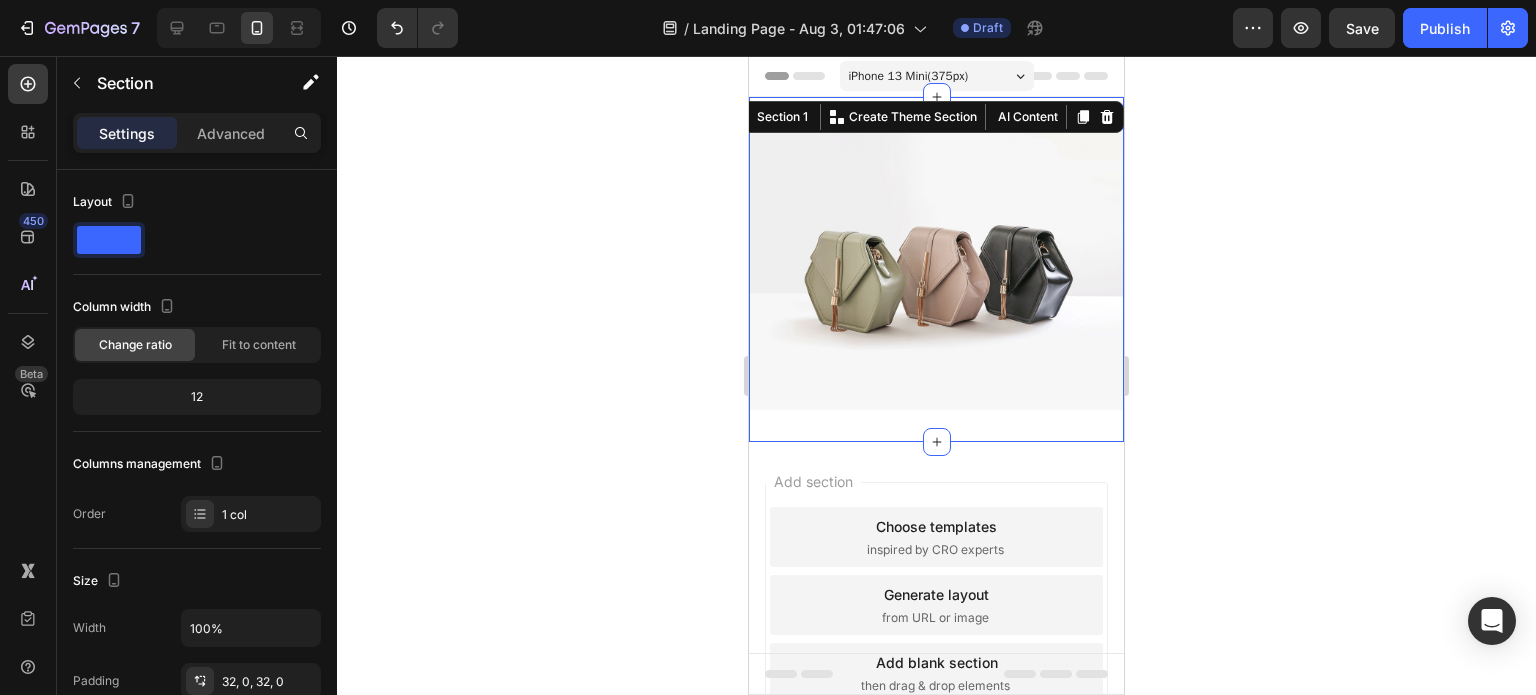 click 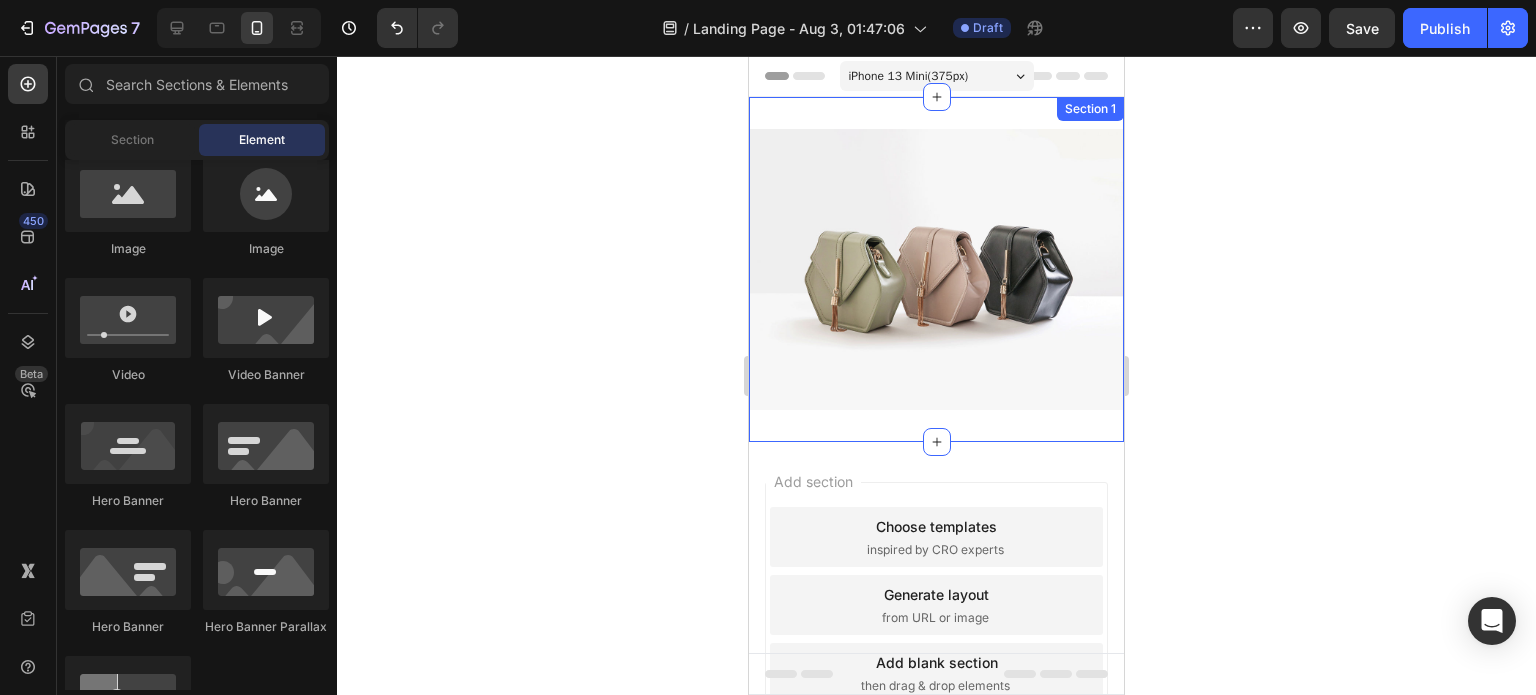 click on "Image Section 1" at bounding box center (936, 269) 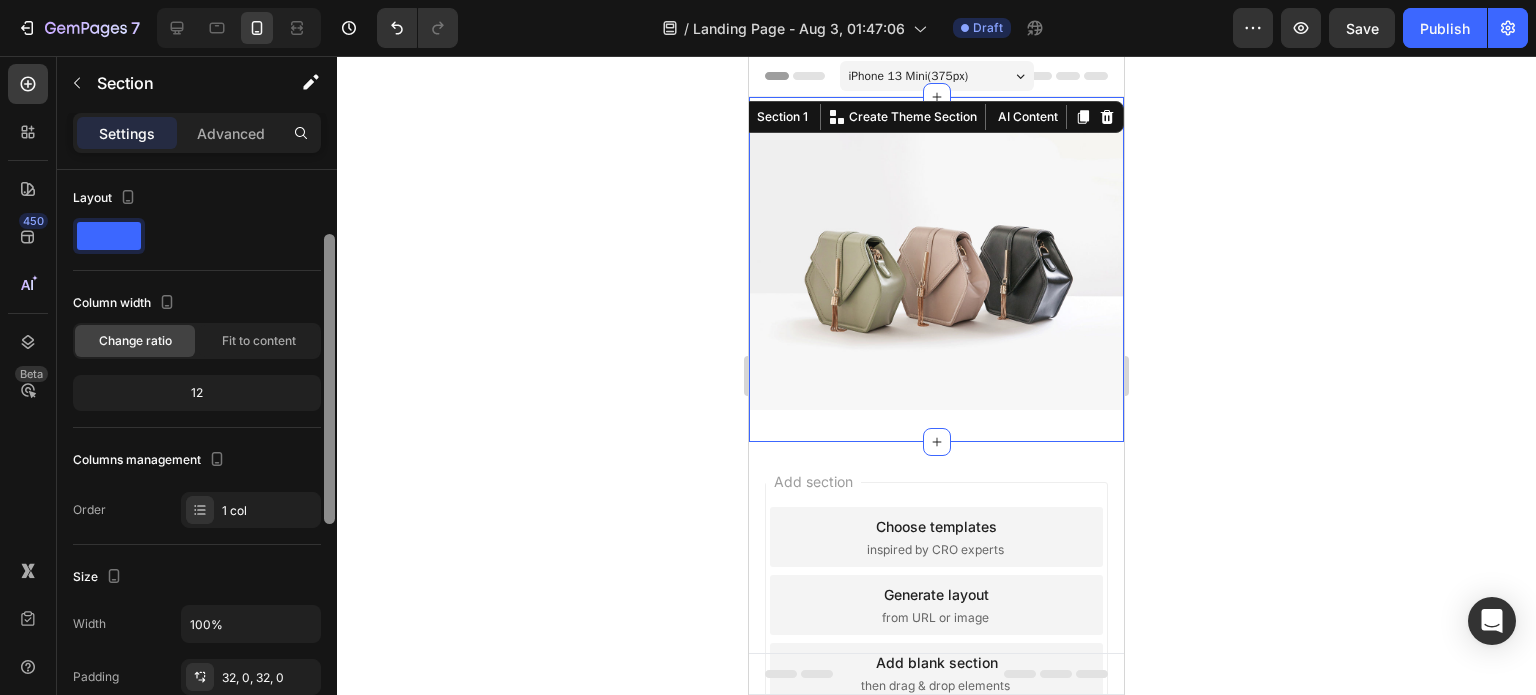 scroll, scrollTop: 0, scrollLeft: 0, axis: both 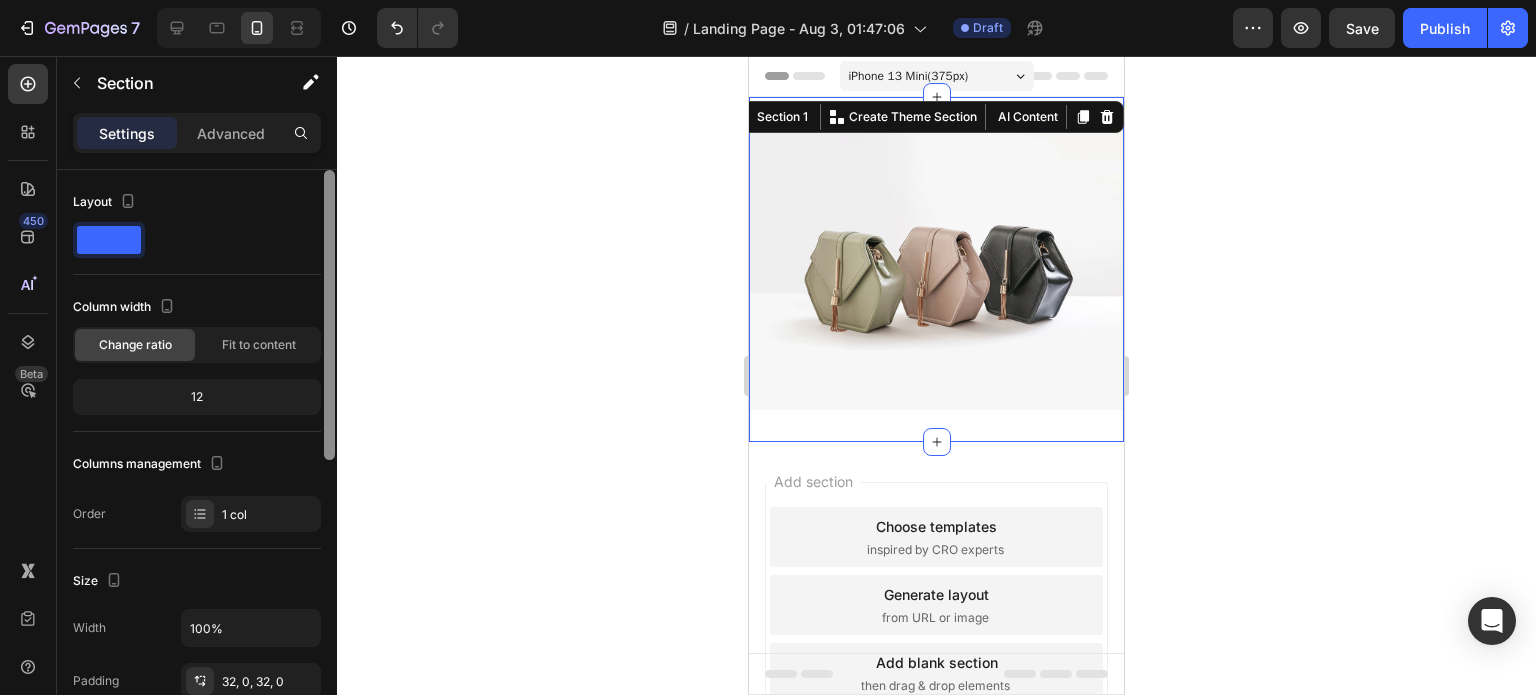 drag, startPoint x: 330, startPoint y: 193, endPoint x: 338, endPoint y: 131, distance: 62.514 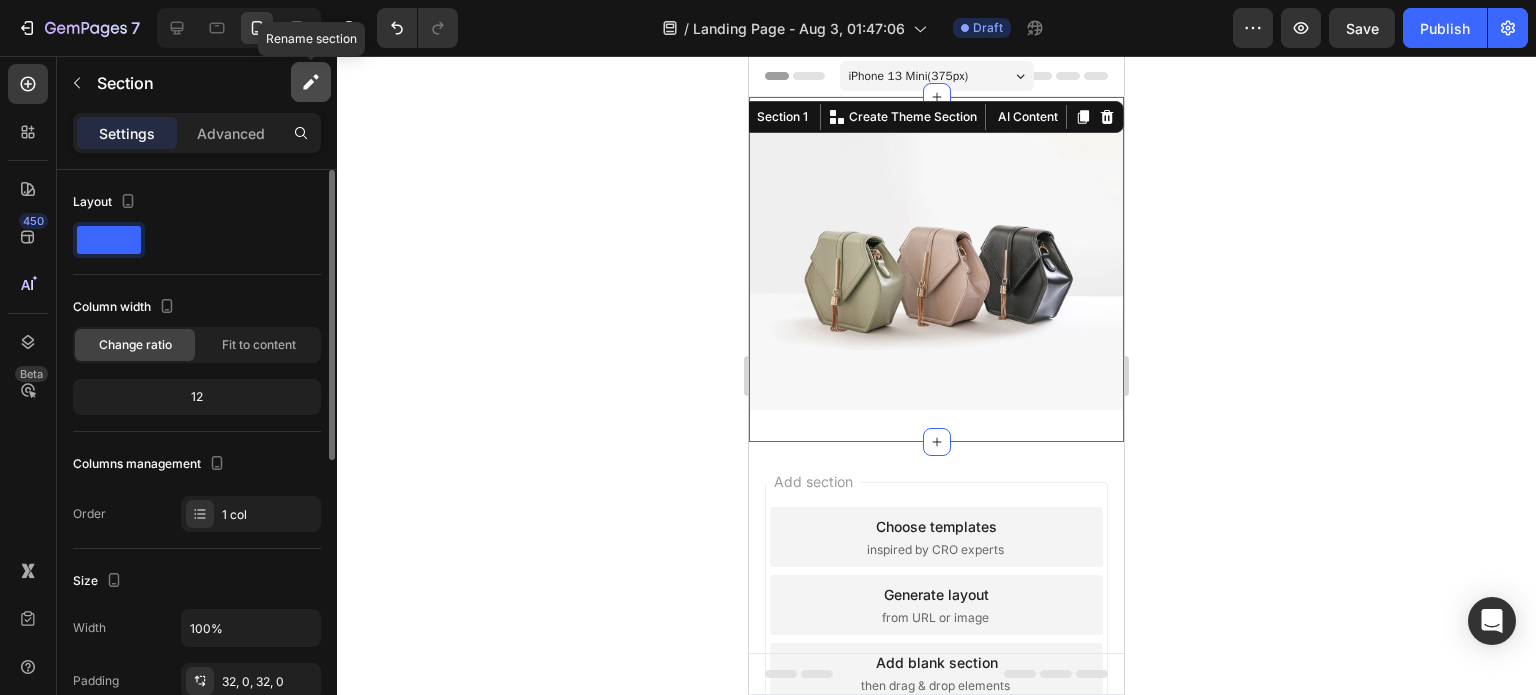 click 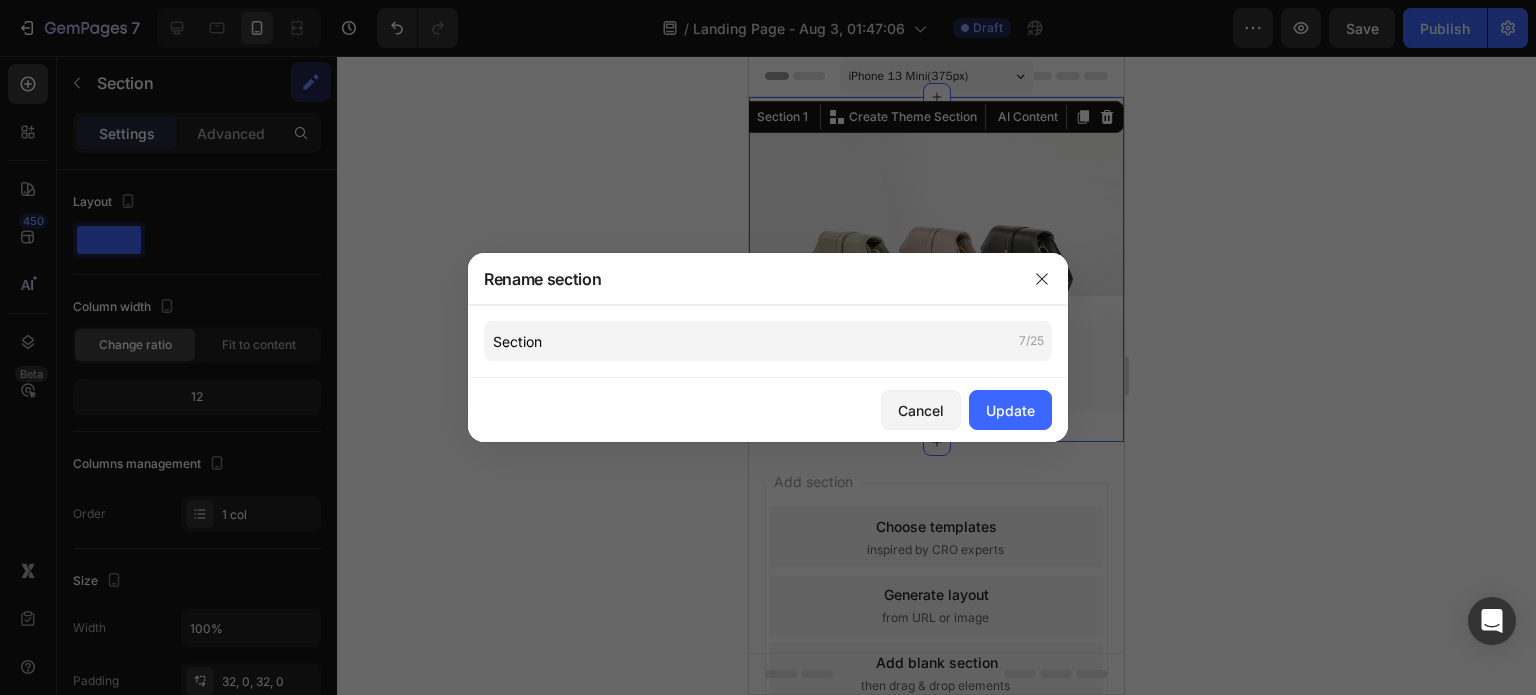 click at bounding box center [768, 347] 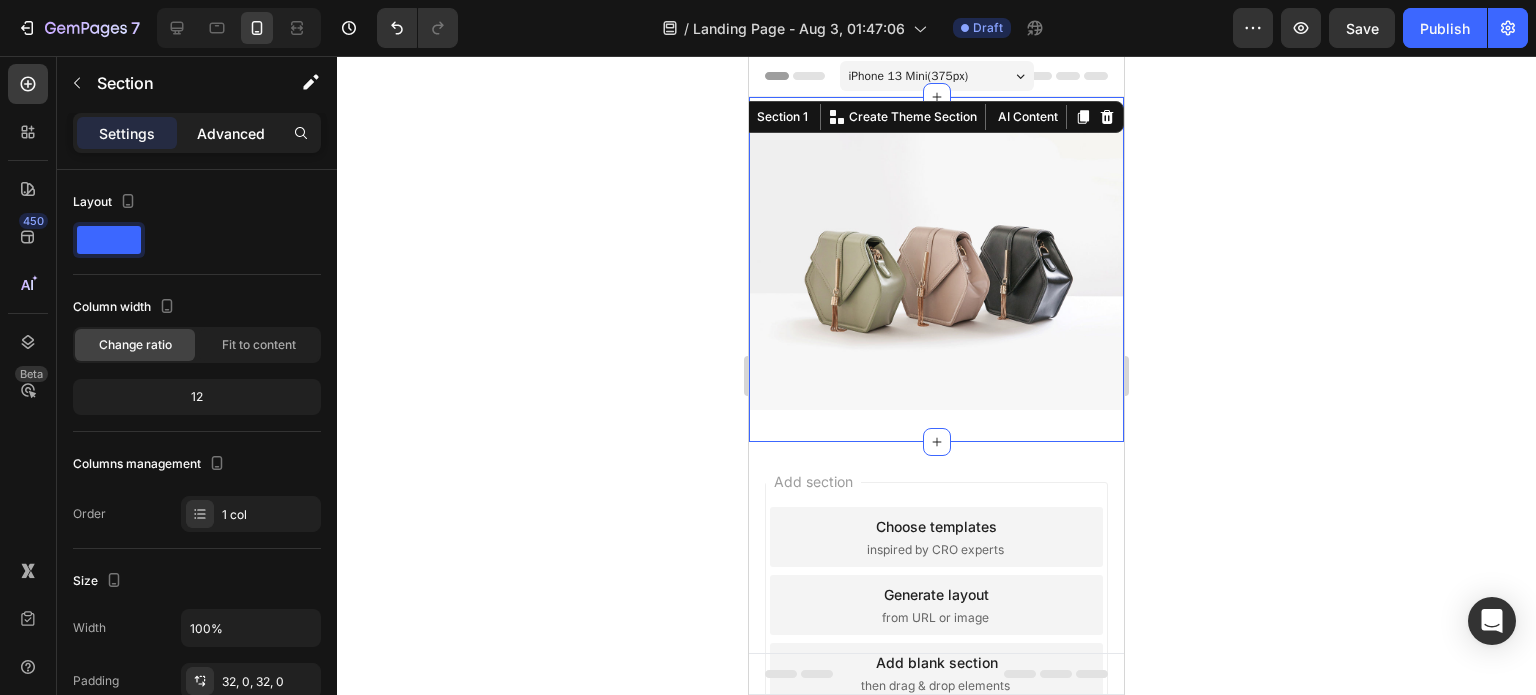 click on "Advanced" 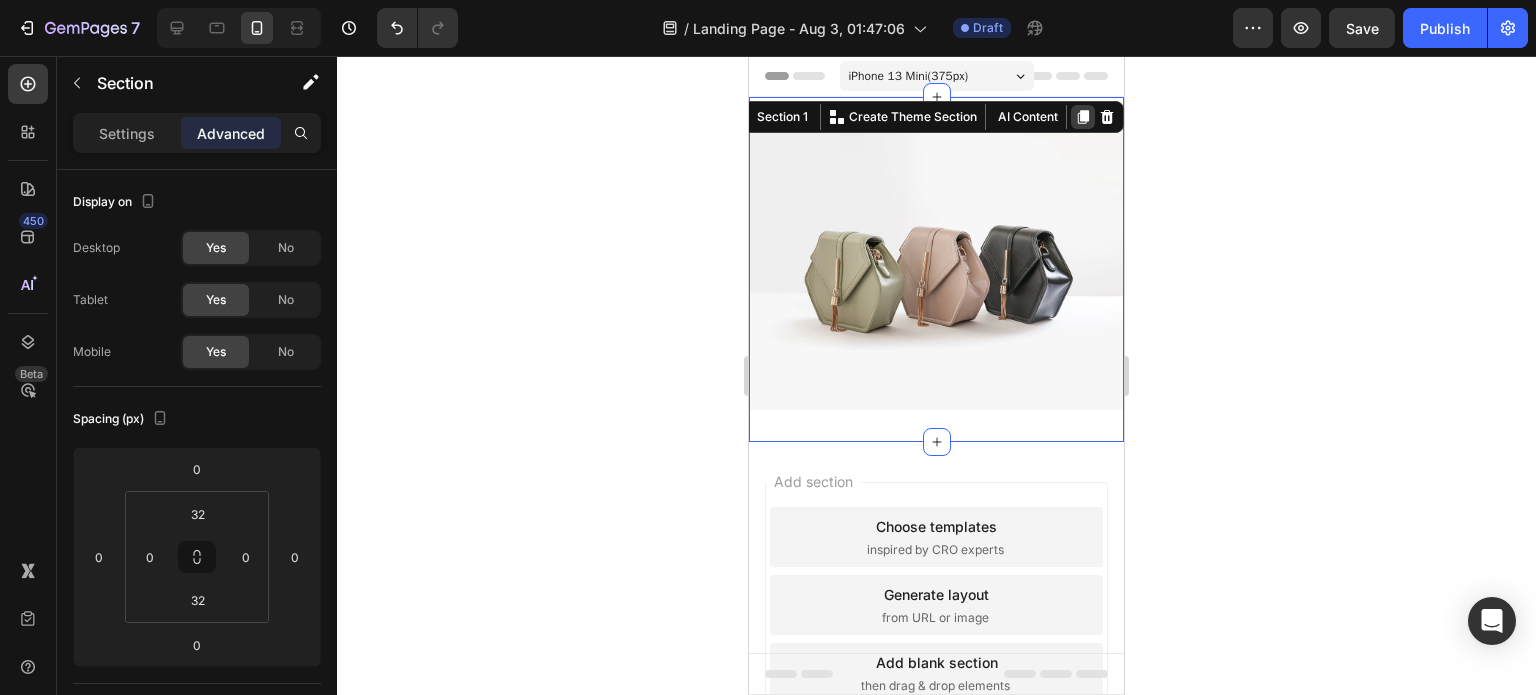 click at bounding box center (1083, 117) 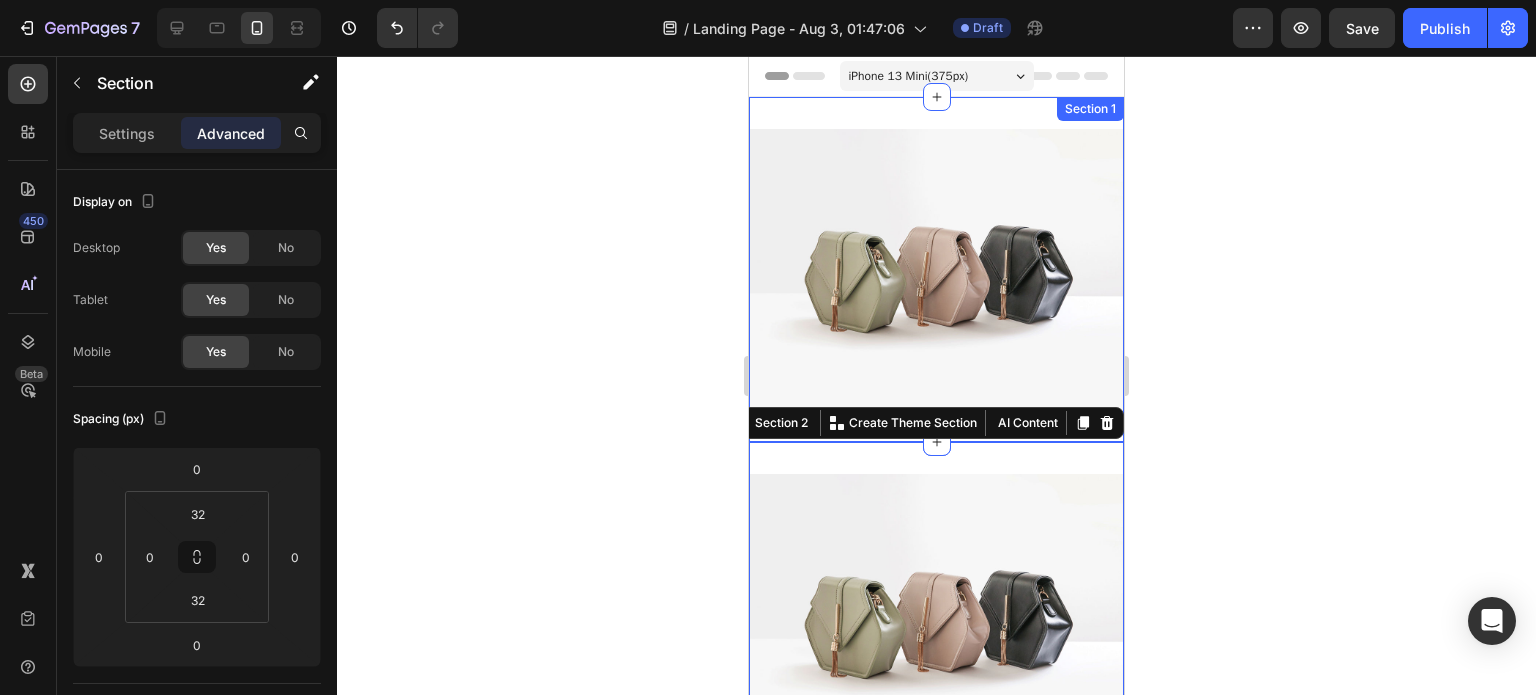 click on "Image Section 1" at bounding box center [936, 269] 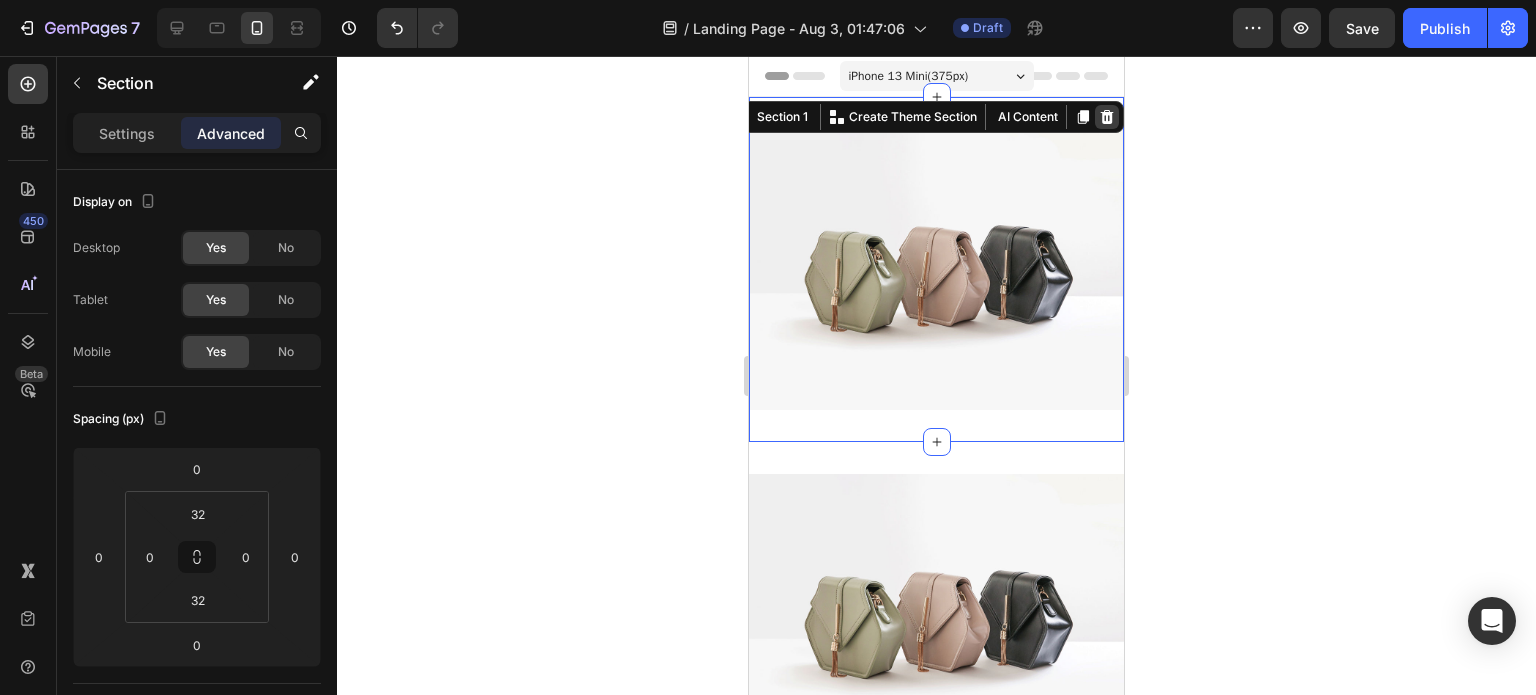 click 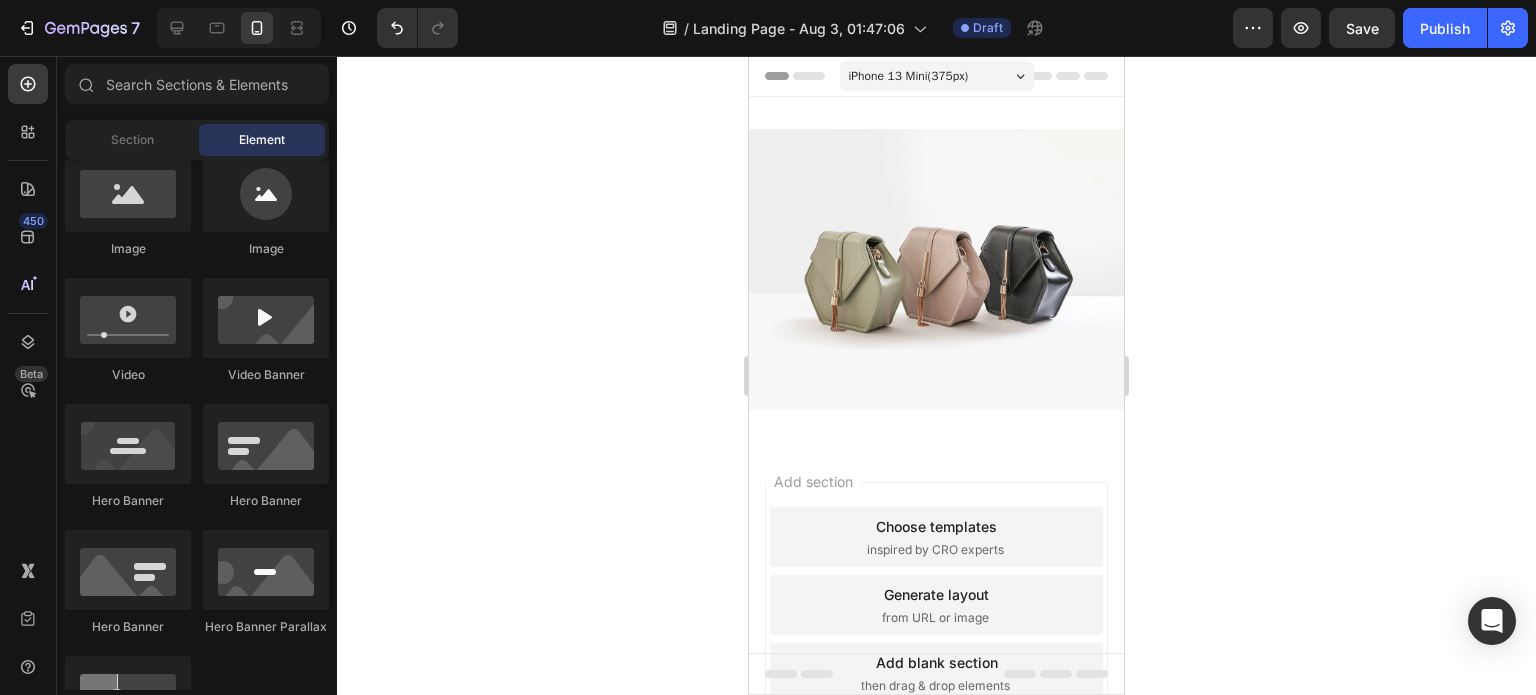 click on "Header" at bounding box center (936, 76) 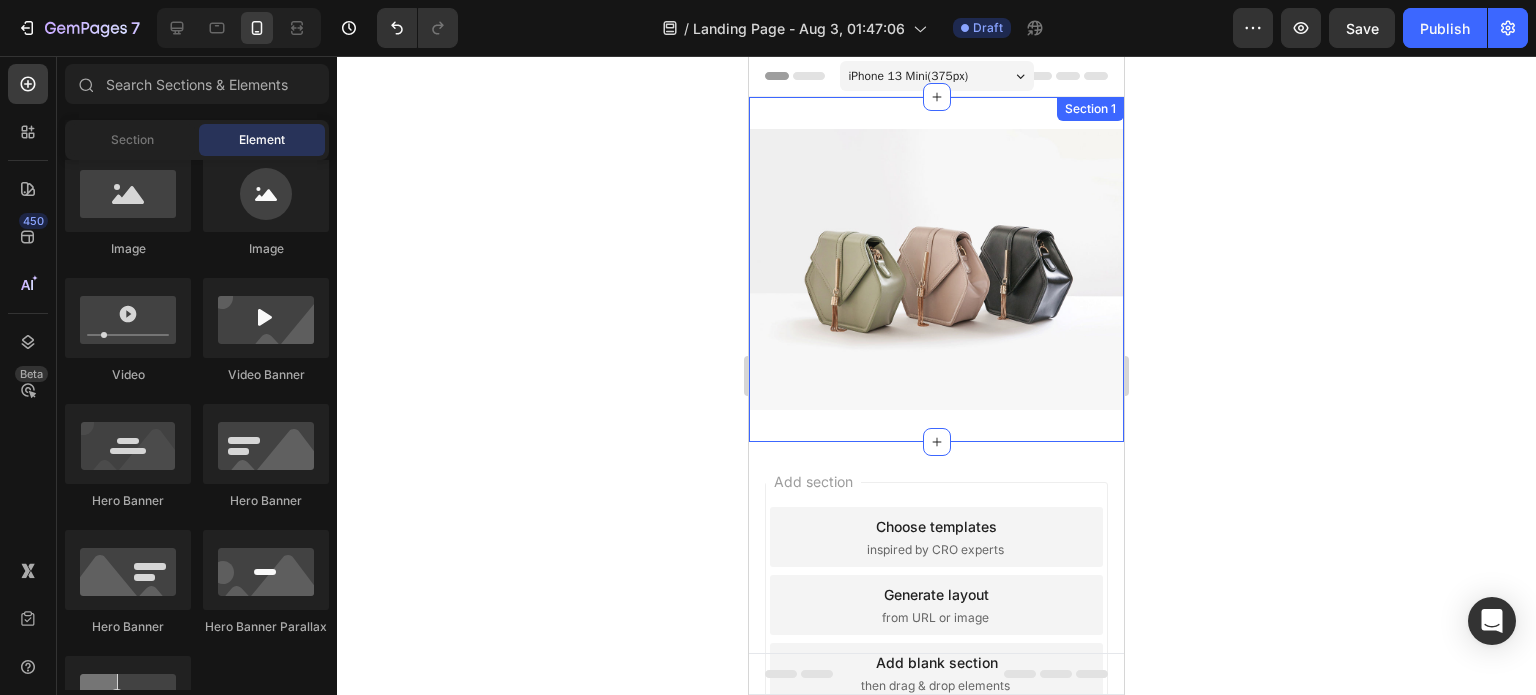 click on "Section 1" at bounding box center [1090, 109] 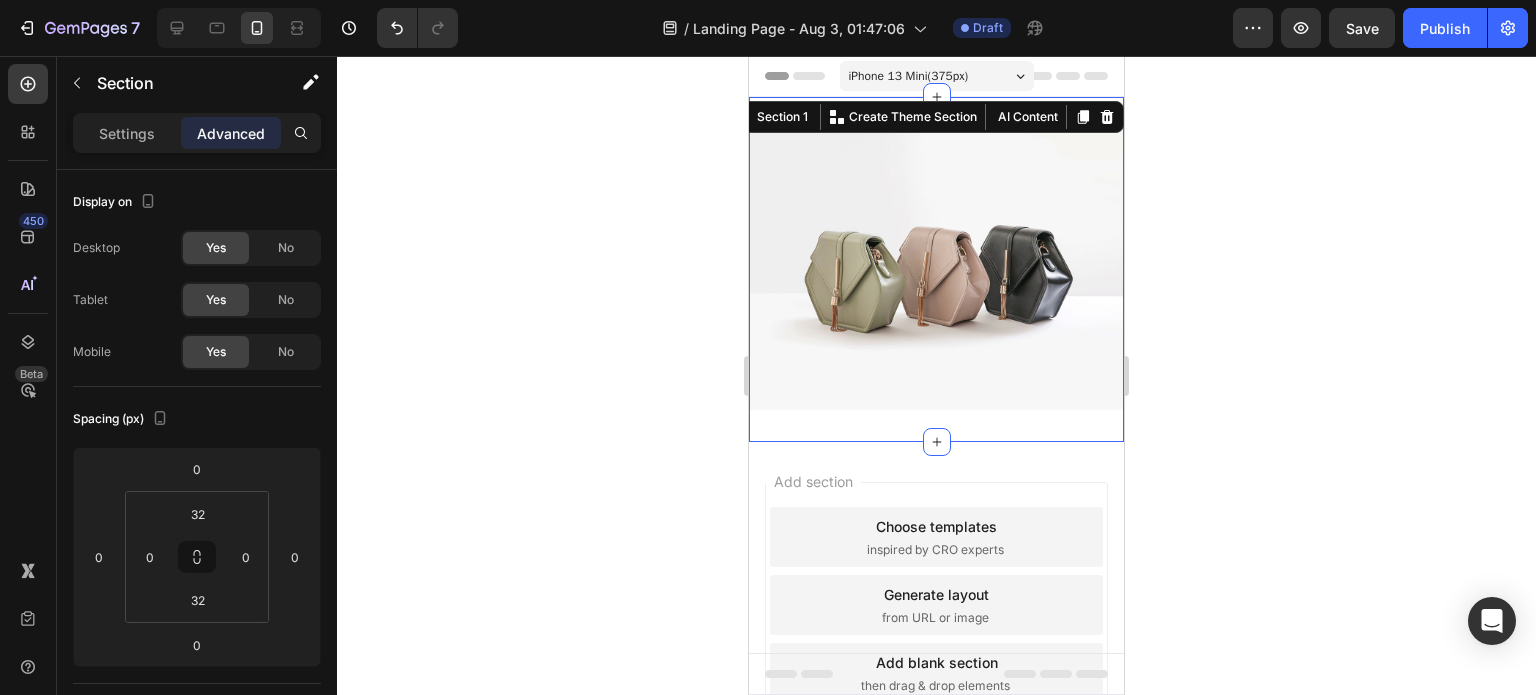 click 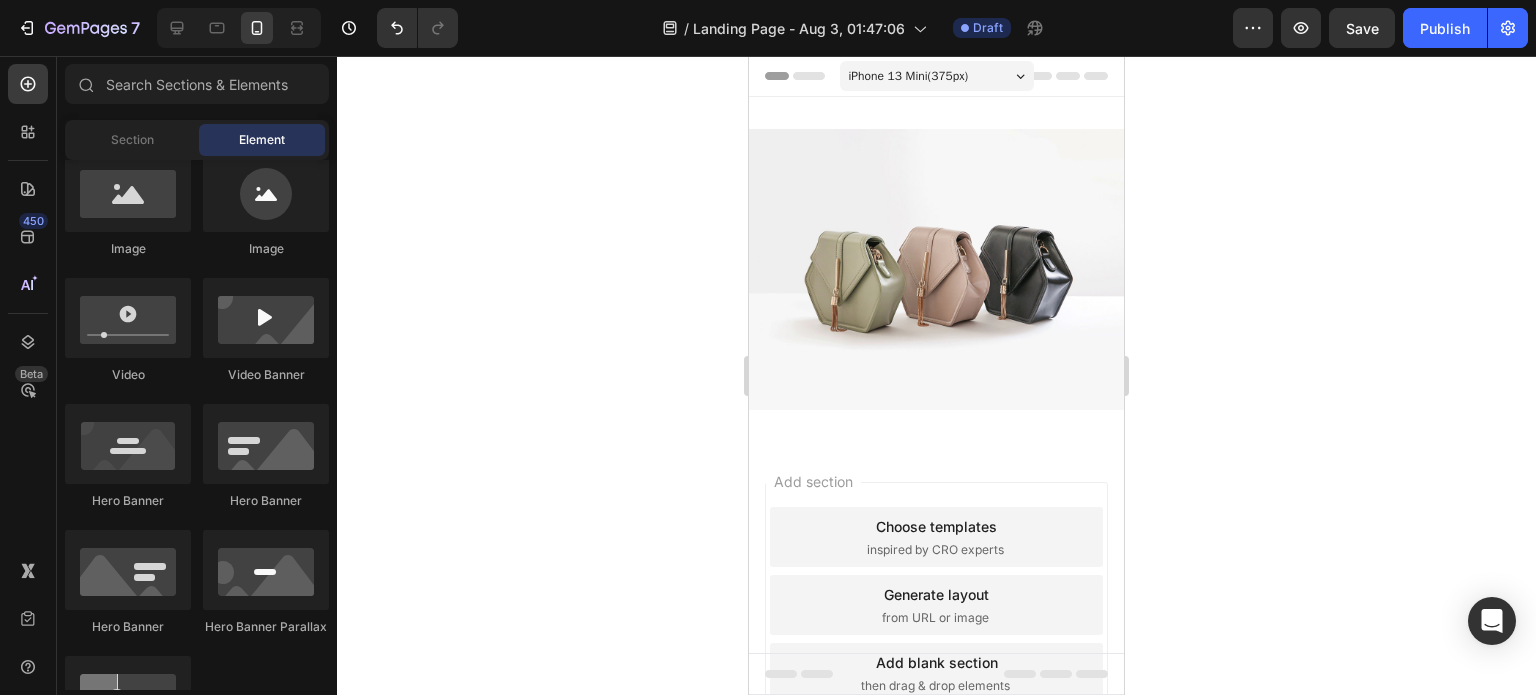 click on "Header" at bounding box center [806, 76] 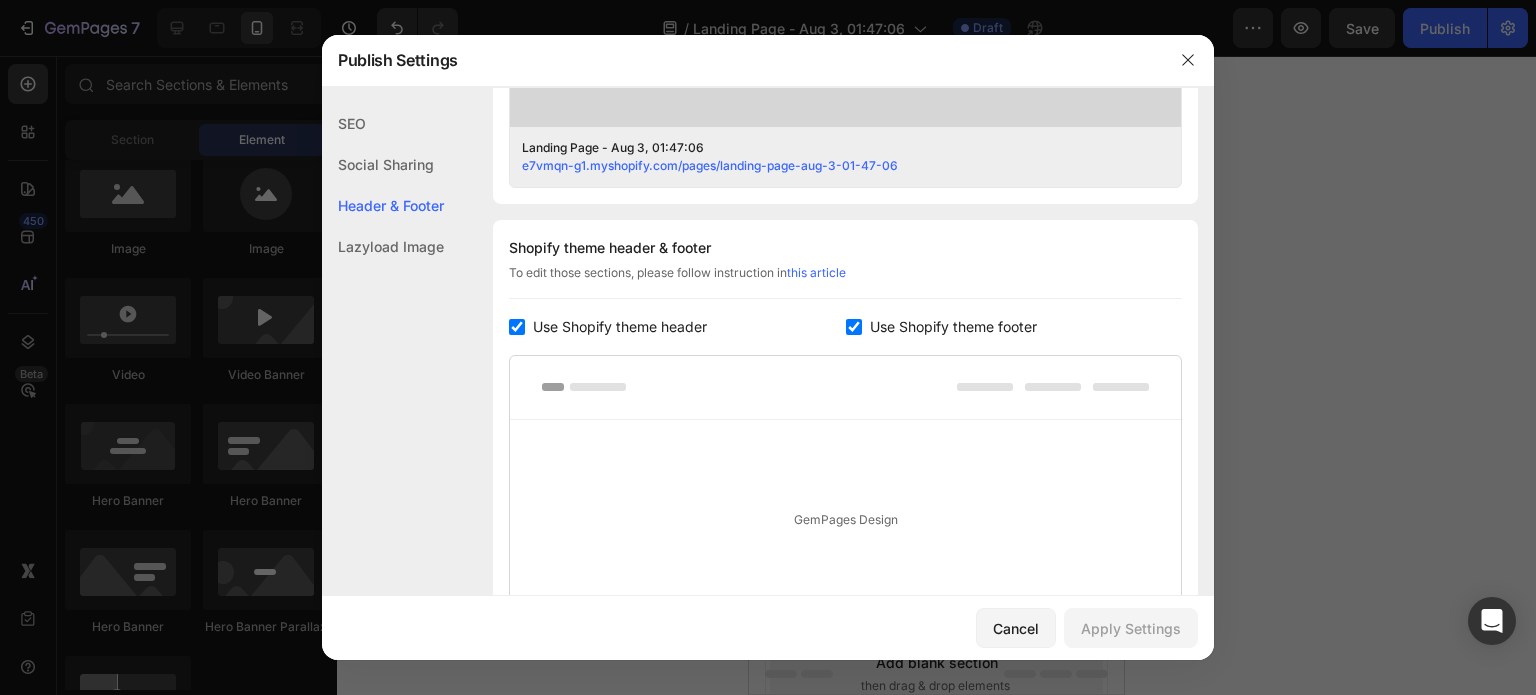 scroll, scrollTop: 936, scrollLeft: 0, axis: vertical 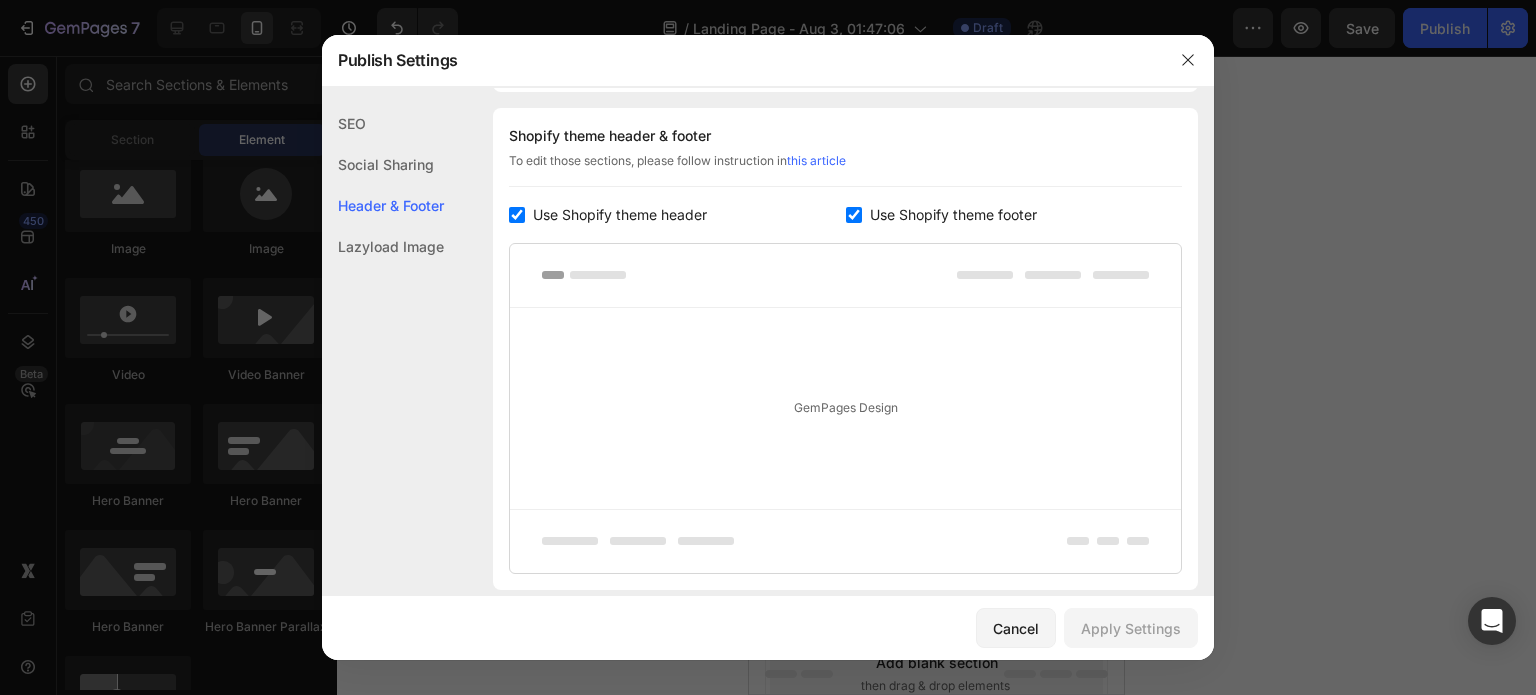 click on "Use Shopify theme header" at bounding box center (620, 215) 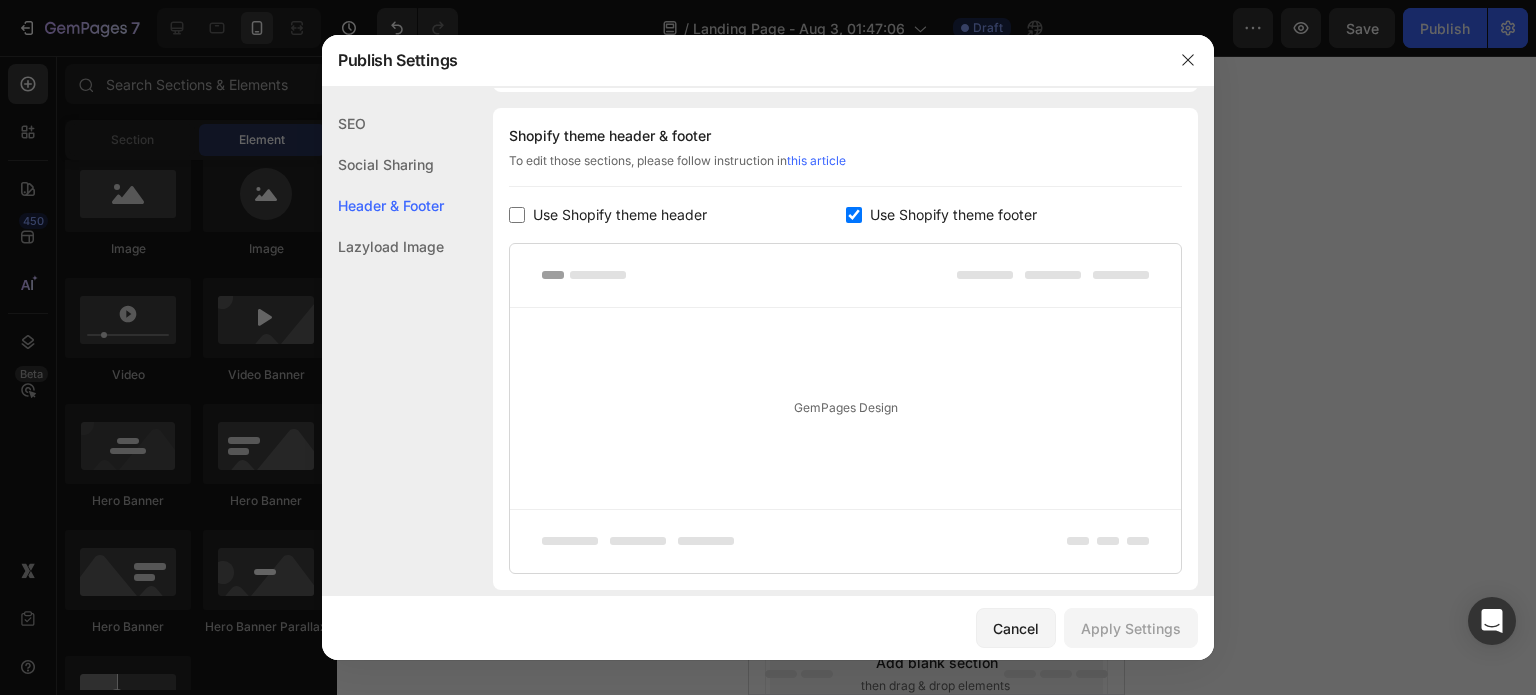 checkbox on "false" 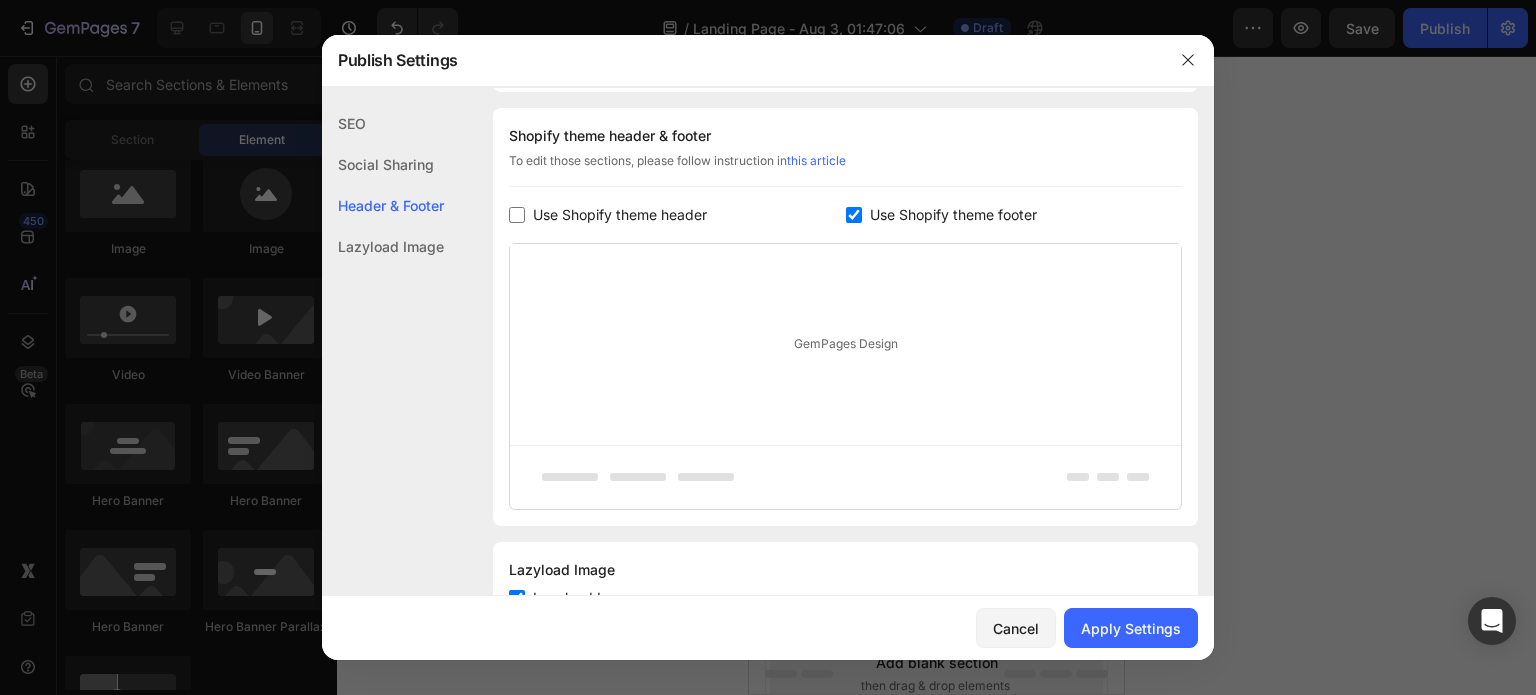 click on "Use Shopify theme footer" at bounding box center [953, 215] 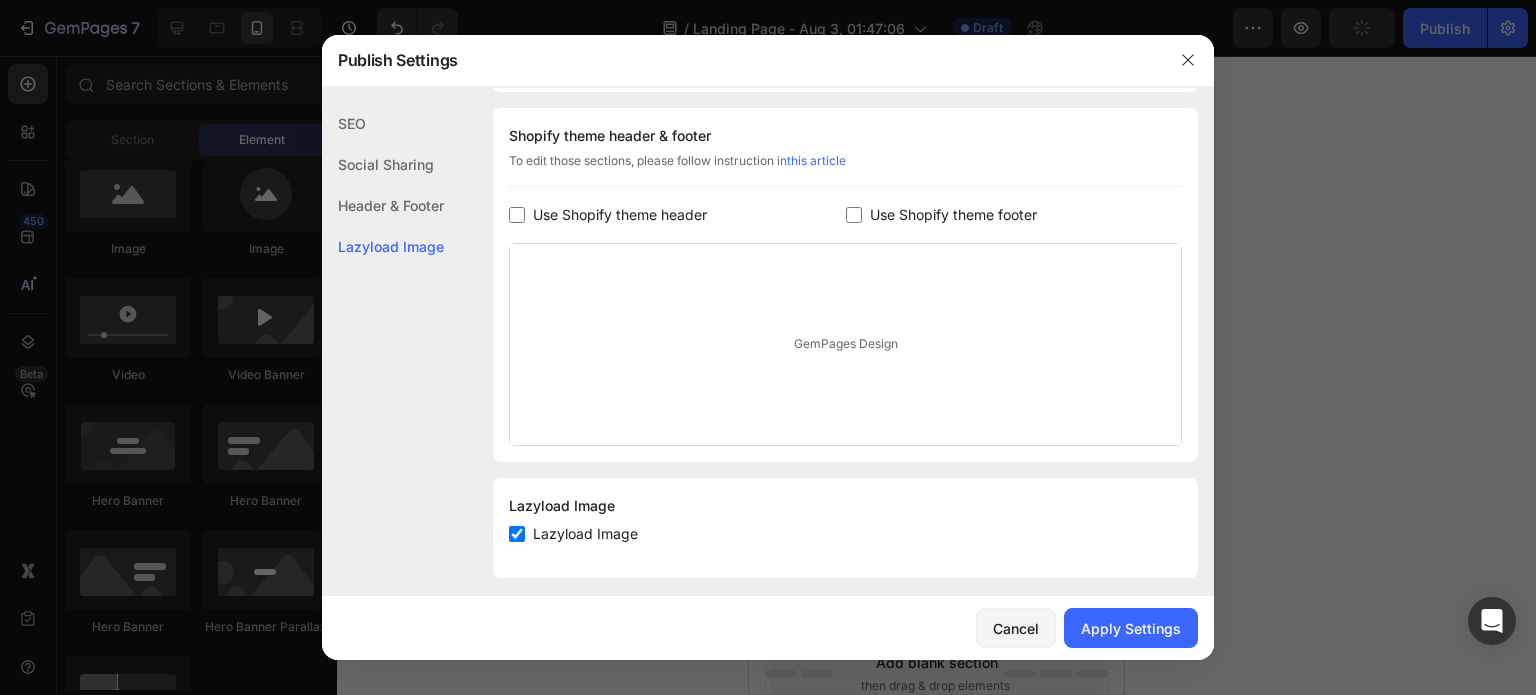 click on "Use Shopify theme footer" at bounding box center (953, 215) 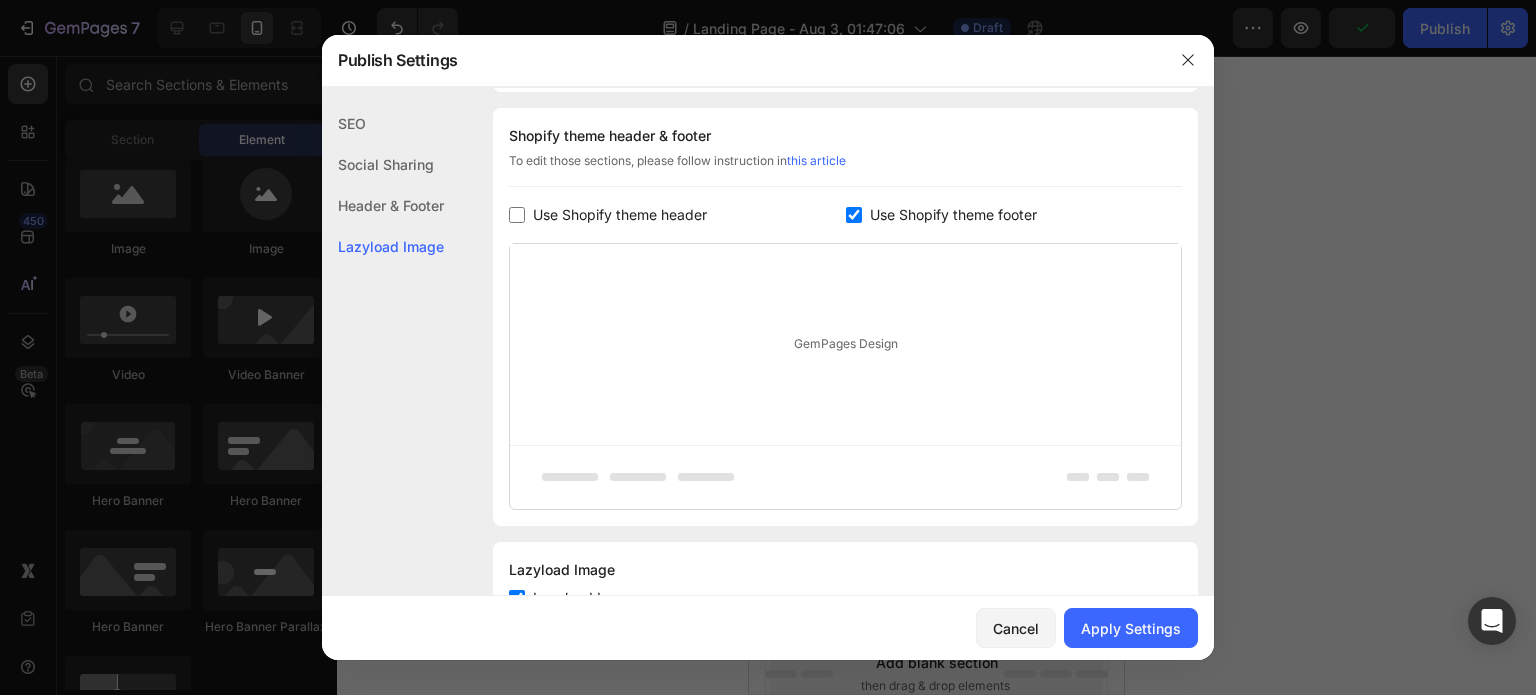 click on "Use Shopify theme footer" at bounding box center [953, 215] 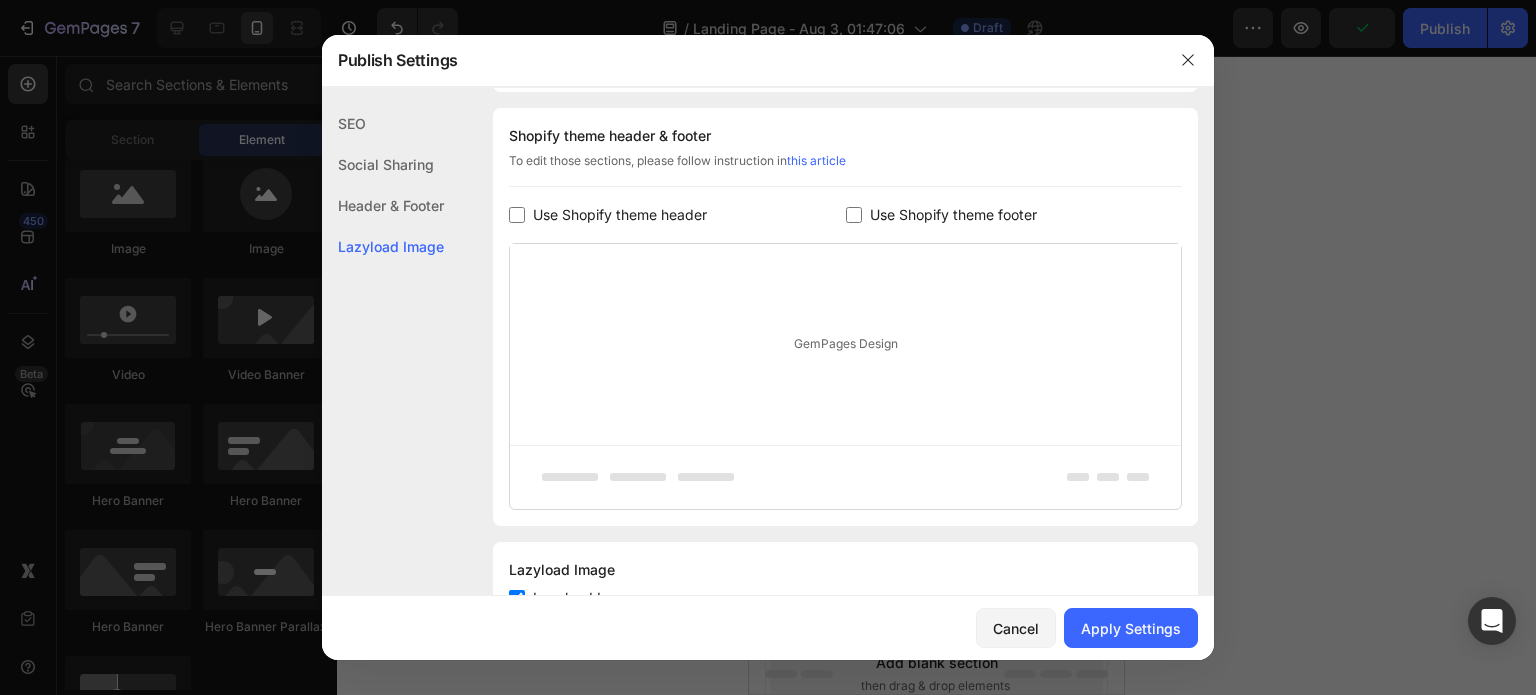 checkbox on "false" 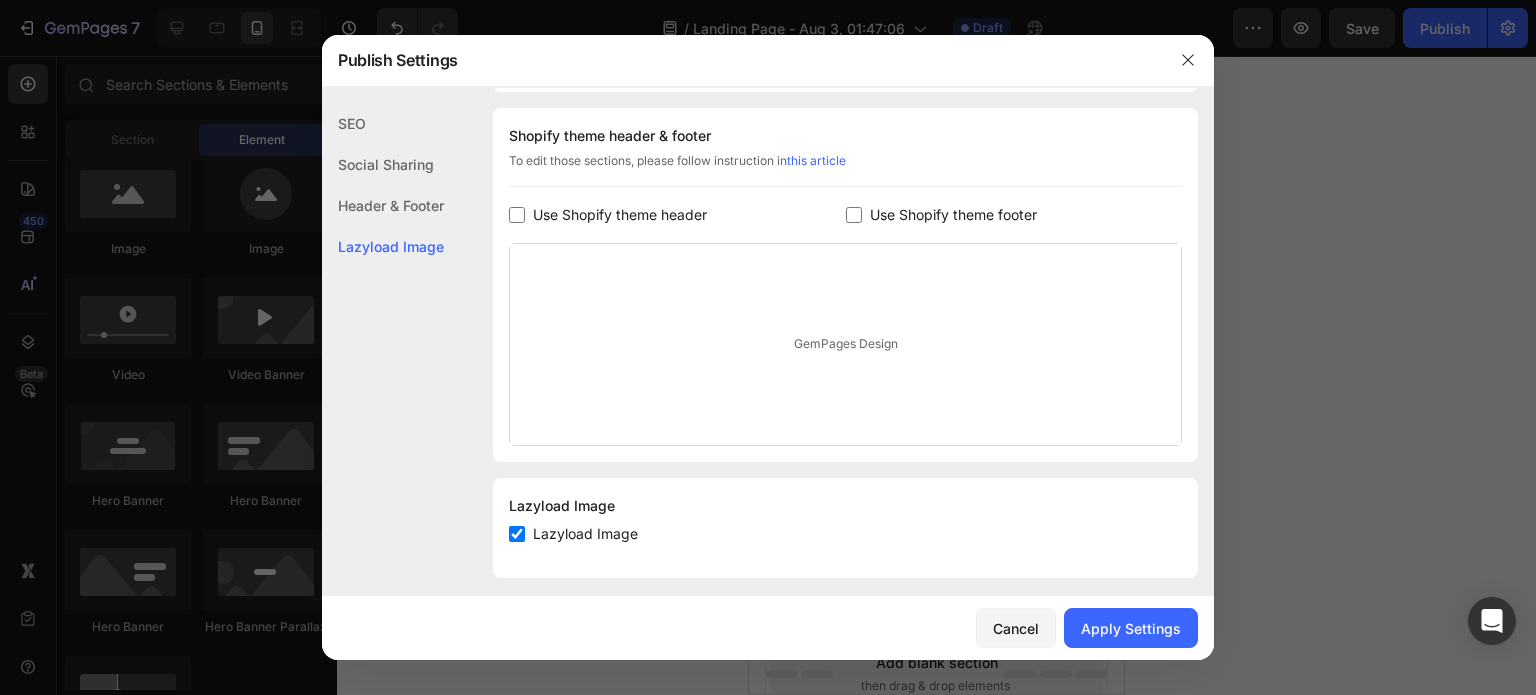 click on "Lazyload Image" at bounding box center [585, 534] 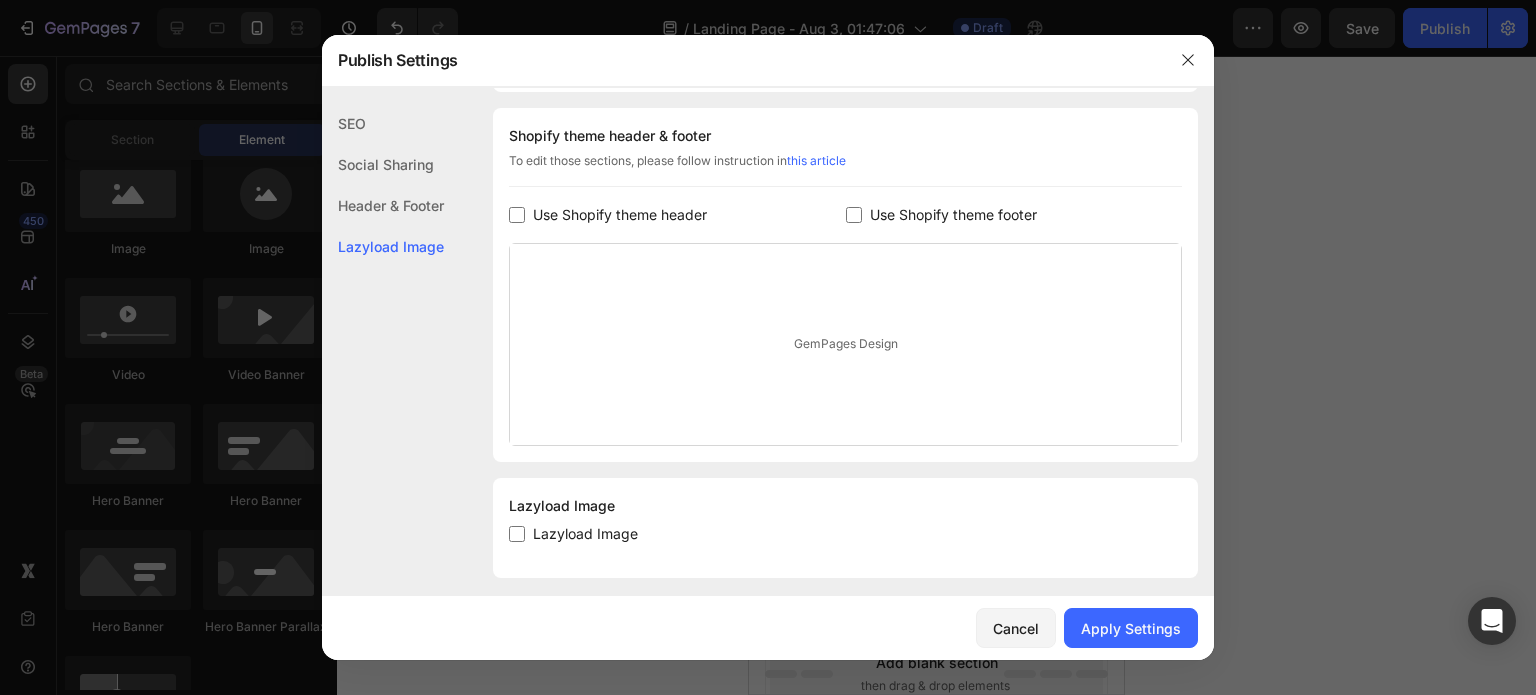 click on "Lazyload Image" at bounding box center [585, 534] 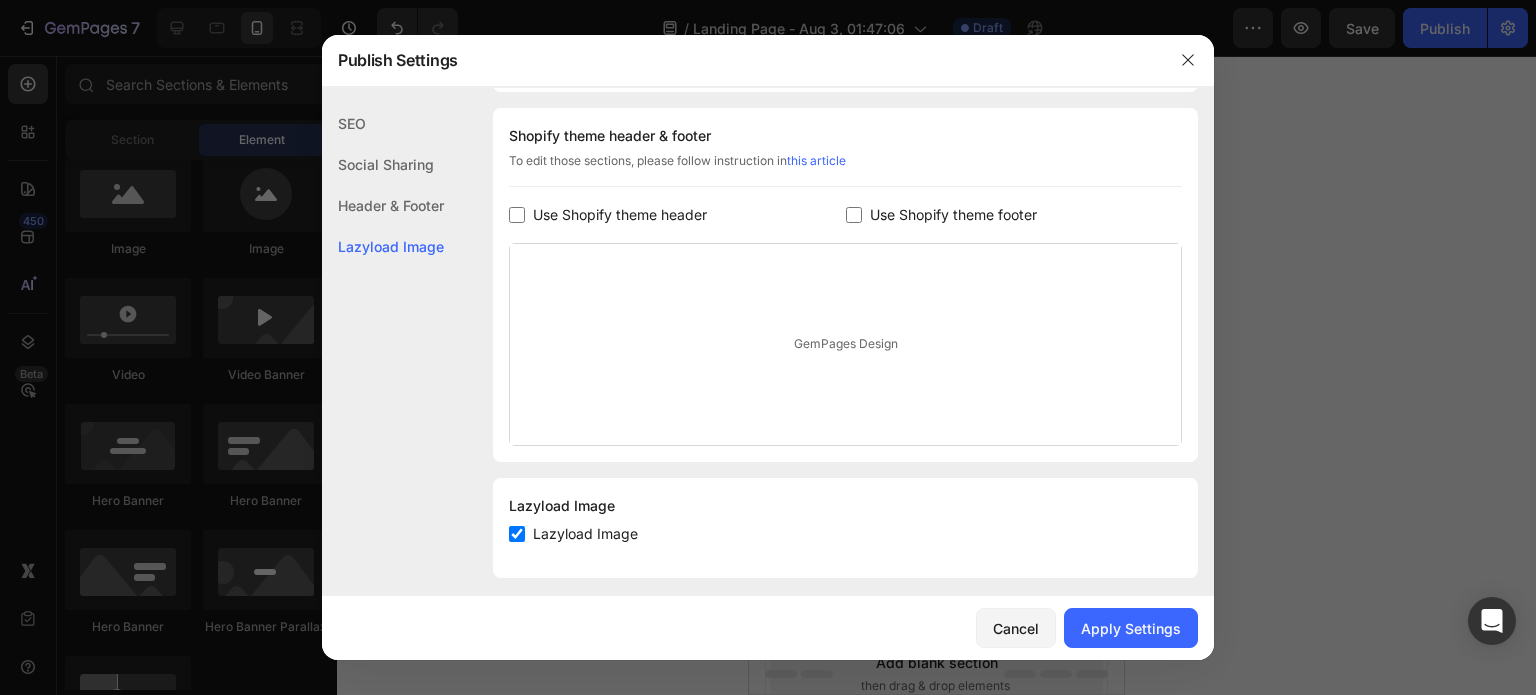 checkbox on "true" 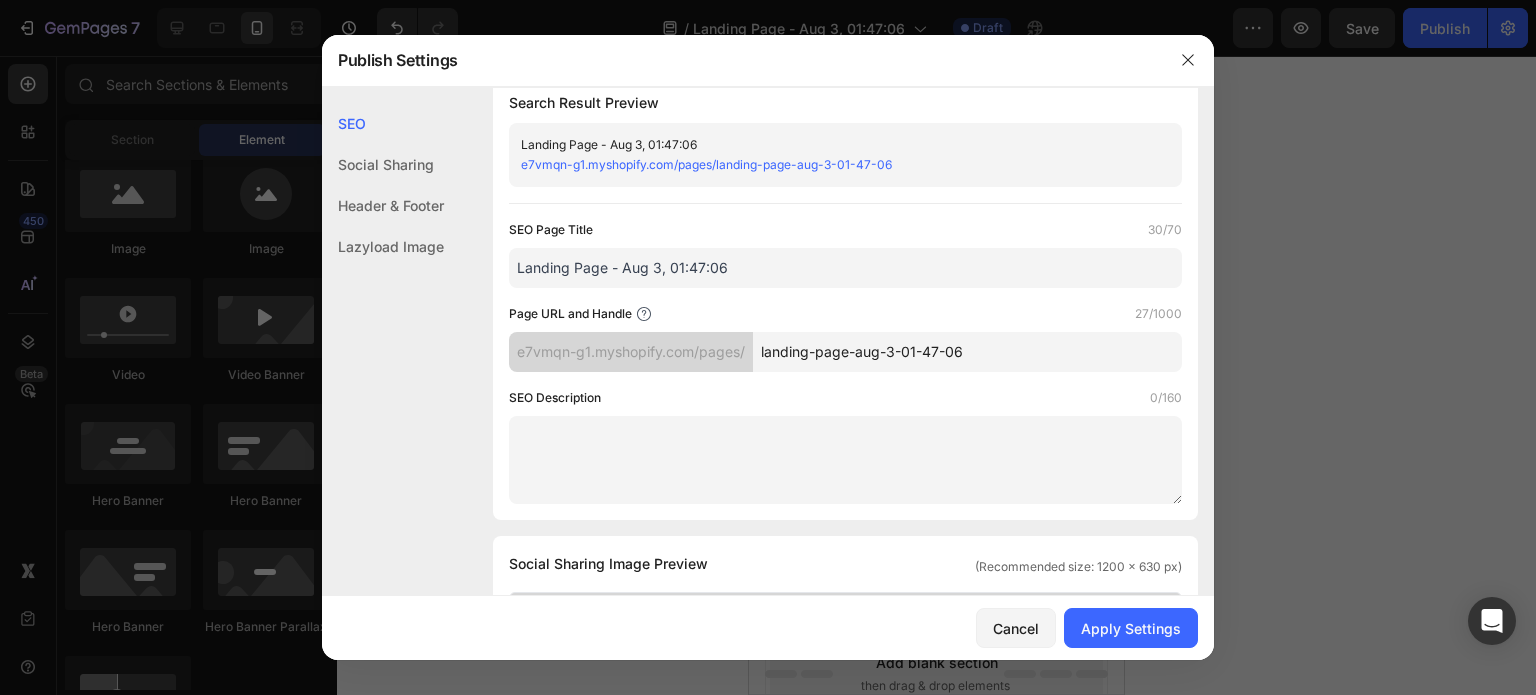 scroll, scrollTop: 0, scrollLeft: 0, axis: both 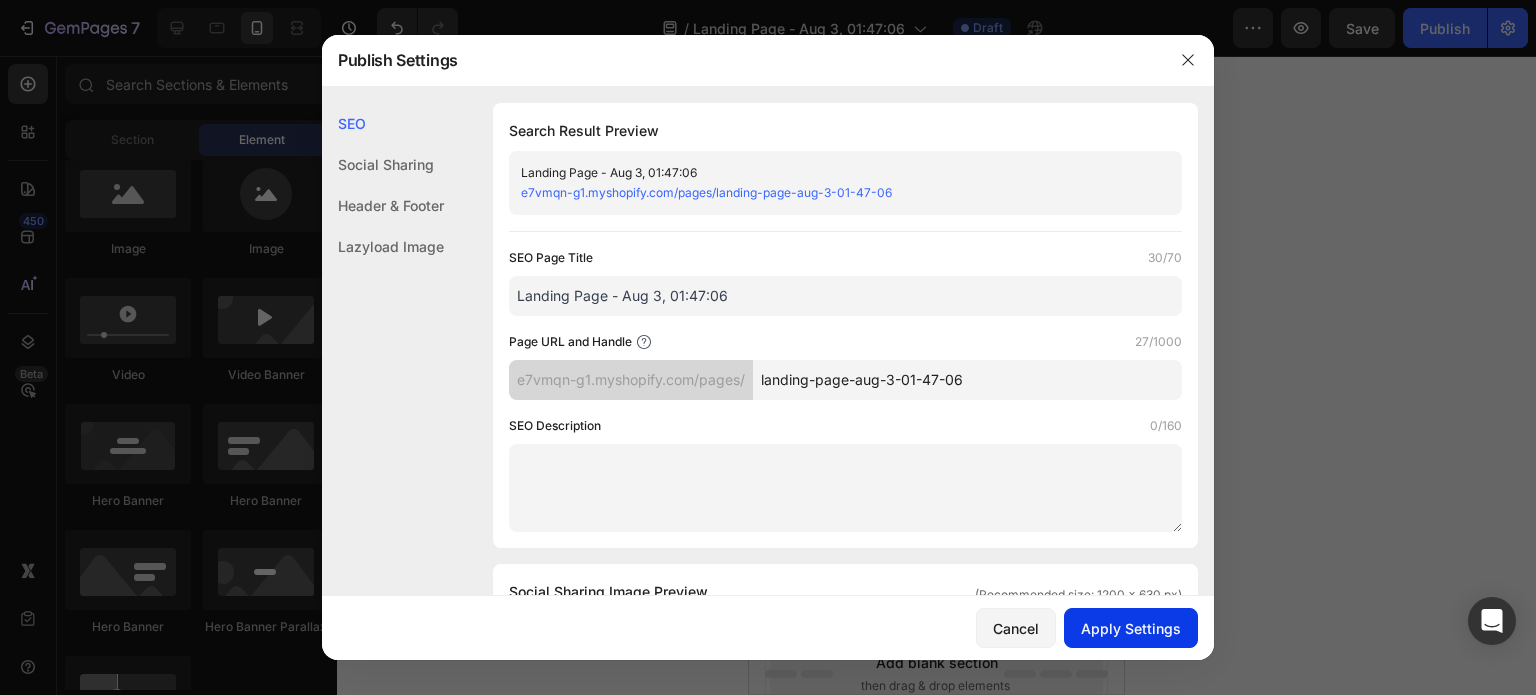 click on "Apply Settings" at bounding box center [1131, 628] 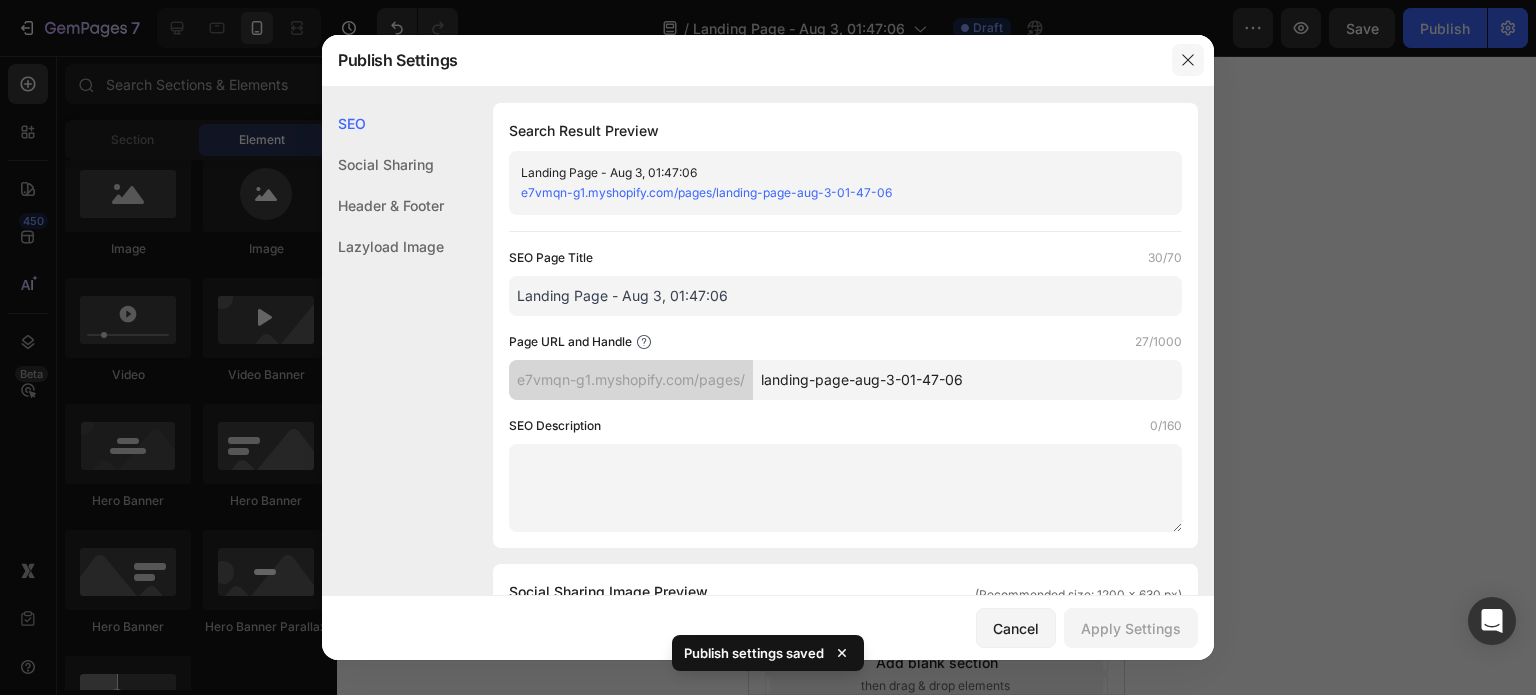 click 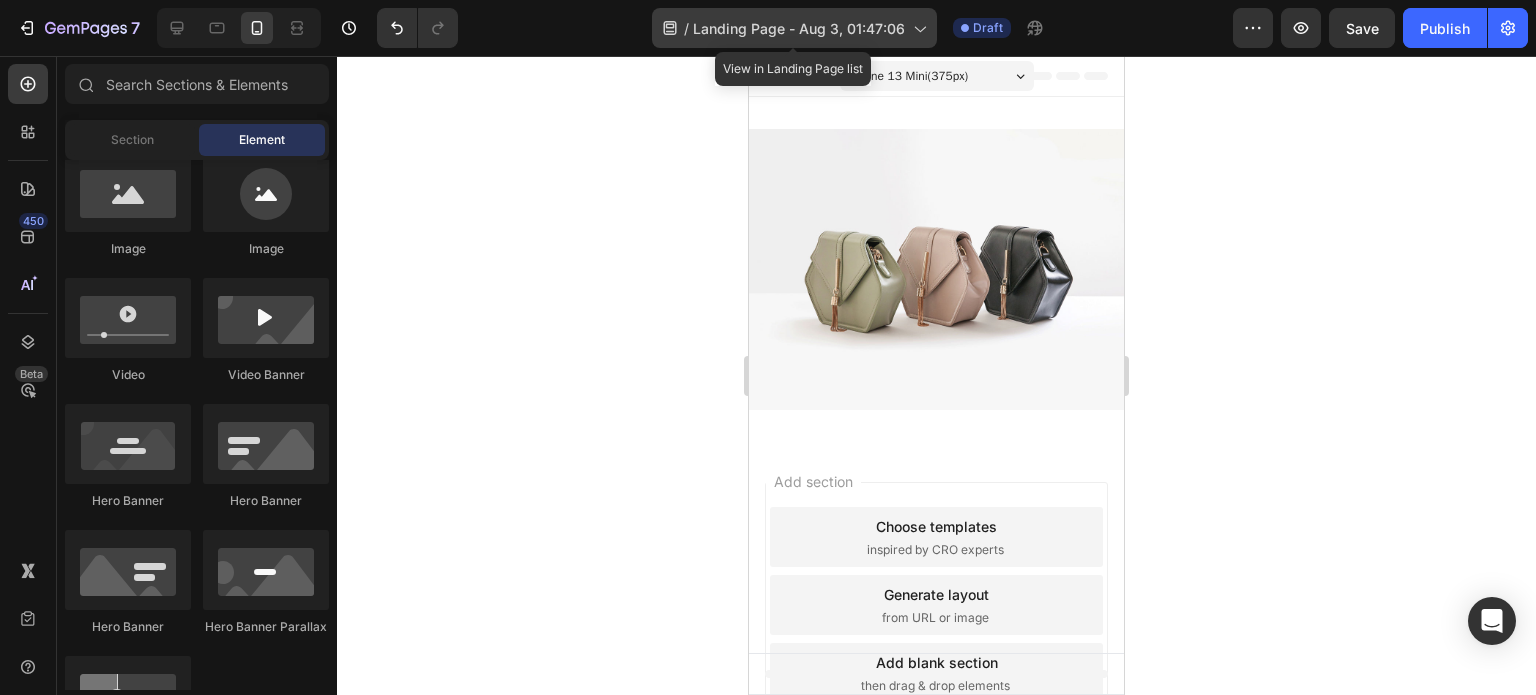 click on "Landing Page - Aug 3, 01:47:06" at bounding box center [799, 28] 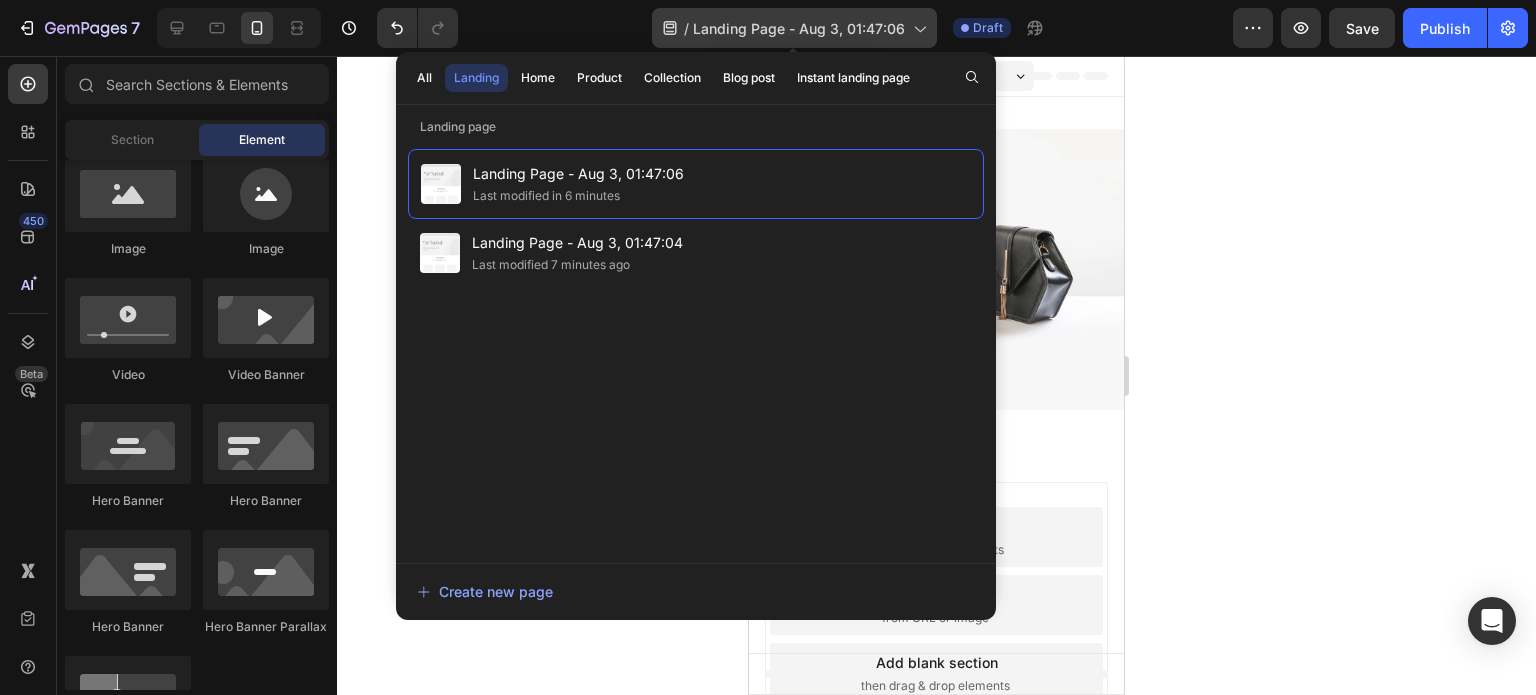 click on "Landing Page - Aug 3, 01:47:06" at bounding box center (799, 28) 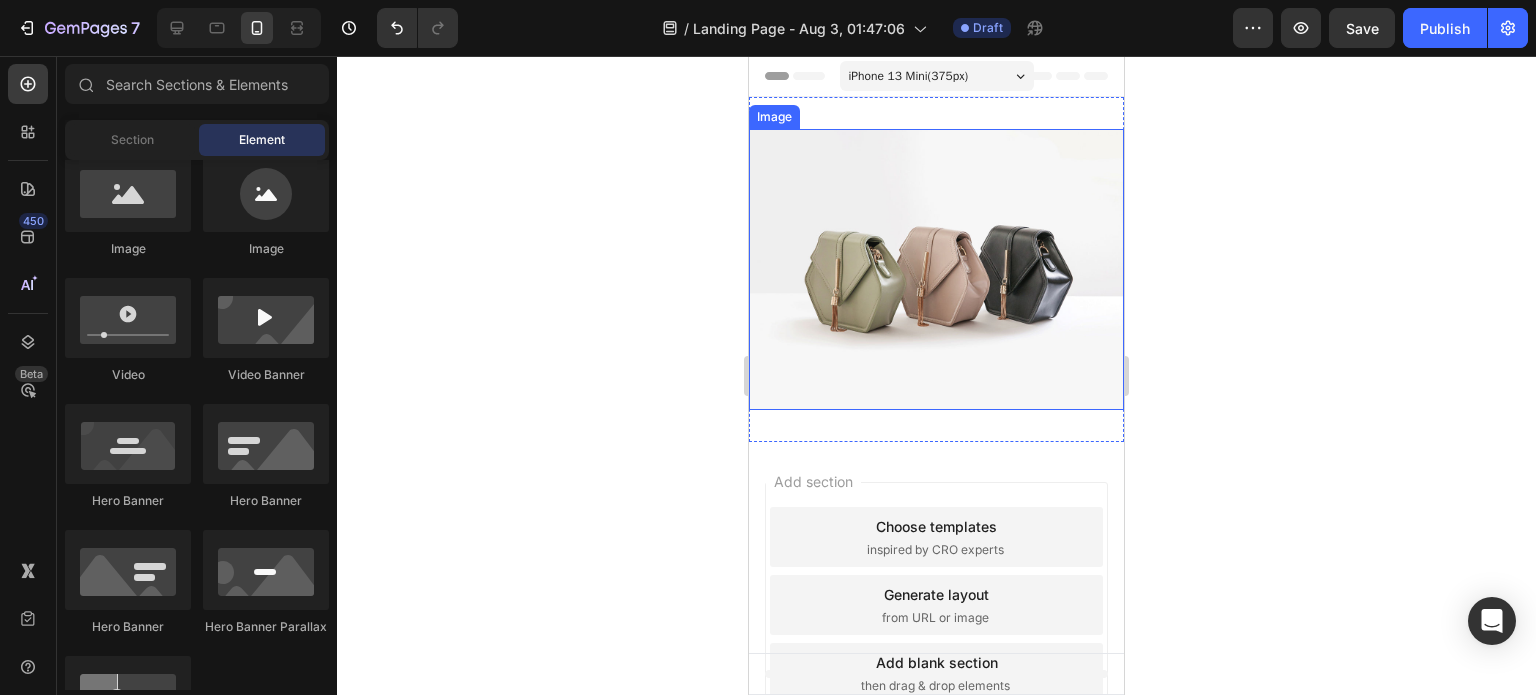 click at bounding box center (936, 269) 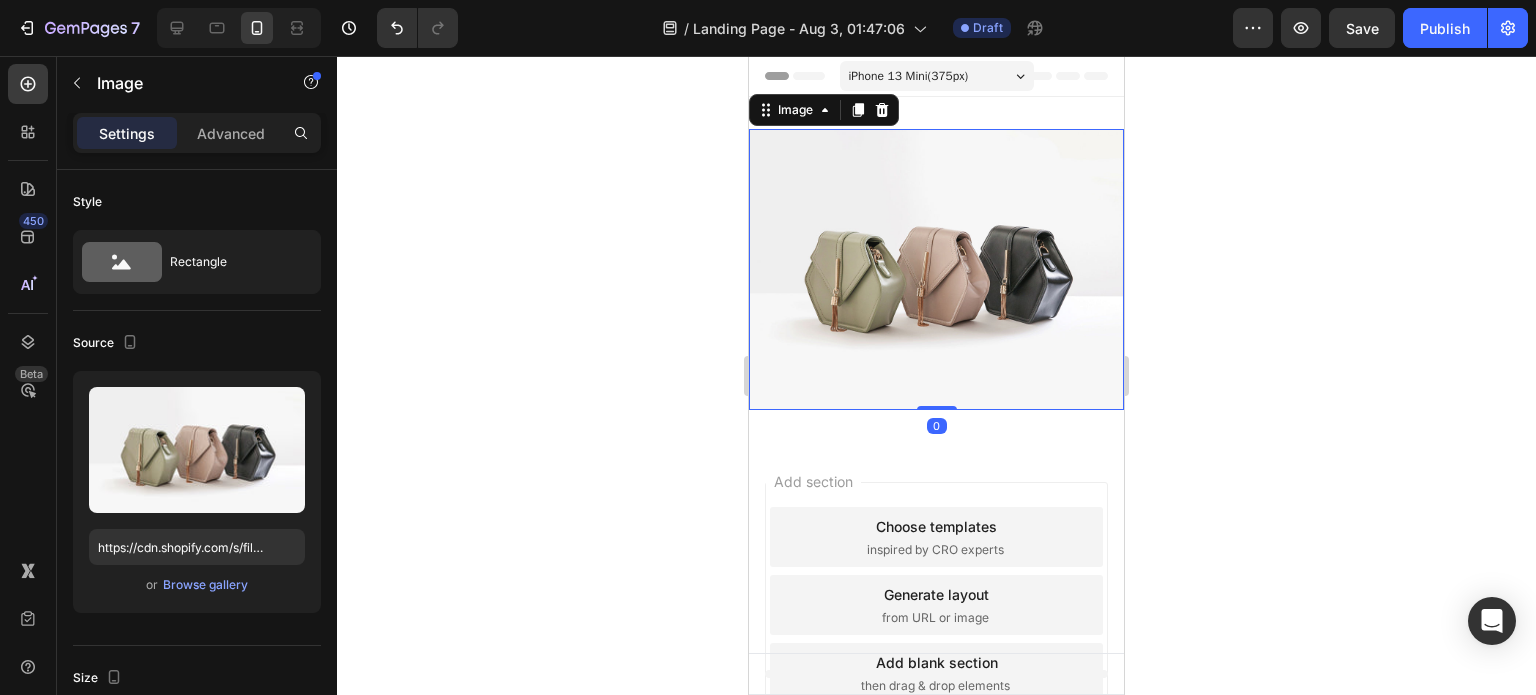 click on "Settings Advanced" at bounding box center [197, 141] 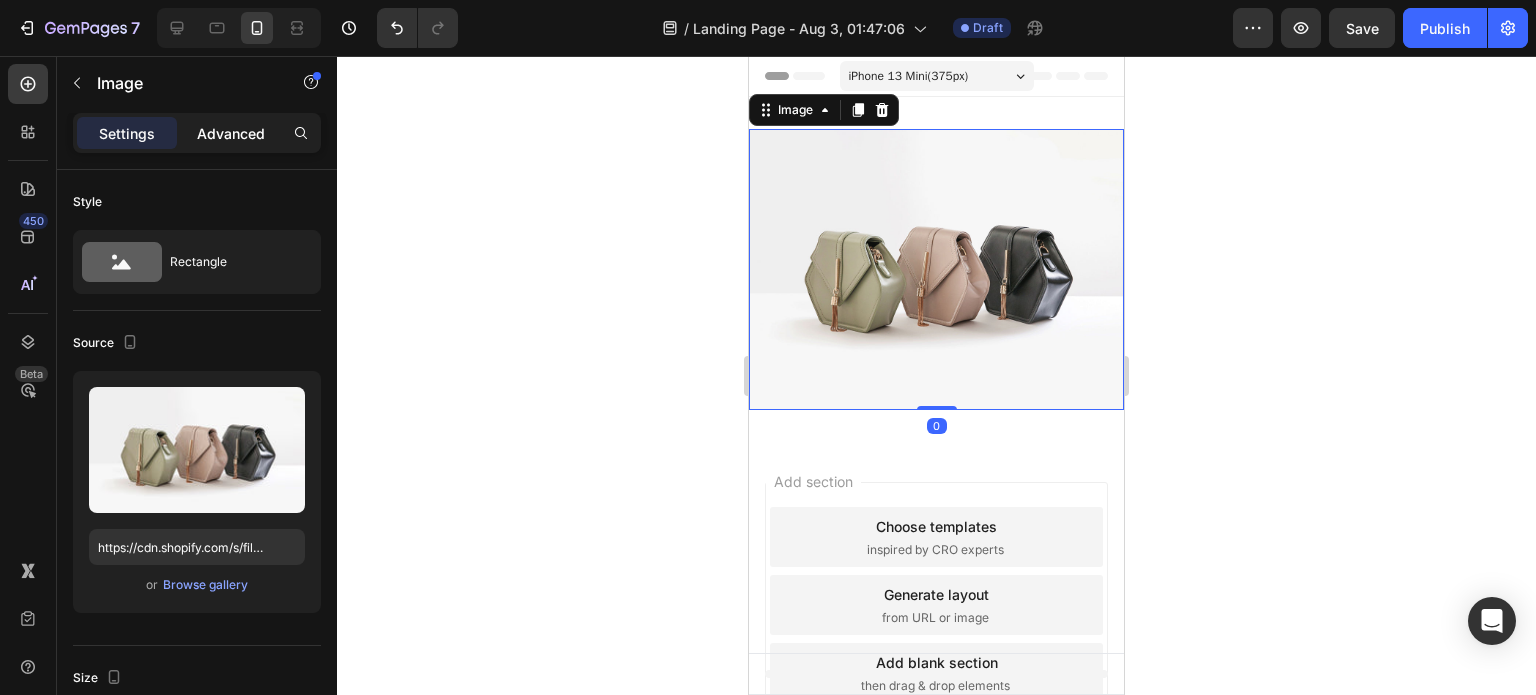 click on "Advanced" 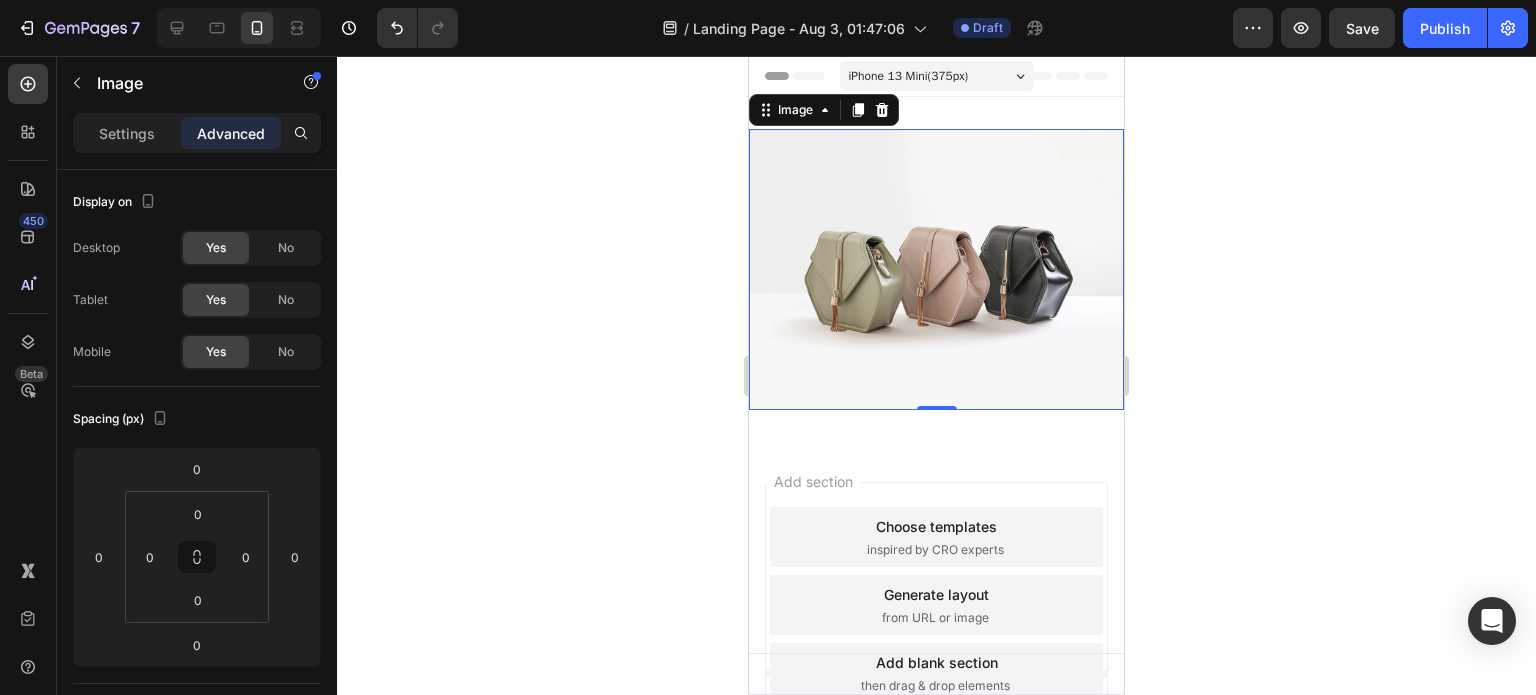 scroll, scrollTop: 582, scrollLeft: 0, axis: vertical 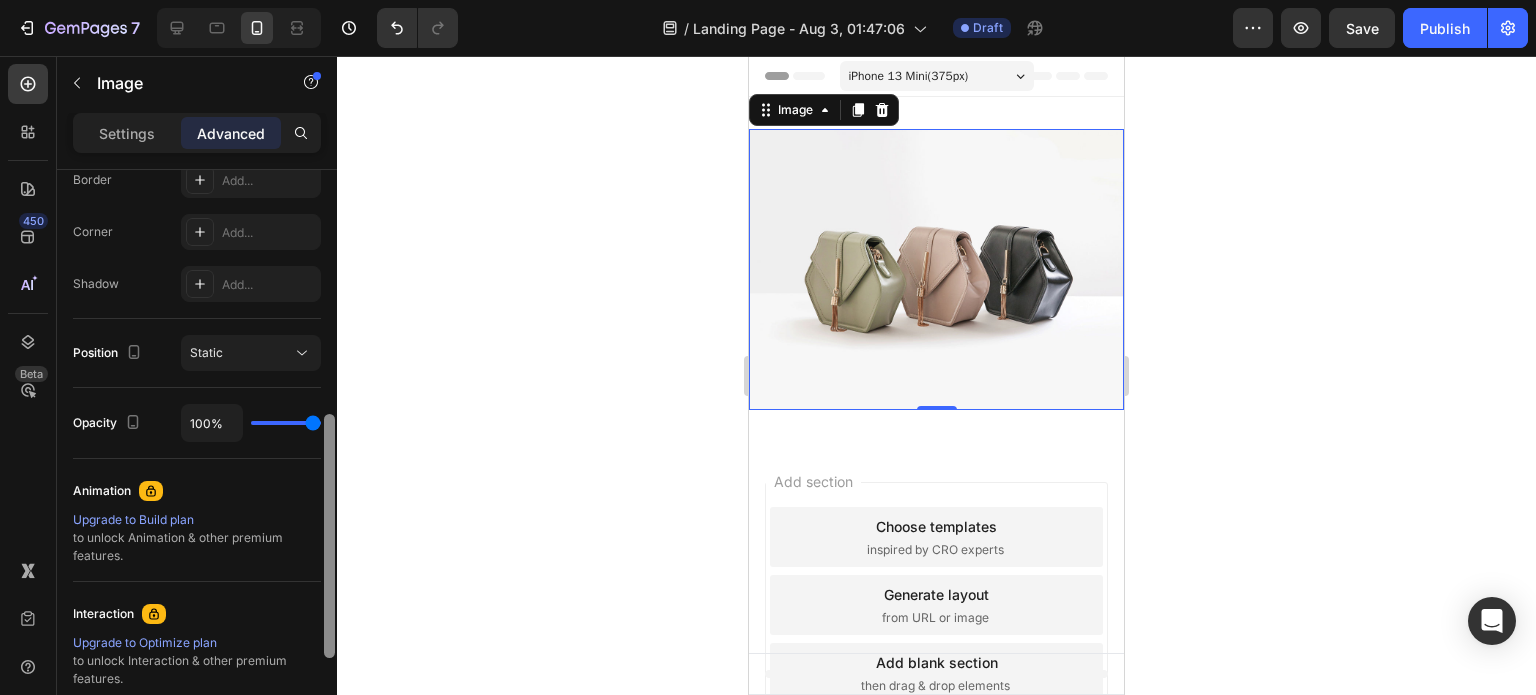 drag, startPoint x: 336, startPoint y: 373, endPoint x: 336, endPoint y: 464, distance: 91 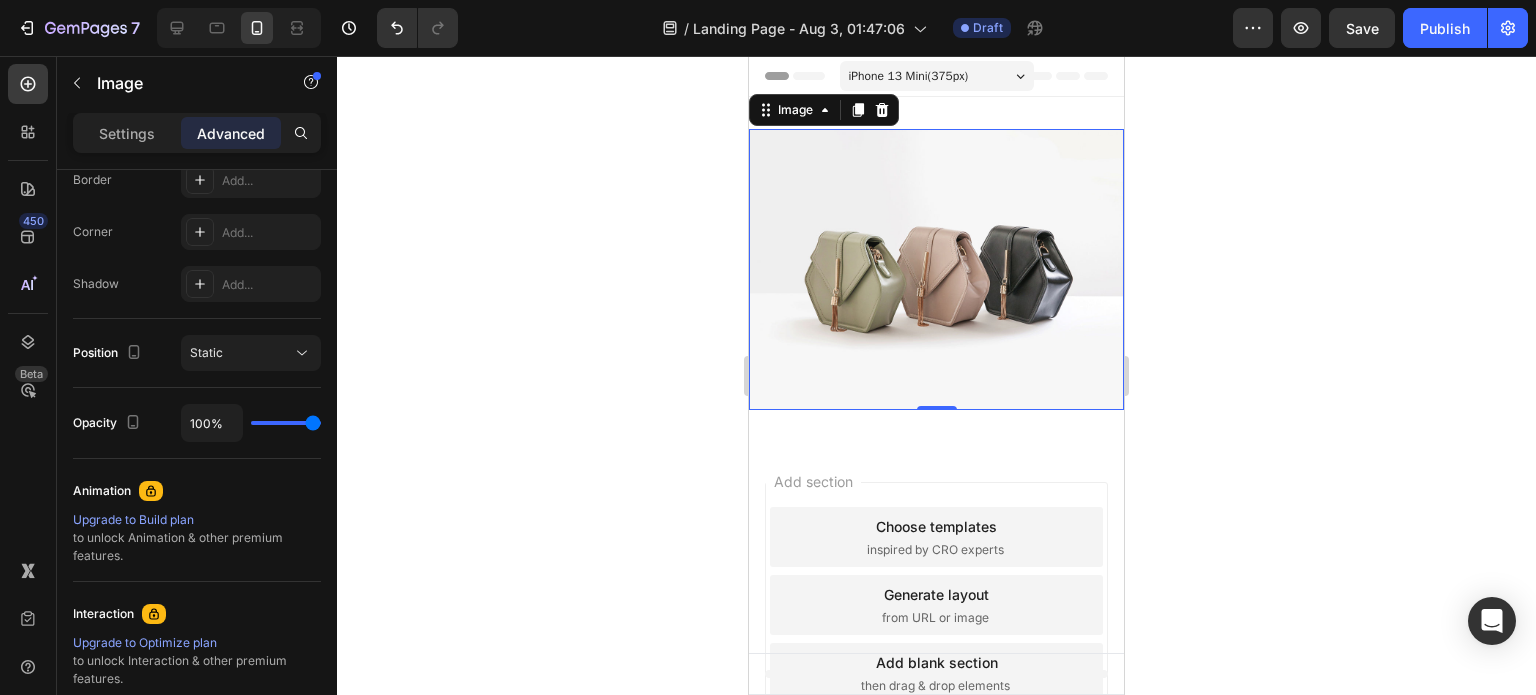 click on "Image   0 Section 1" at bounding box center (936, 269) 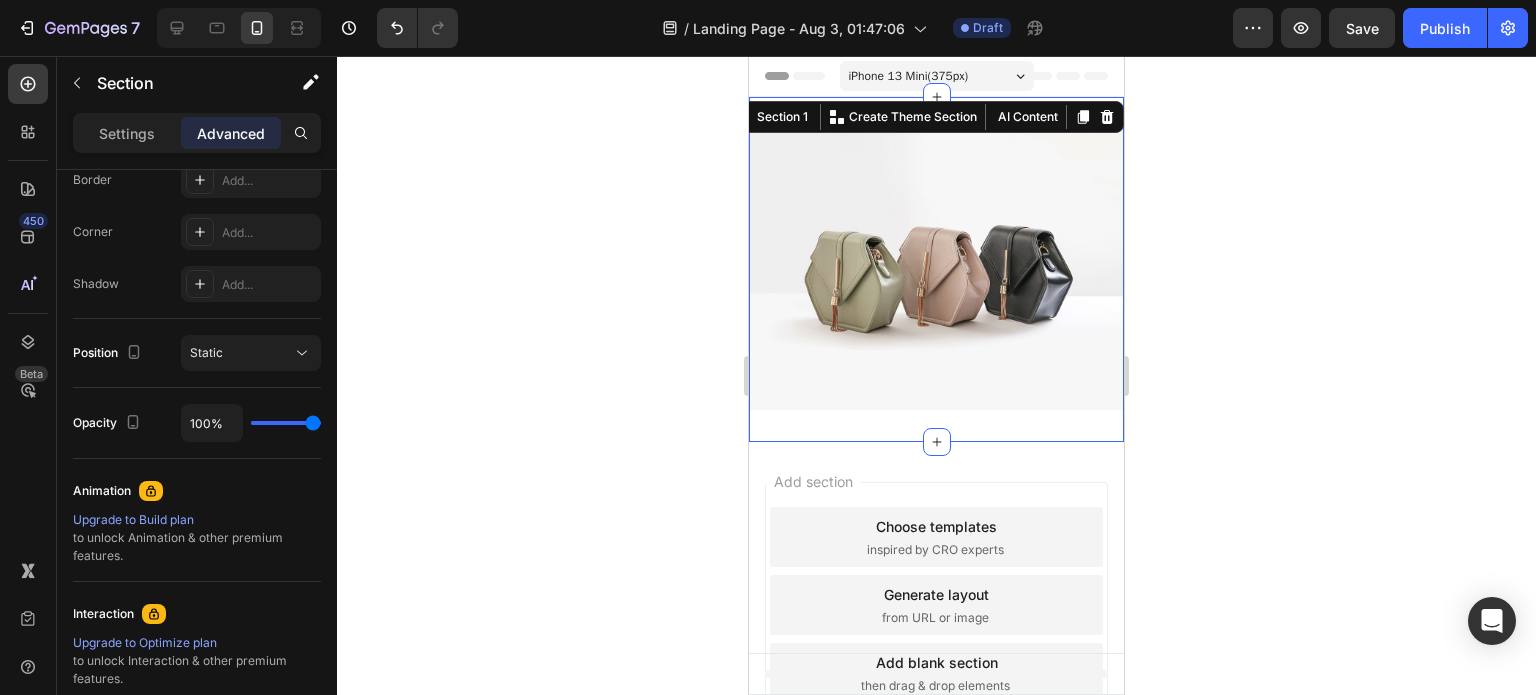 scroll, scrollTop: 0, scrollLeft: 0, axis: both 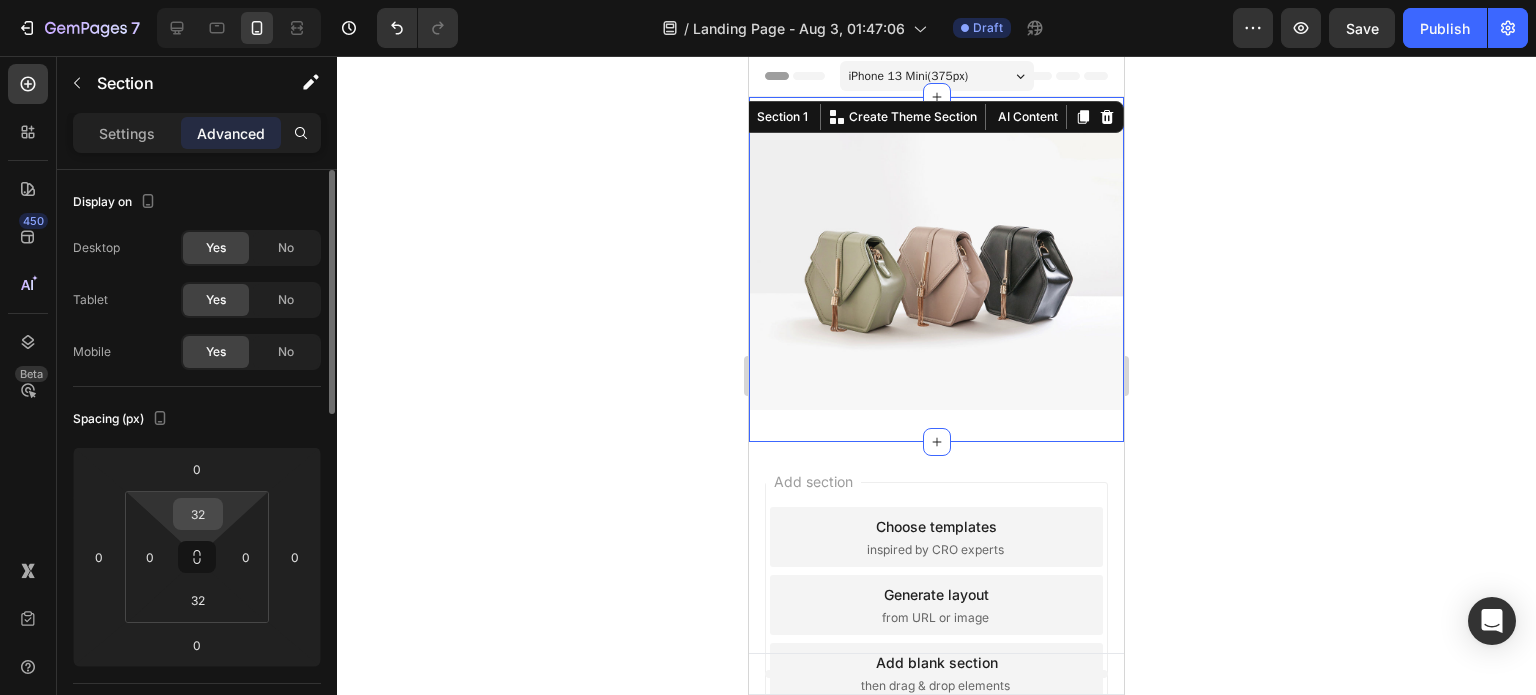 click on "32" at bounding box center (198, 514) 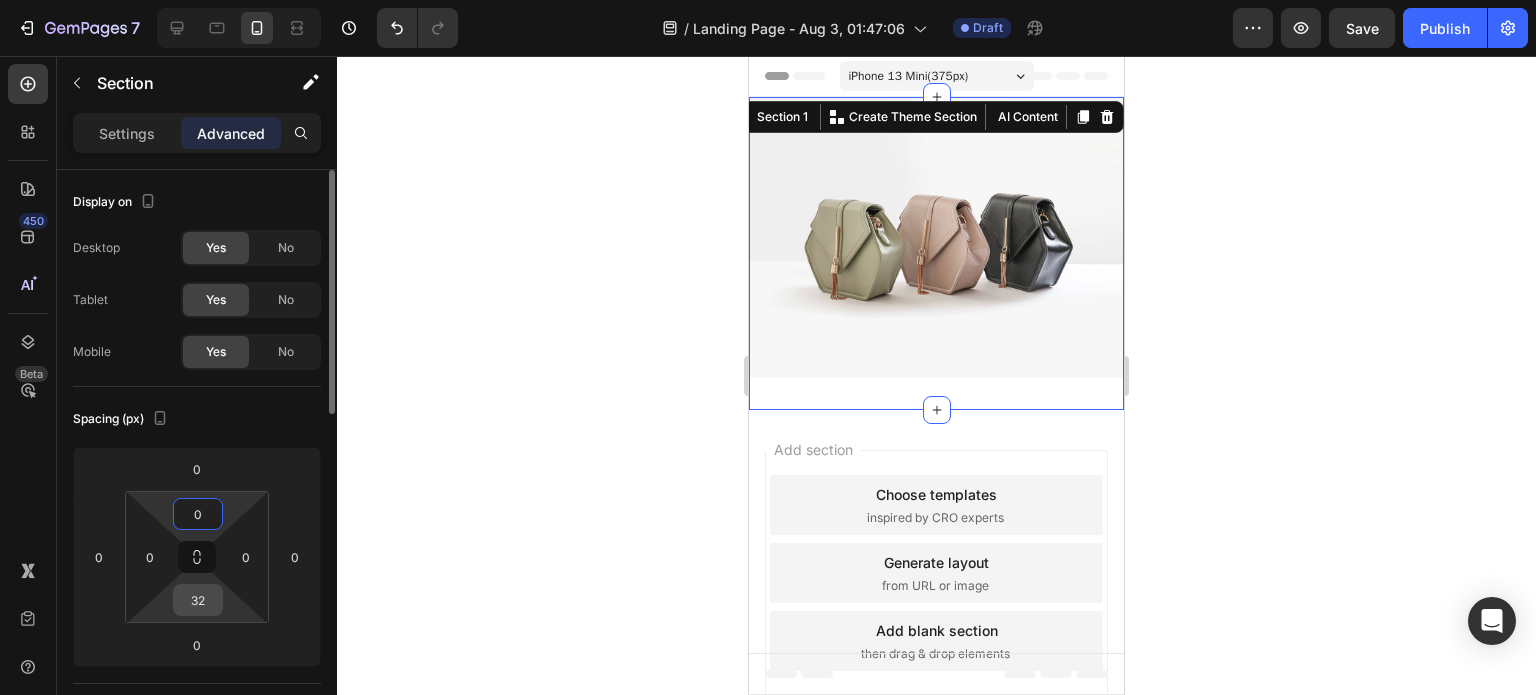type on "0" 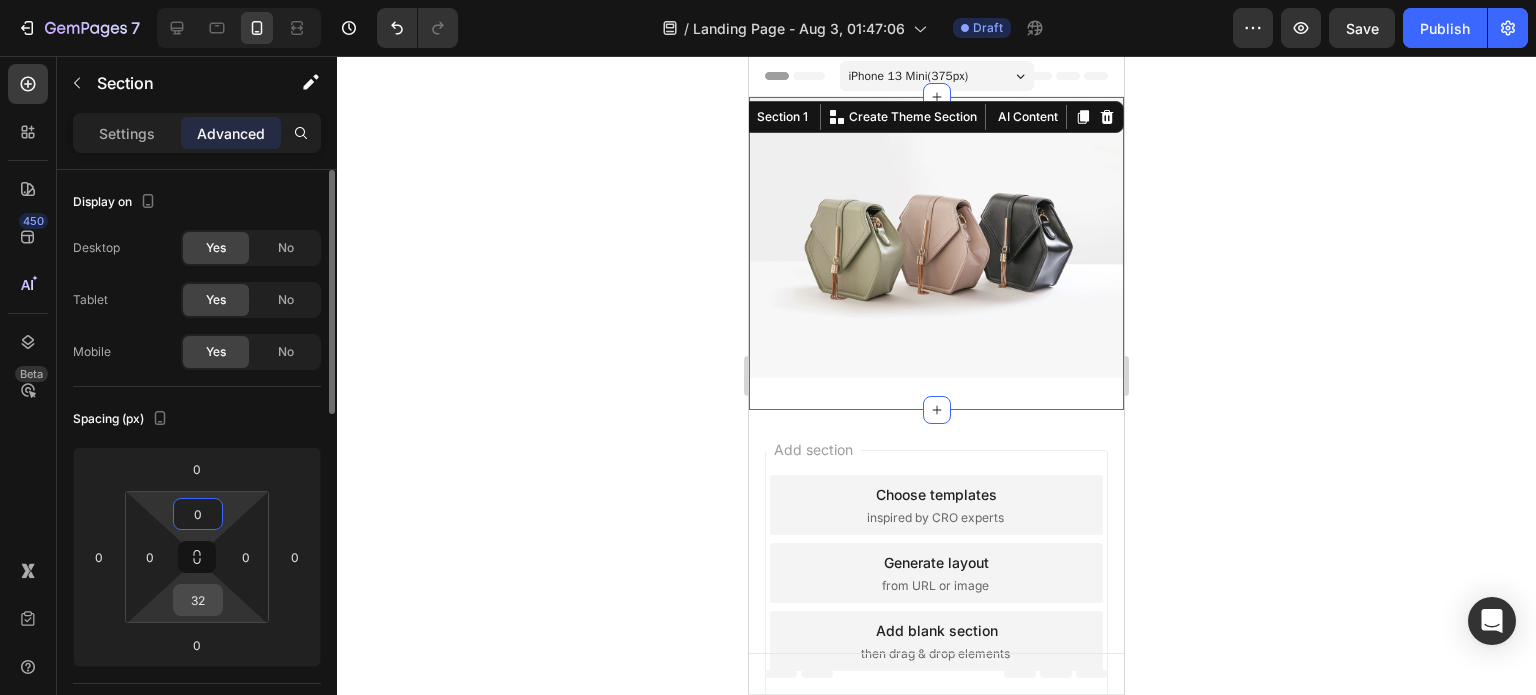click on "32" at bounding box center [198, 600] 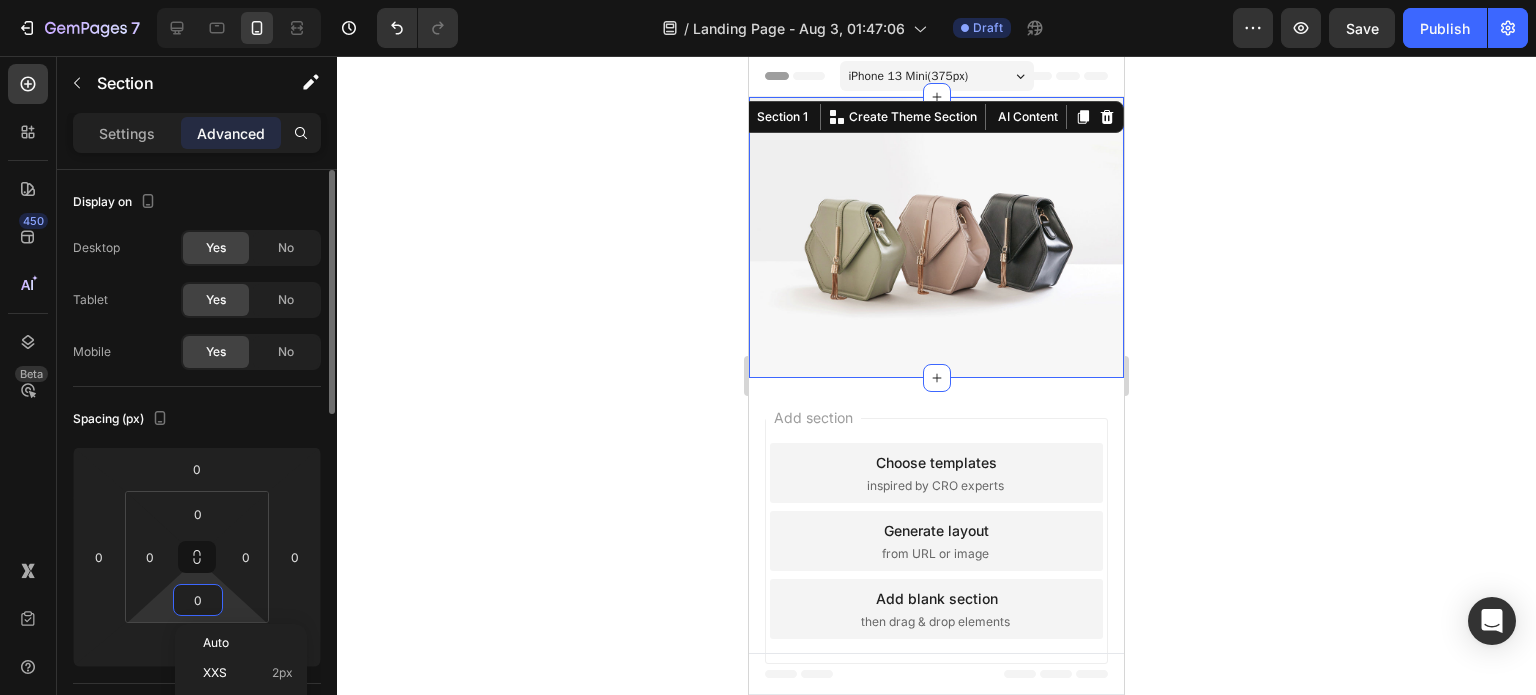 type on "00" 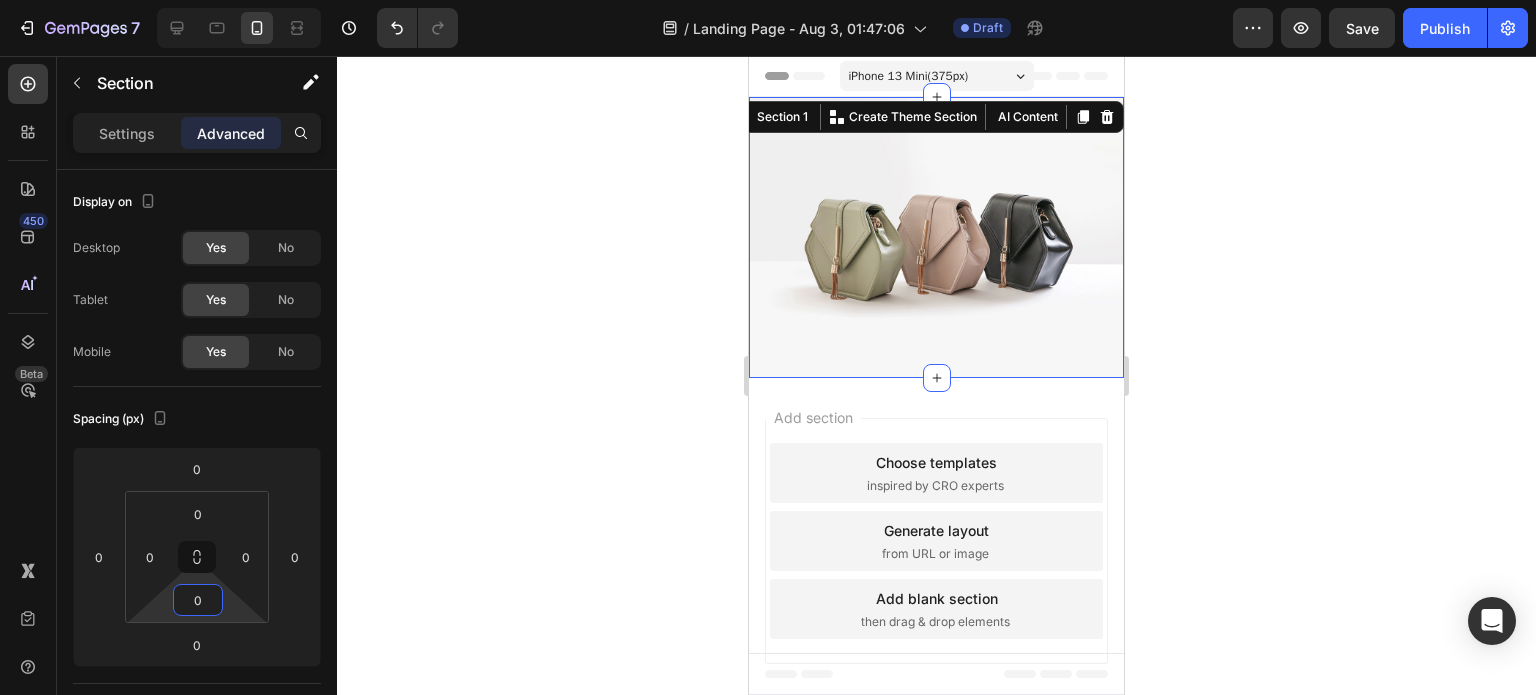 click 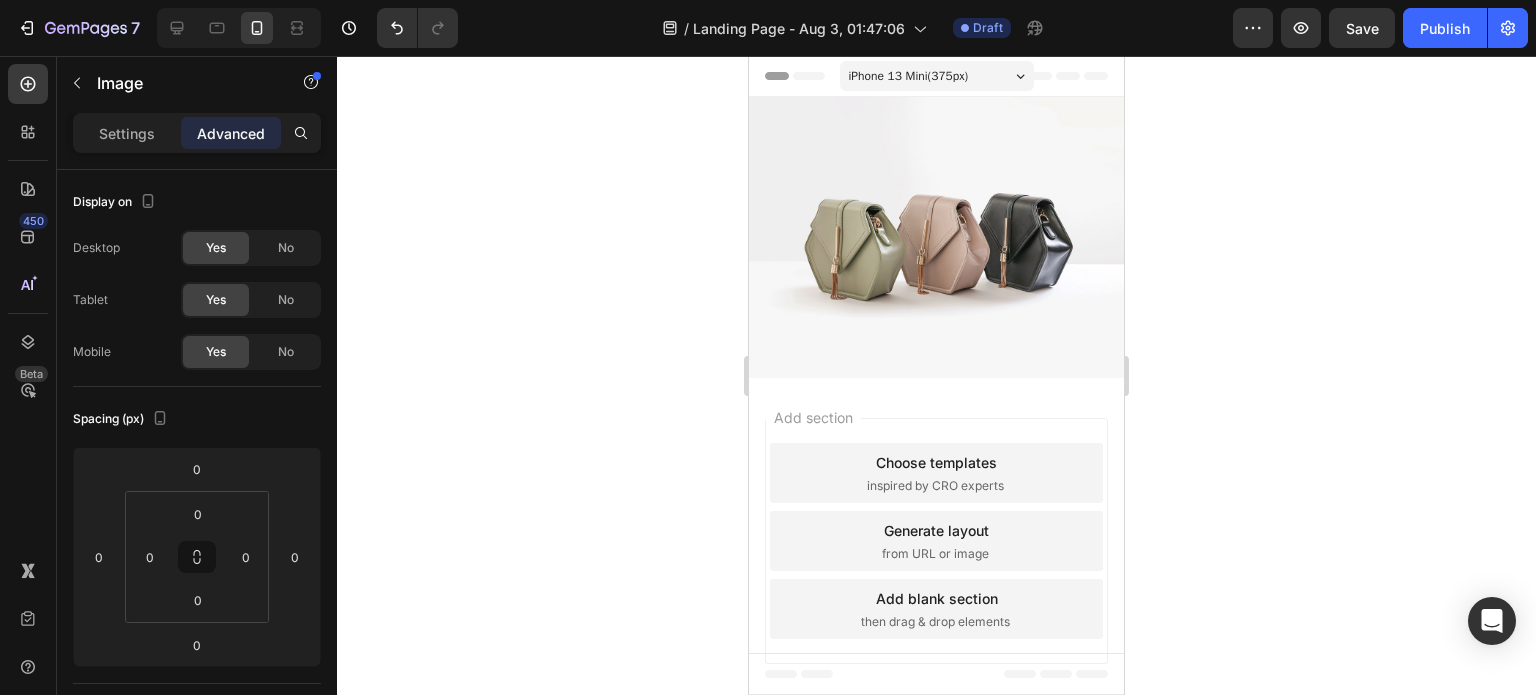 click at bounding box center [936, 237] 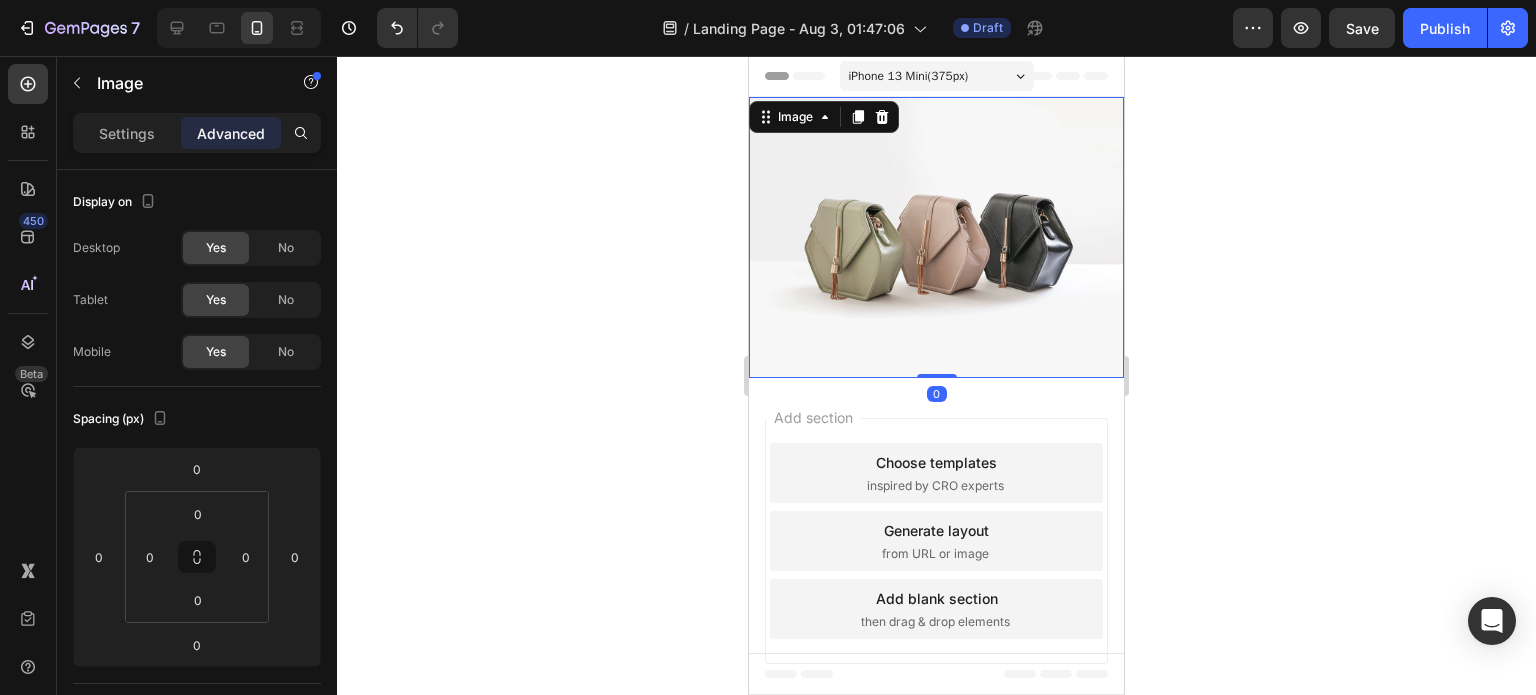 click at bounding box center (936, 237) 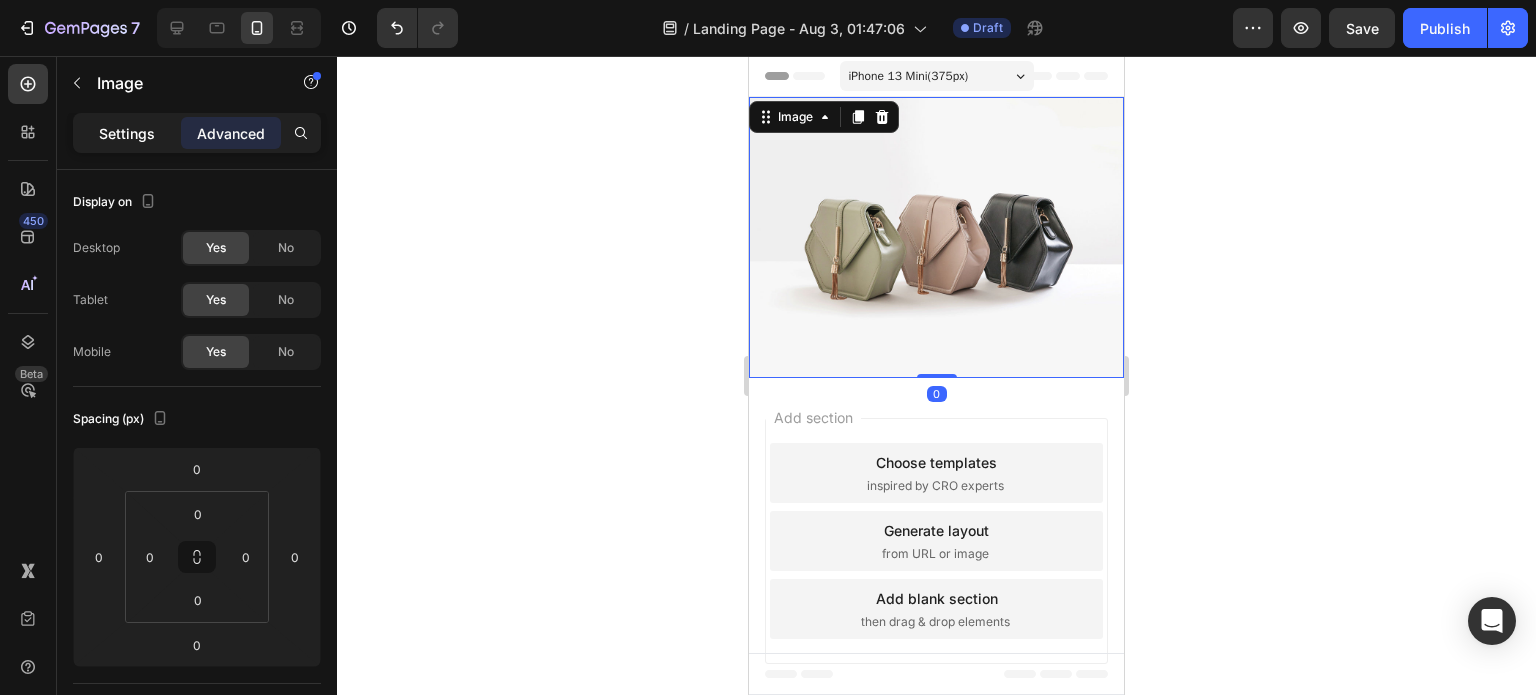 click on "Settings" 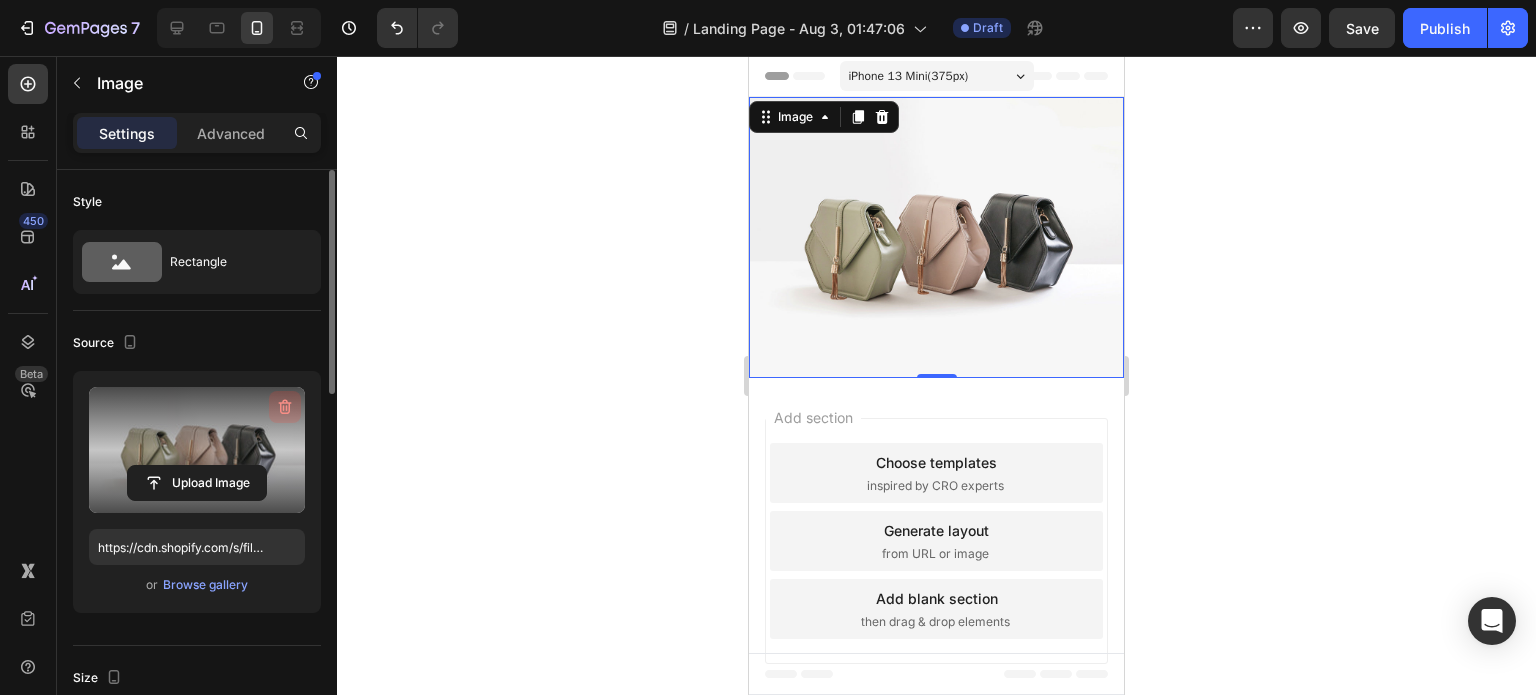 click 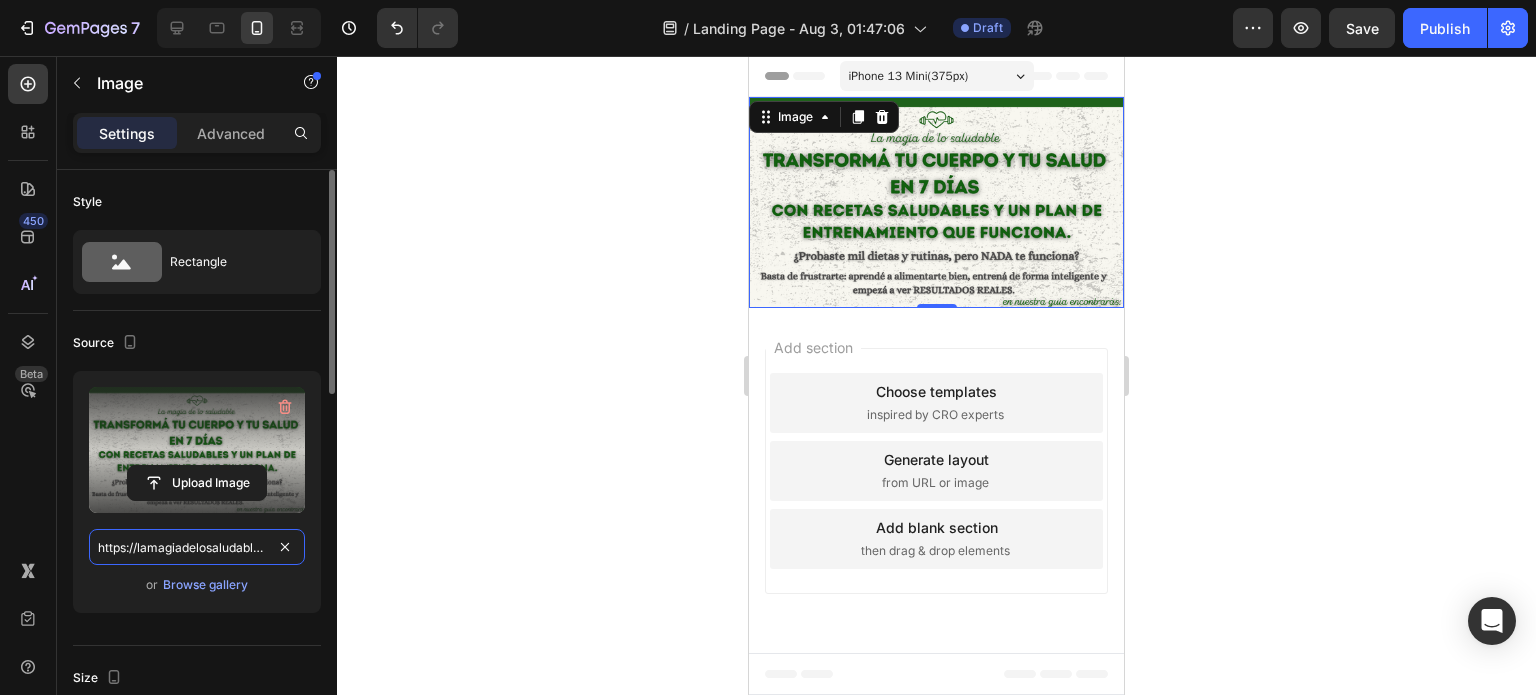 type on "https://lamagiadelosaludable.com/cdn/shop/files/Copia_de_Copia_de_IMAGENES_TIENDA_3606124c-8545-4e19-b549-682c4c194f98.png?v=1751369569&width=550" 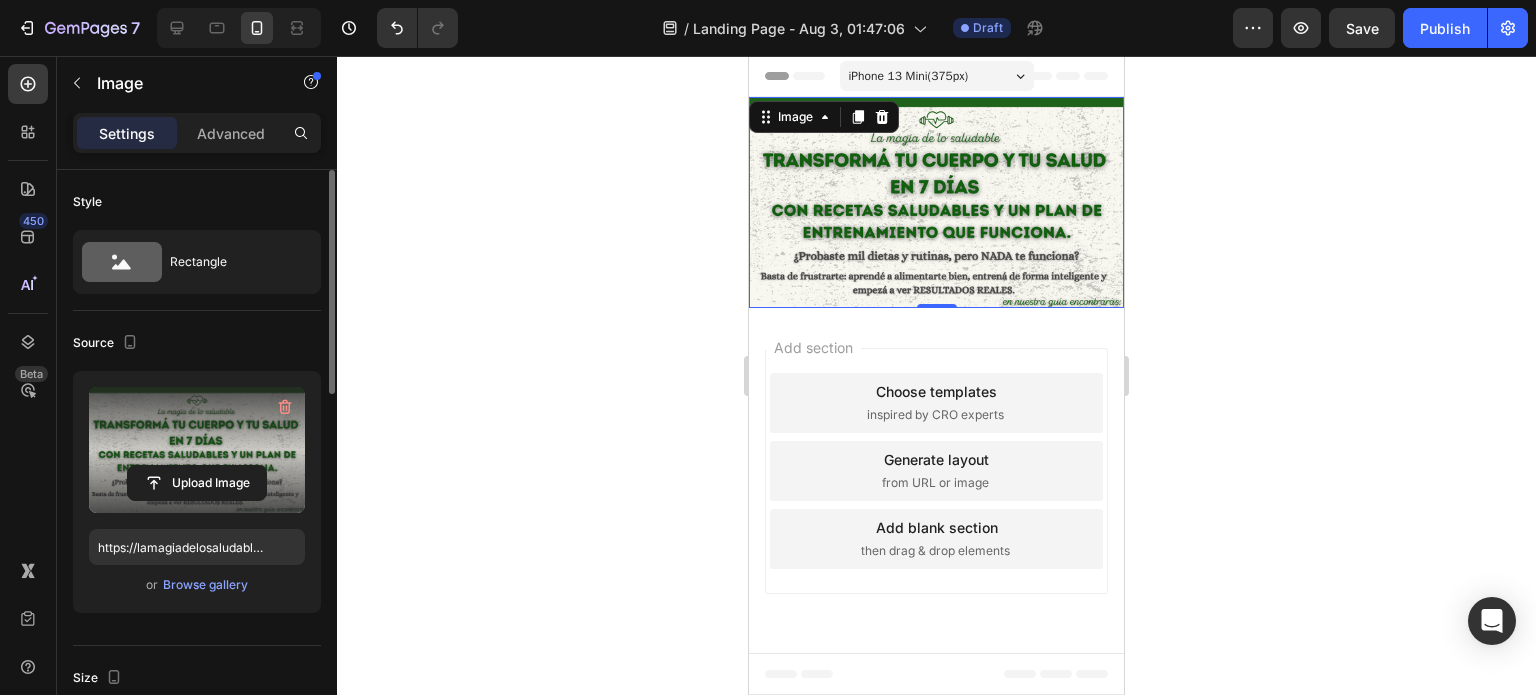 click 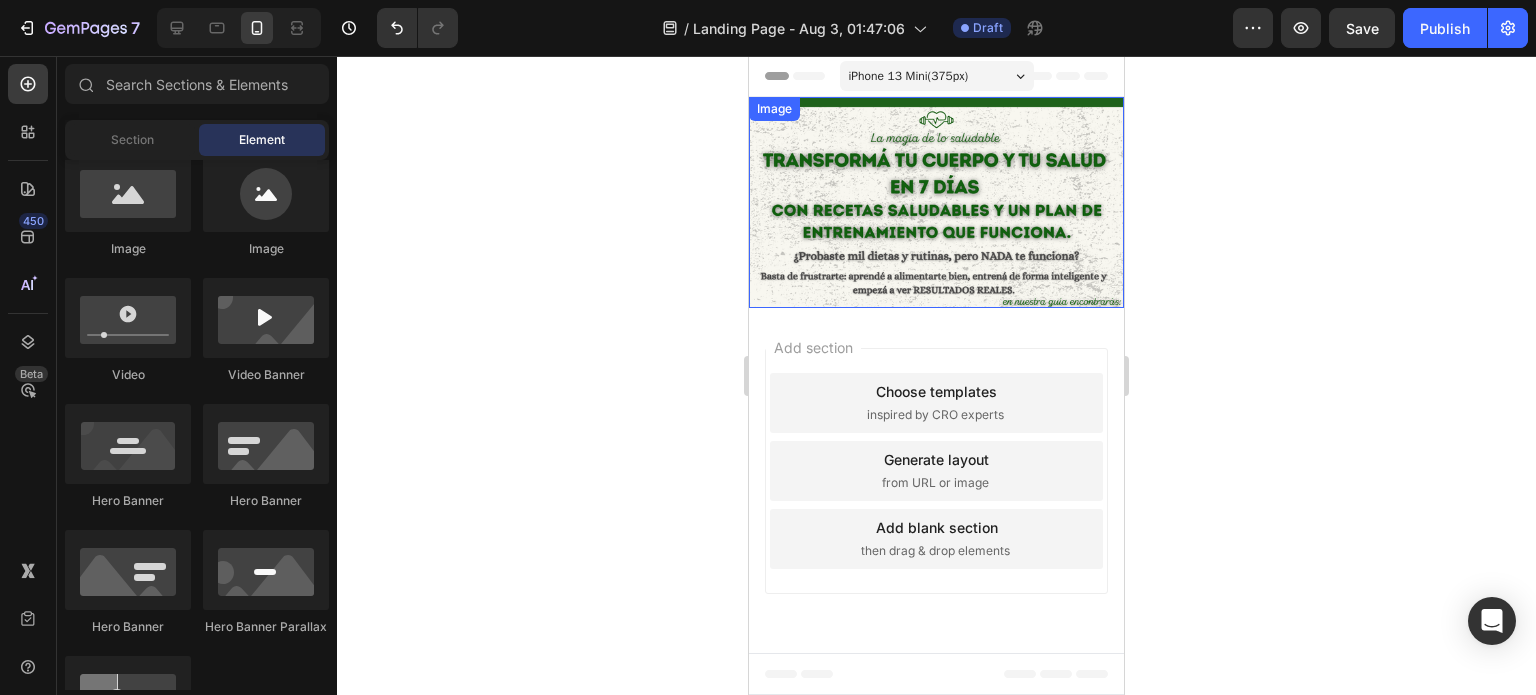 click at bounding box center [936, 202] 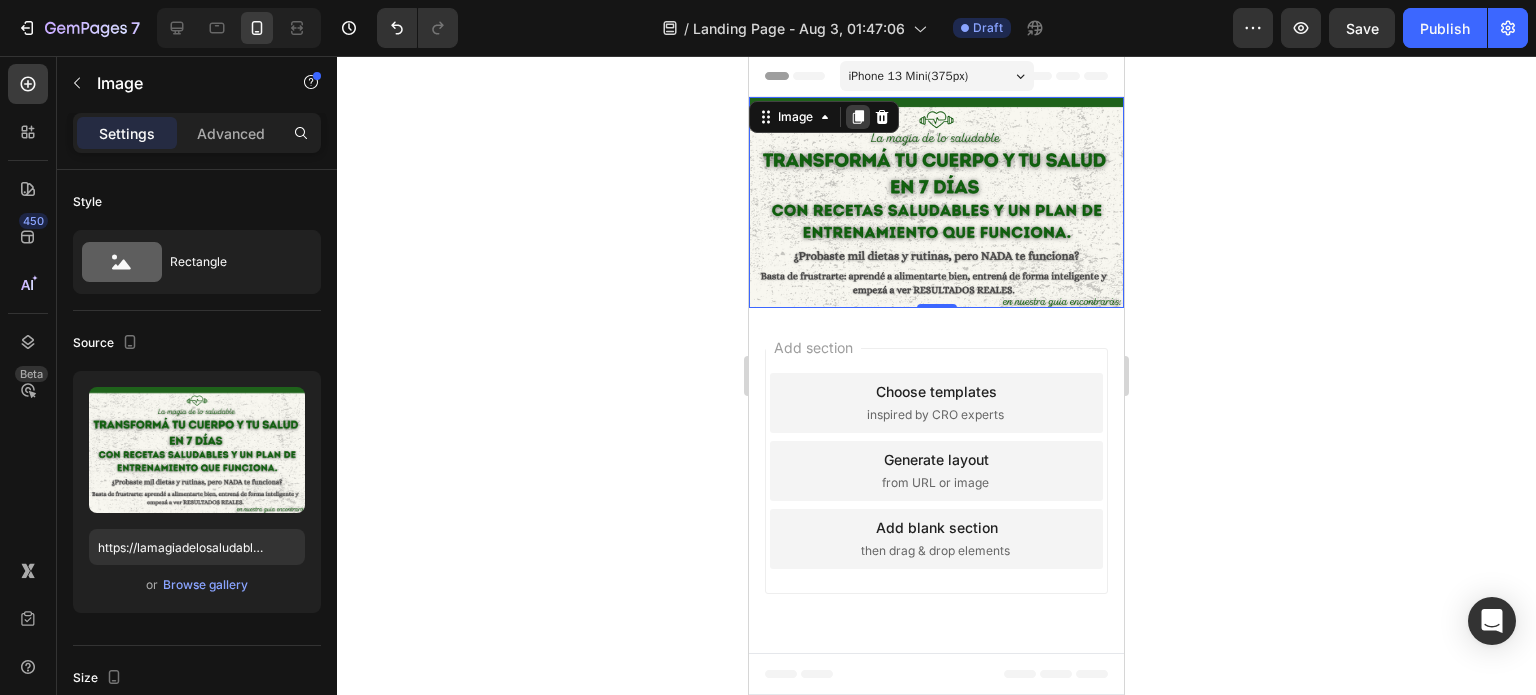 click 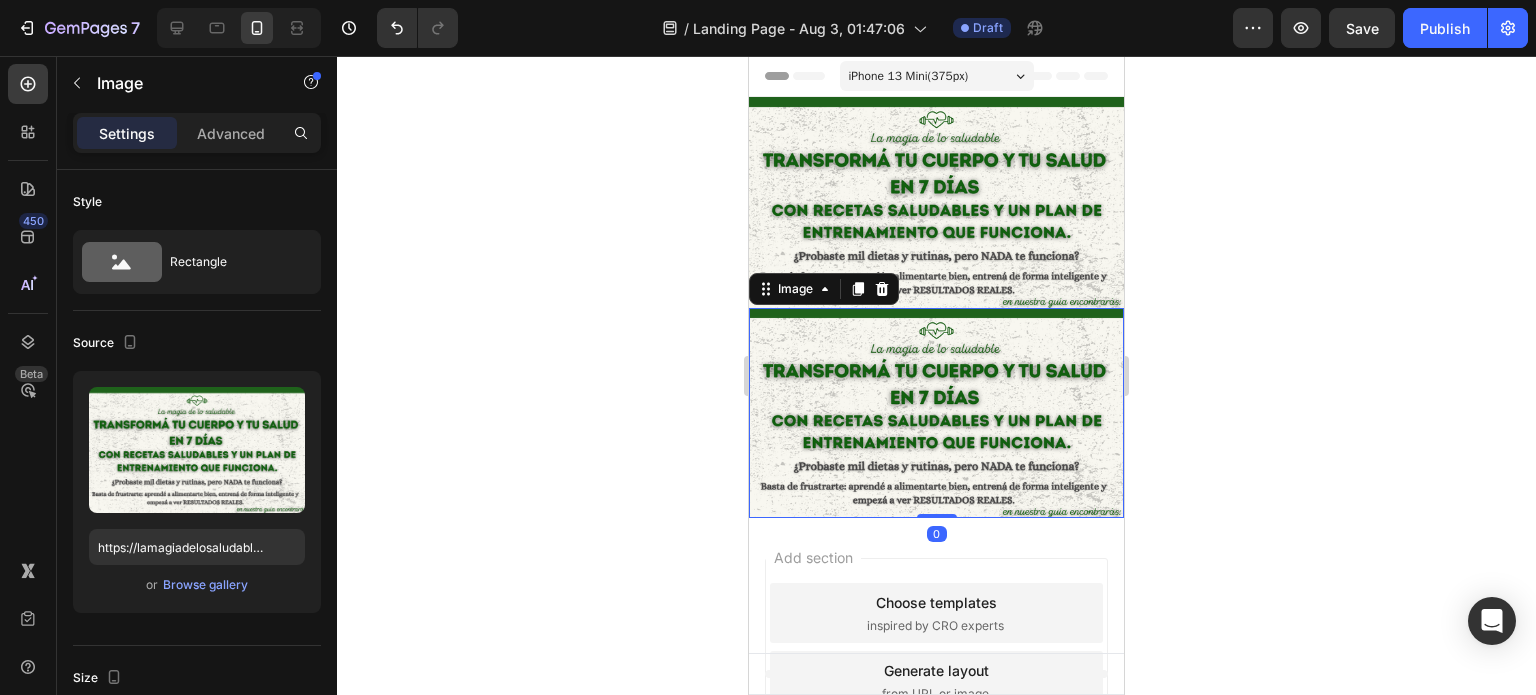 click 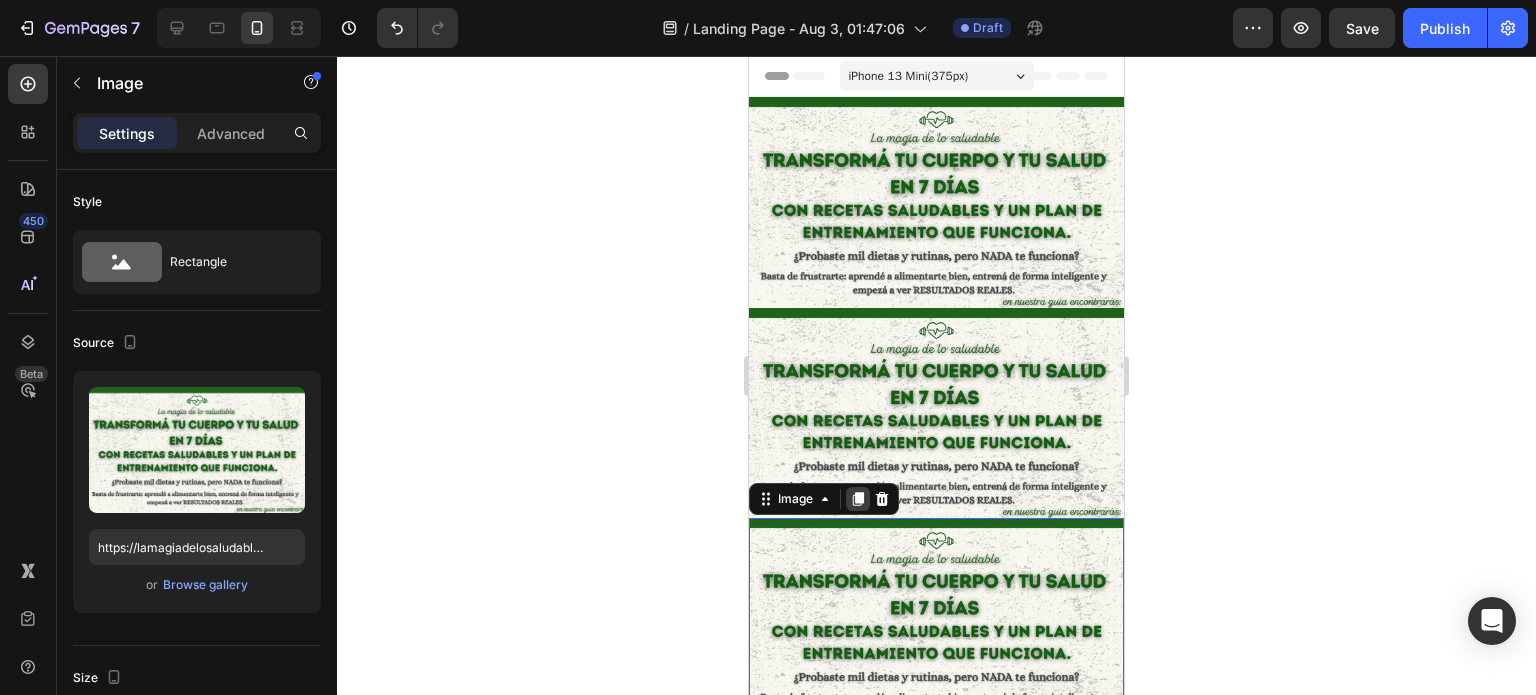click 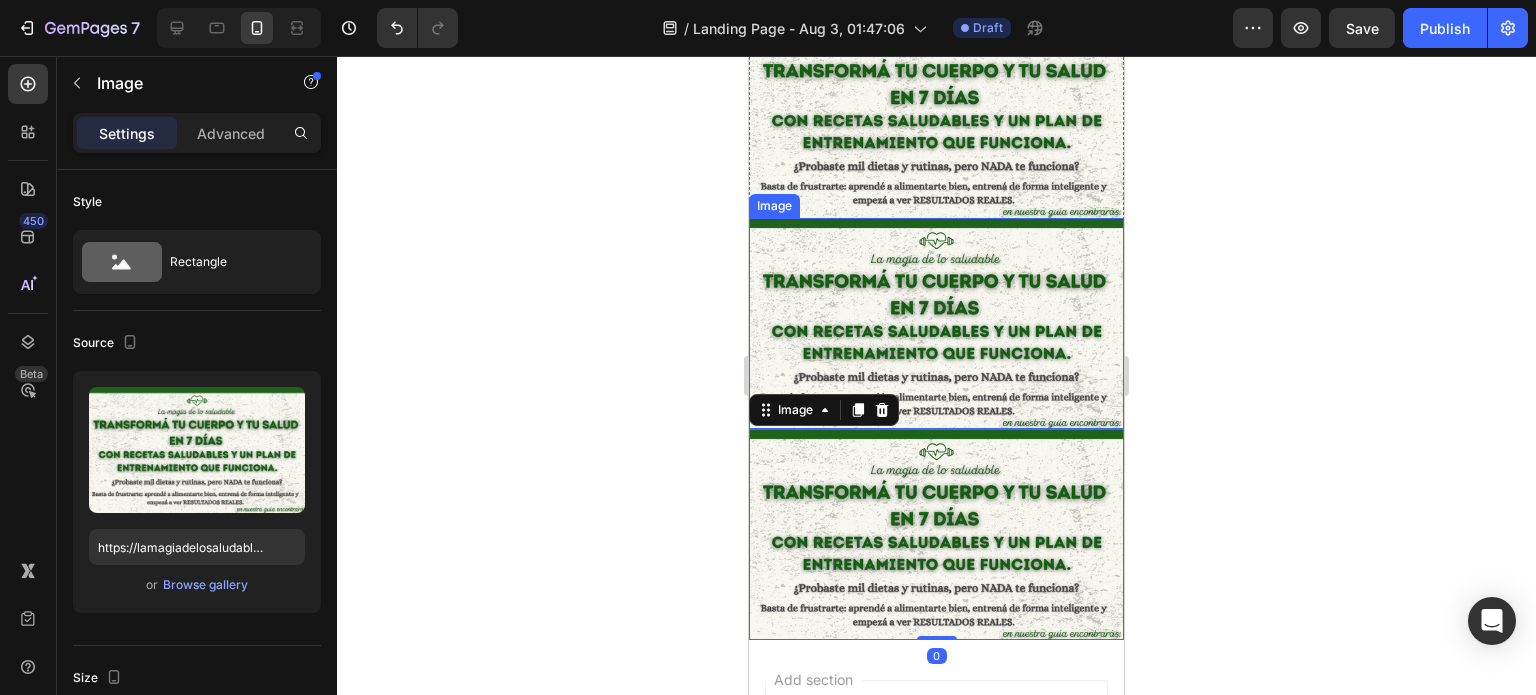 click at bounding box center [936, 323] 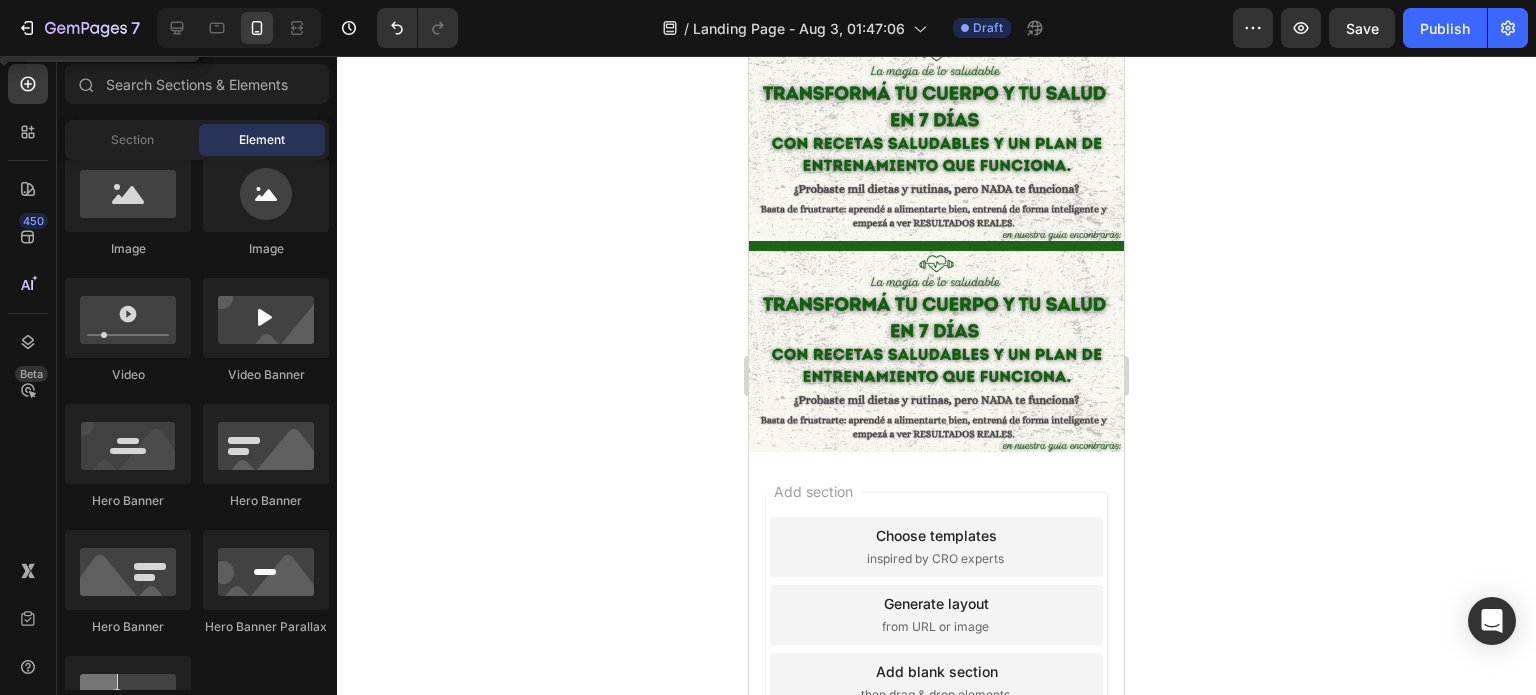 scroll, scrollTop: 0, scrollLeft: 0, axis: both 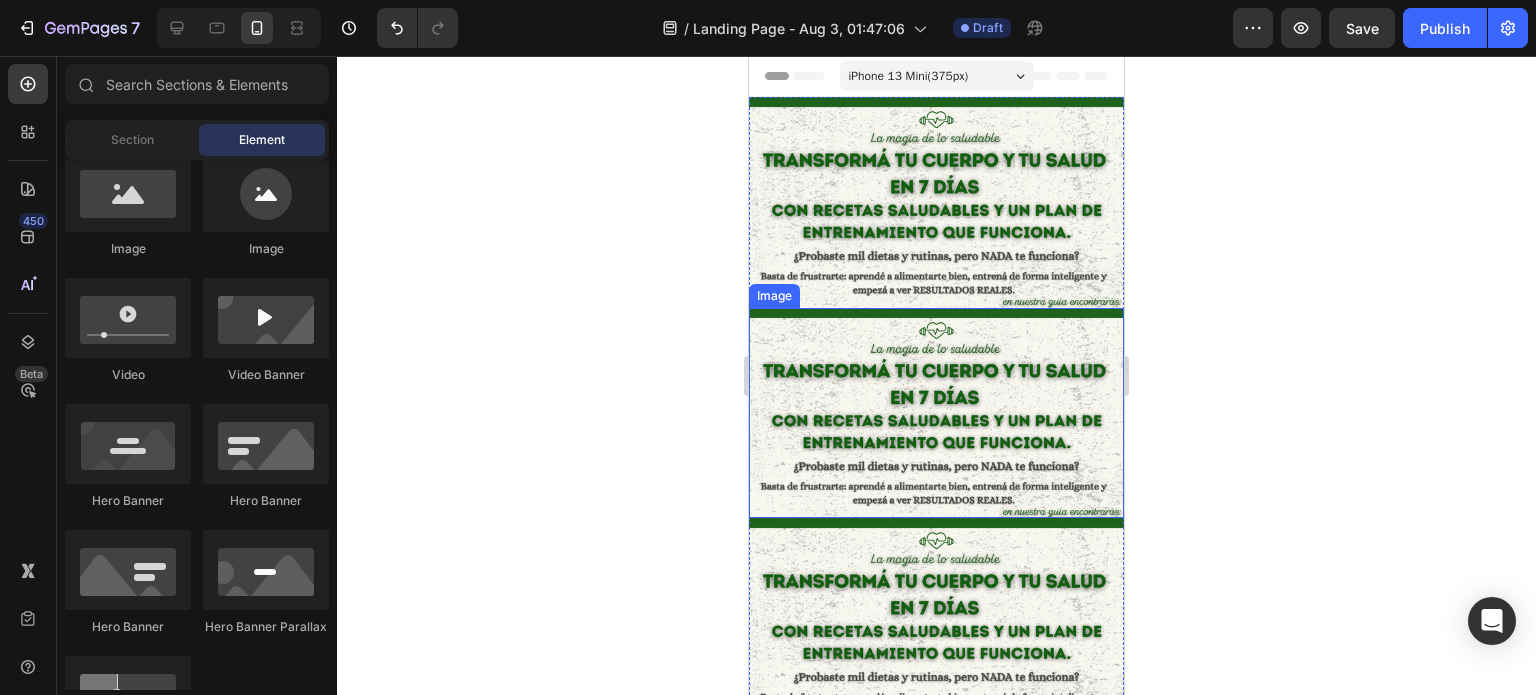 click at bounding box center (936, 413) 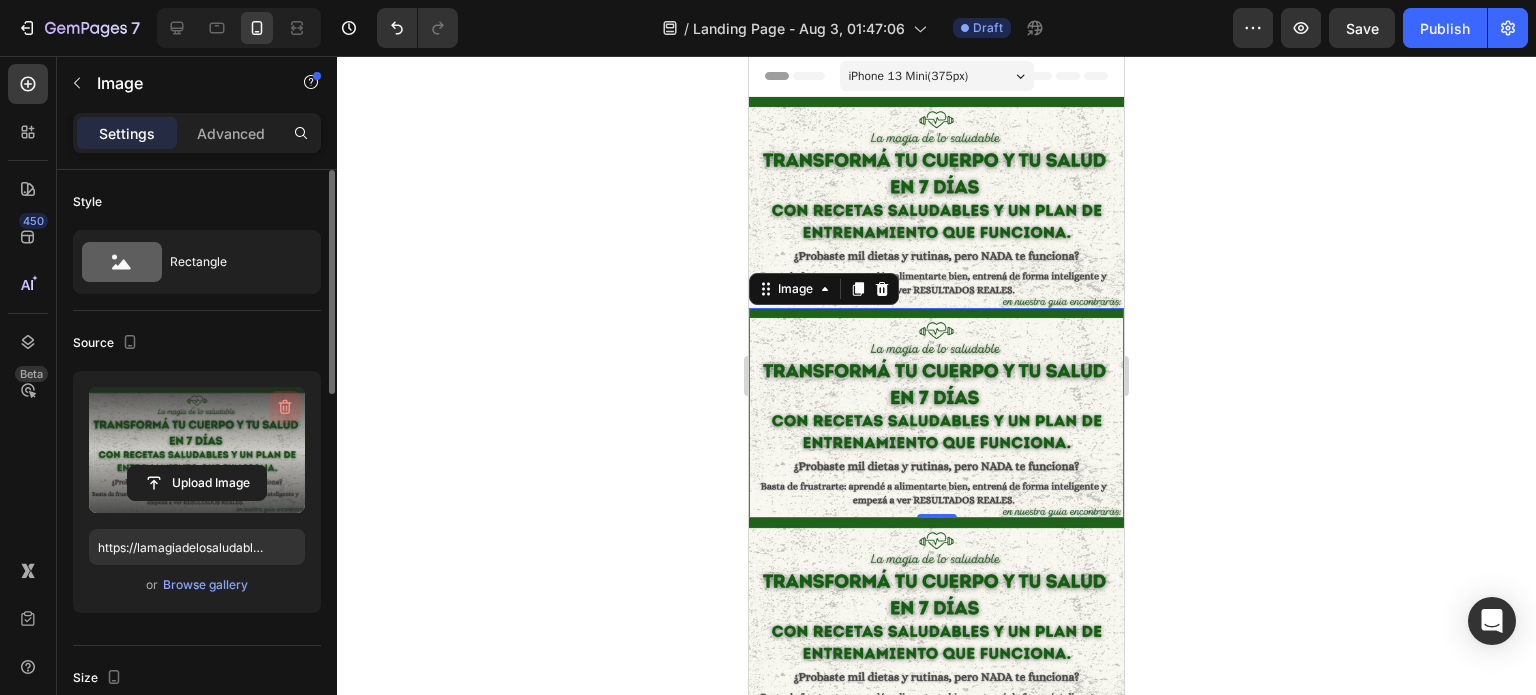 click at bounding box center (285, 407) 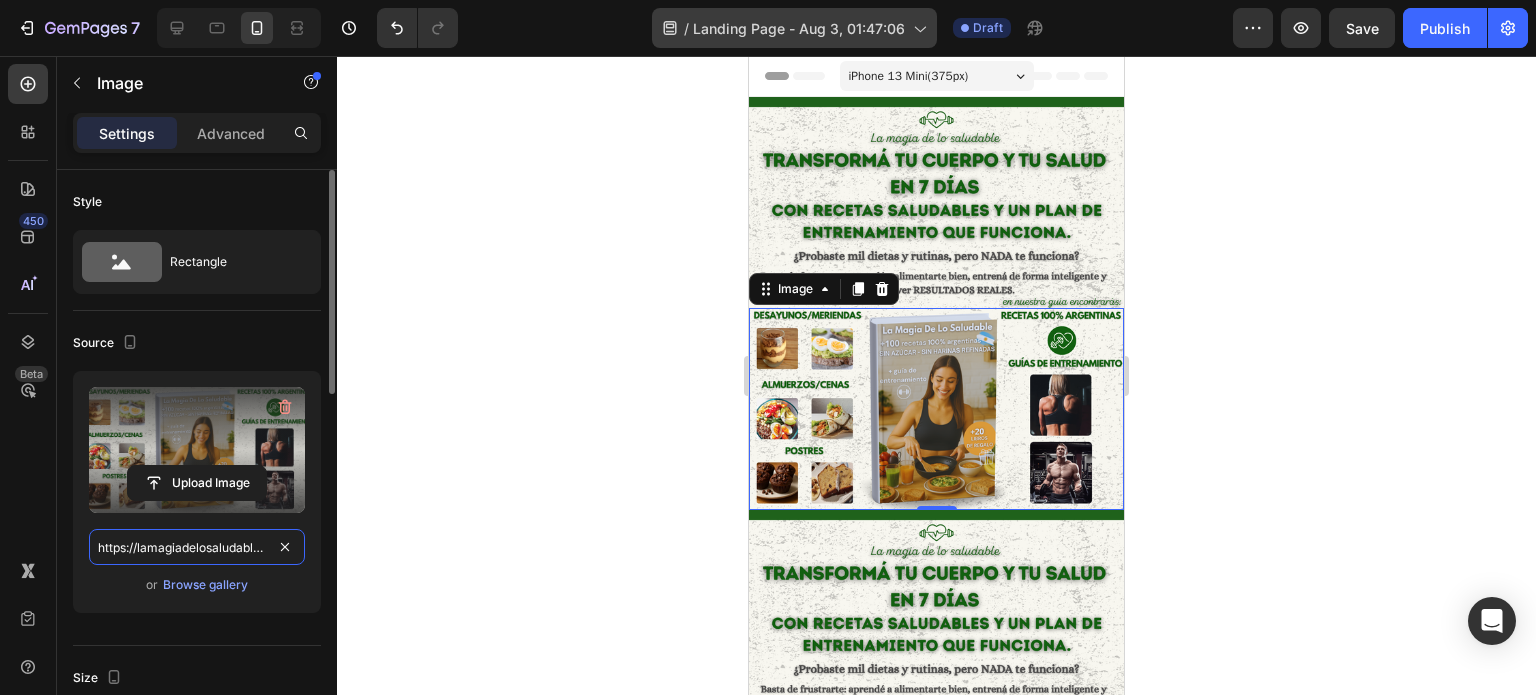 type on "https://lamagiadelosaludable.com/cdn/shop/files/Copia_de_Copia_de_IMAGENES_TIENDA_07d57299-6907-434f-aabc-e8534d7badb7.png?v=1752247749&width=550" 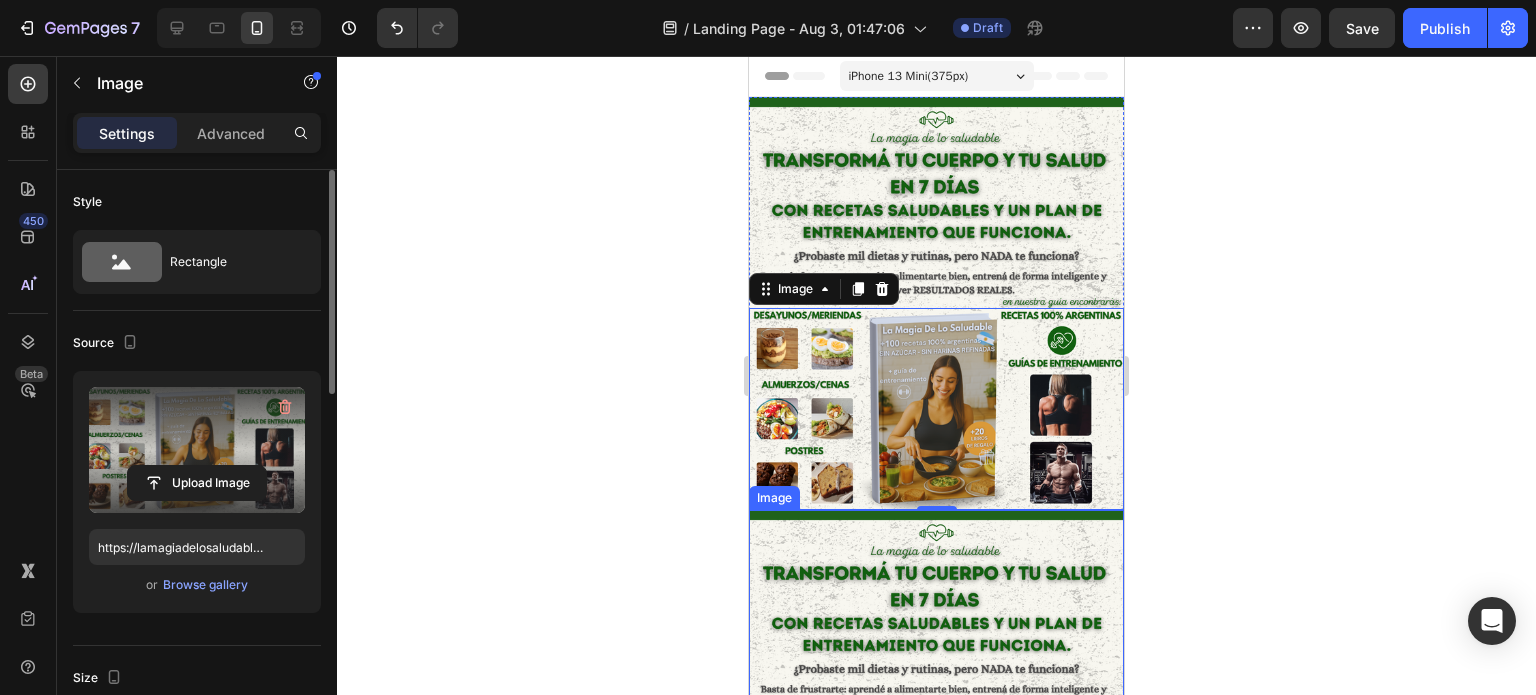 click at bounding box center [936, 615] 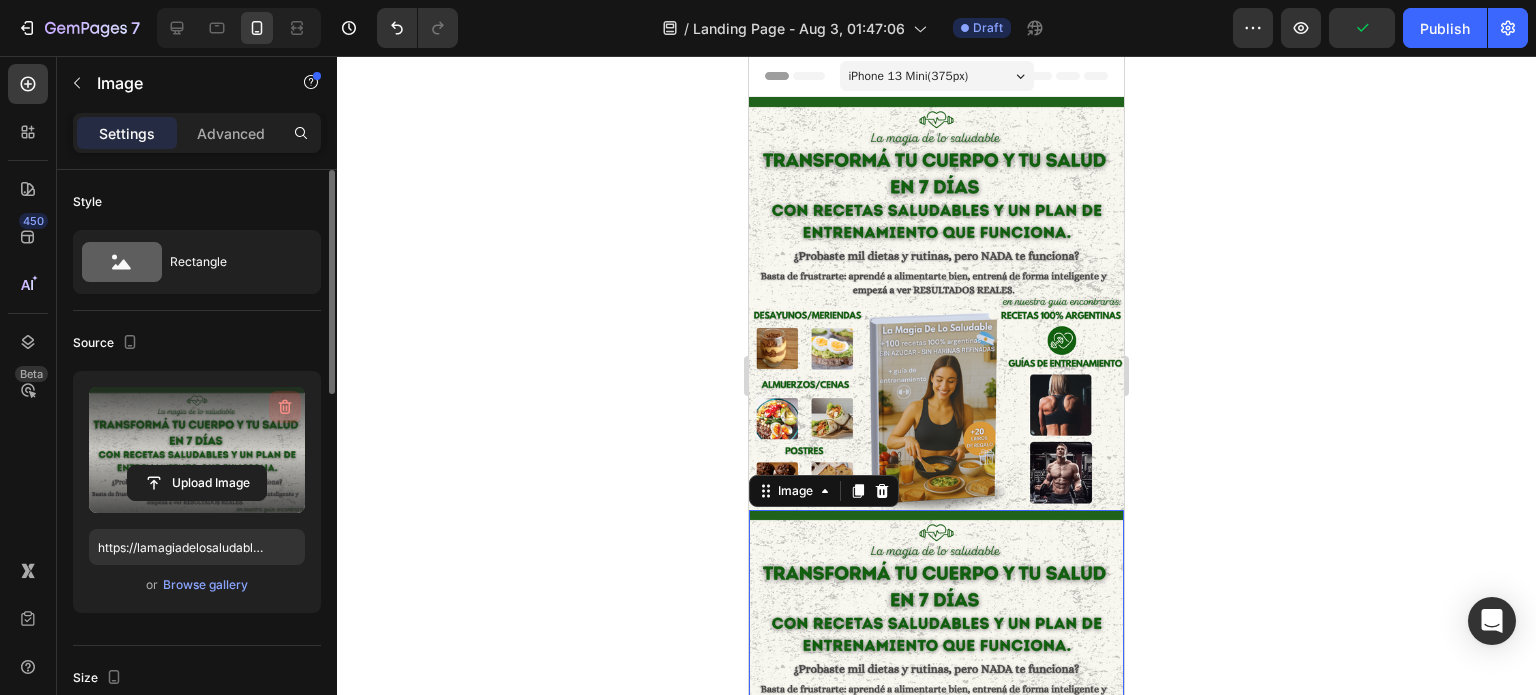 click at bounding box center [285, 407] 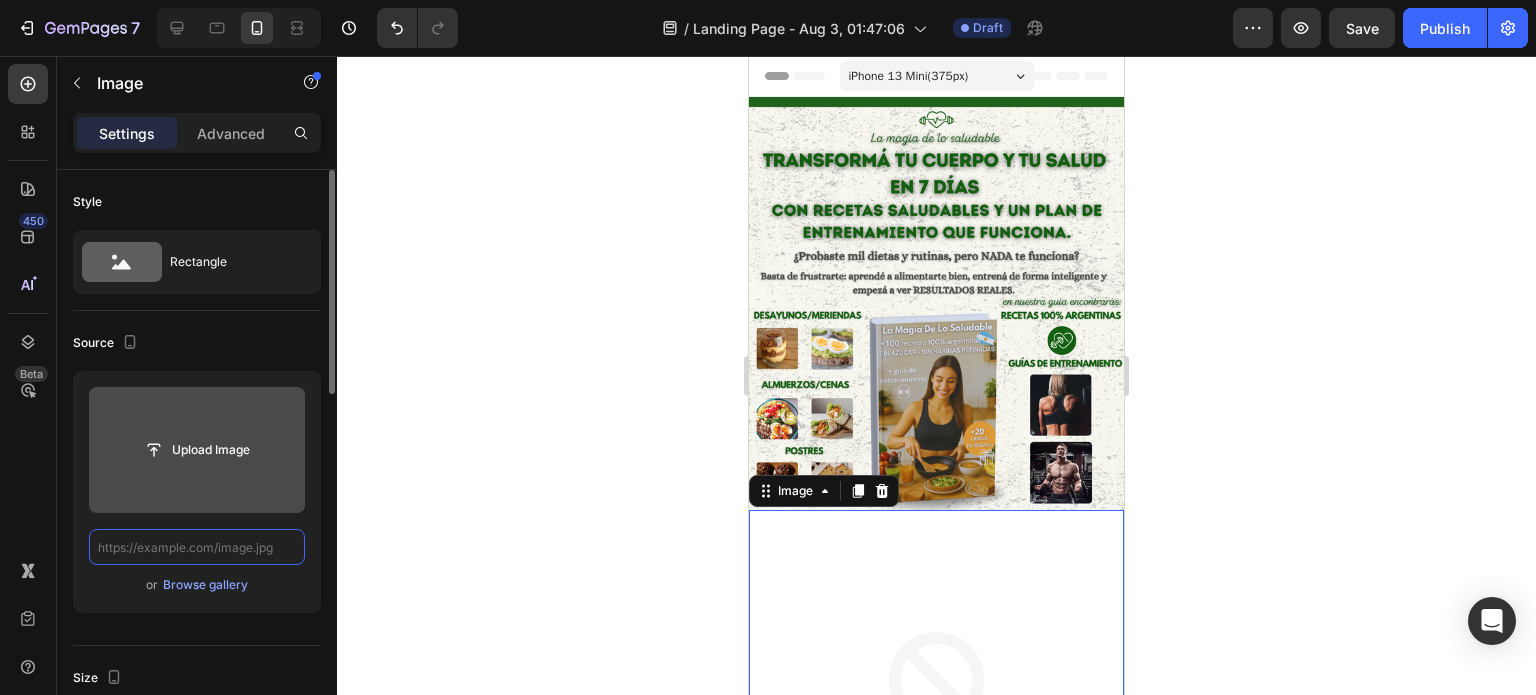 type on "https://lamagiadelosaludable.com/cdn/shop/files/Copia_de_Copia_de_Copia_de_Sentis_que_comes_saludable_pero_no_ves_ningun_cambio_en_tu_cuerpo._Probaste_mil_dietas_y_rutinas_pero_siempre_volves_al_punto_de_partida._Vivis_hinchadx_sin.png?v=1751308002&width=550" 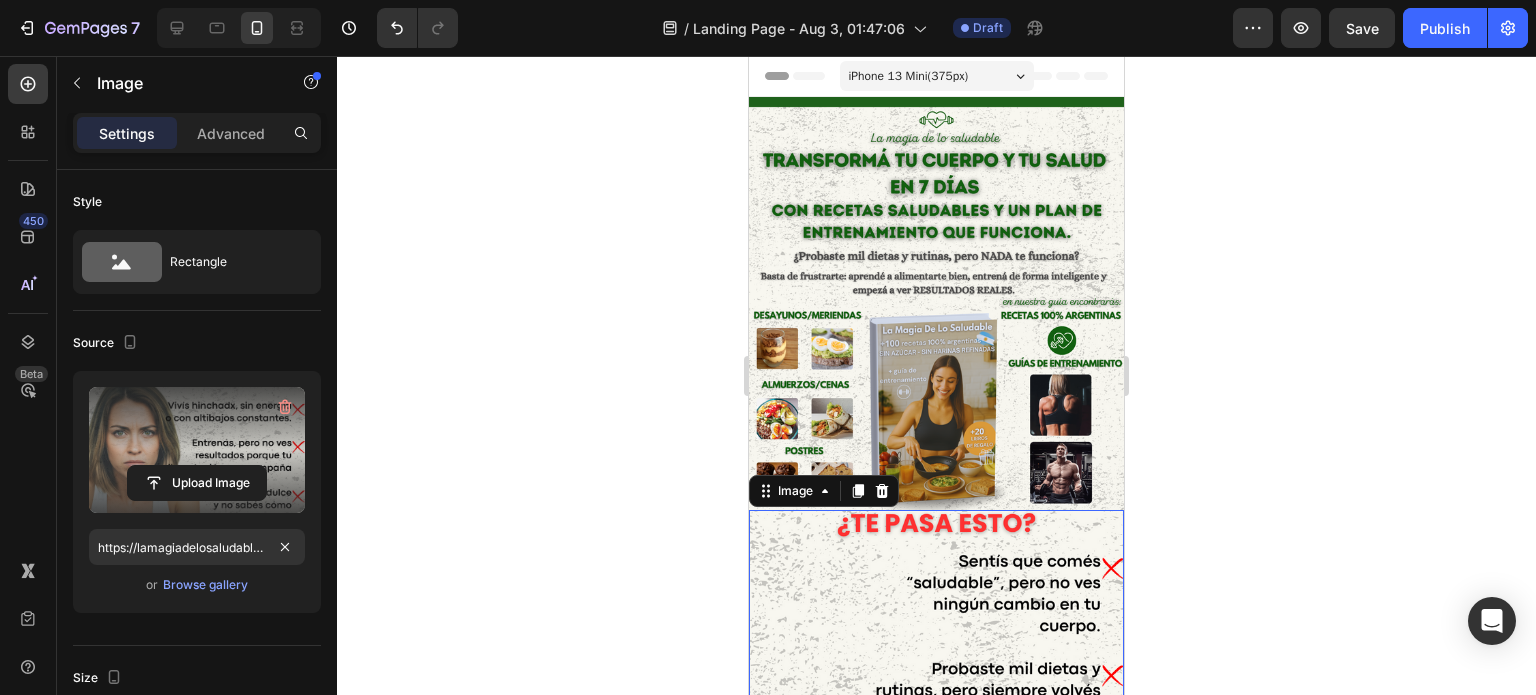 click 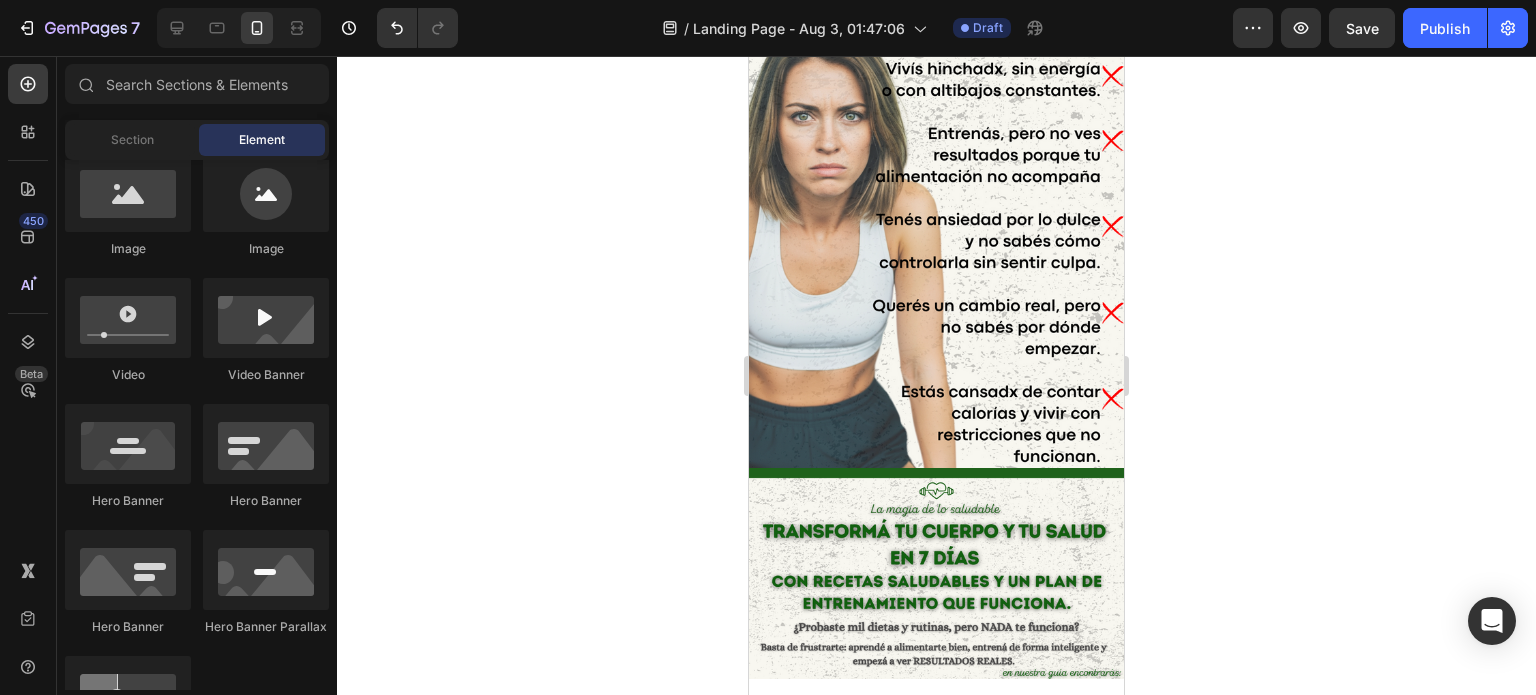scroll, scrollTop: 660, scrollLeft: 0, axis: vertical 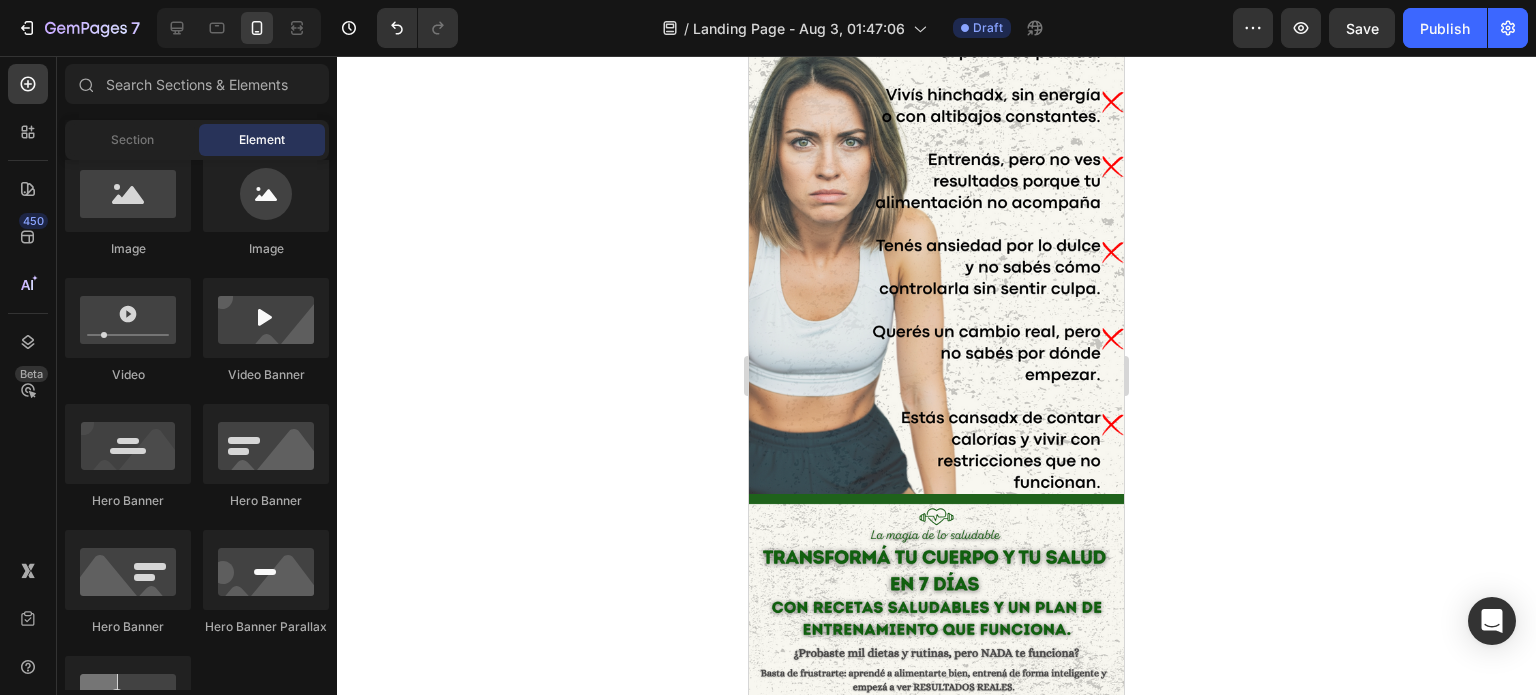 drag, startPoint x: 1116, startPoint y: 227, endPoint x: 1875, endPoint y: 541, distance: 821.38727 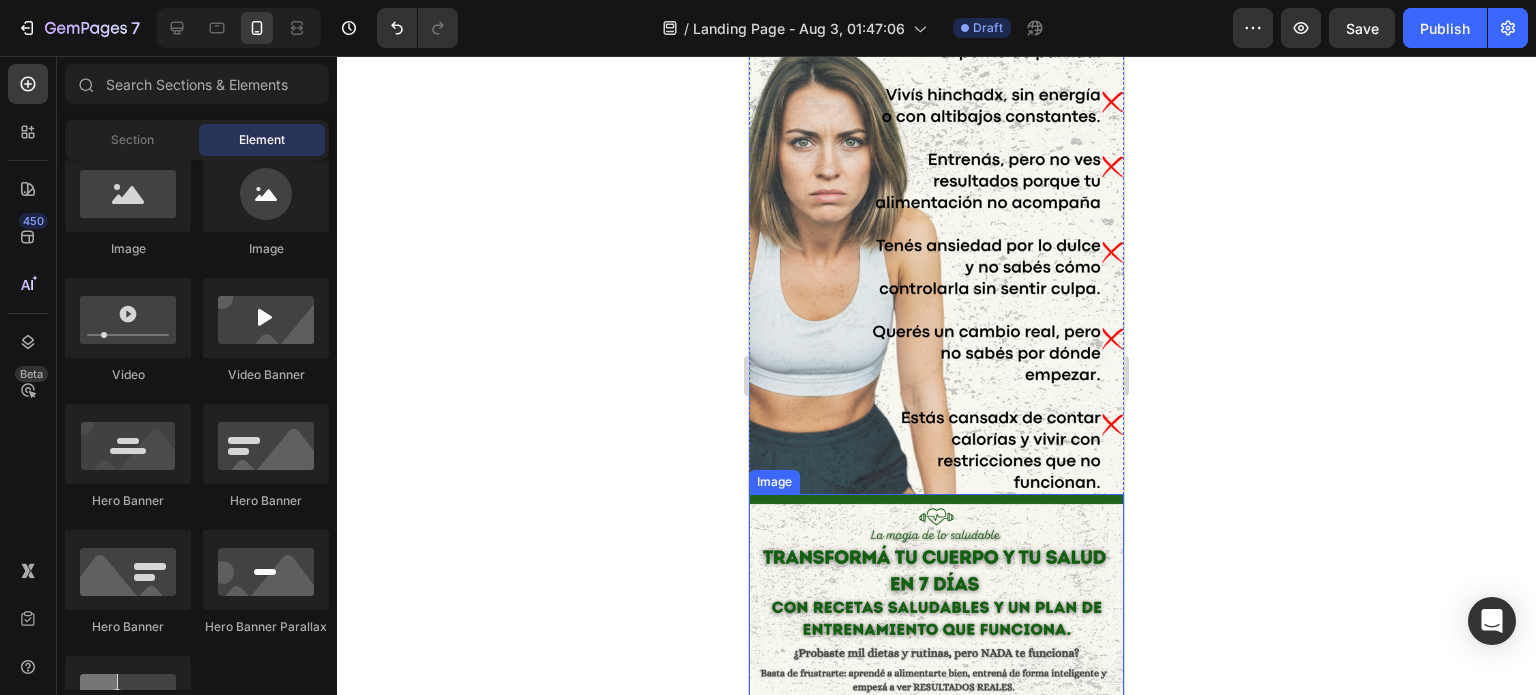click at bounding box center (936, 599) 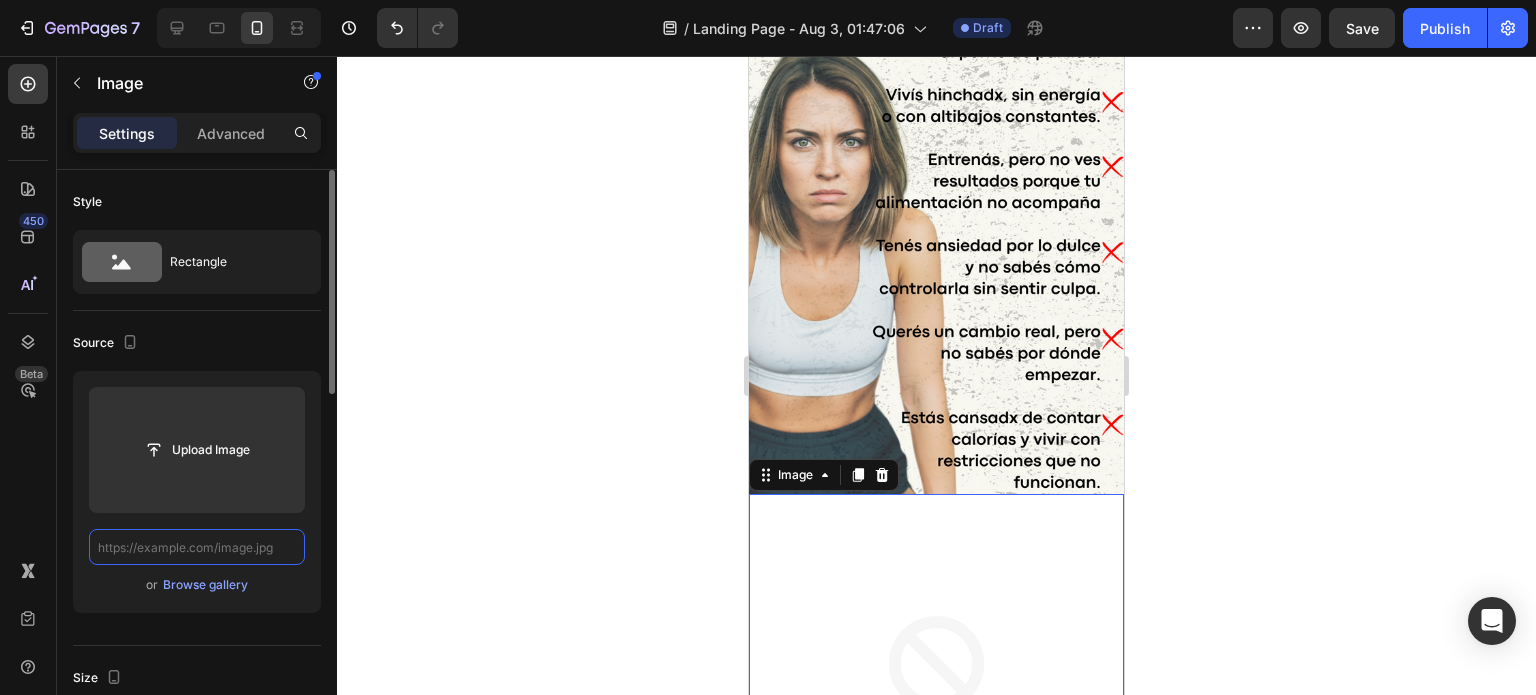 scroll, scrollTop: 0, scrollLeft: 0, axis: both 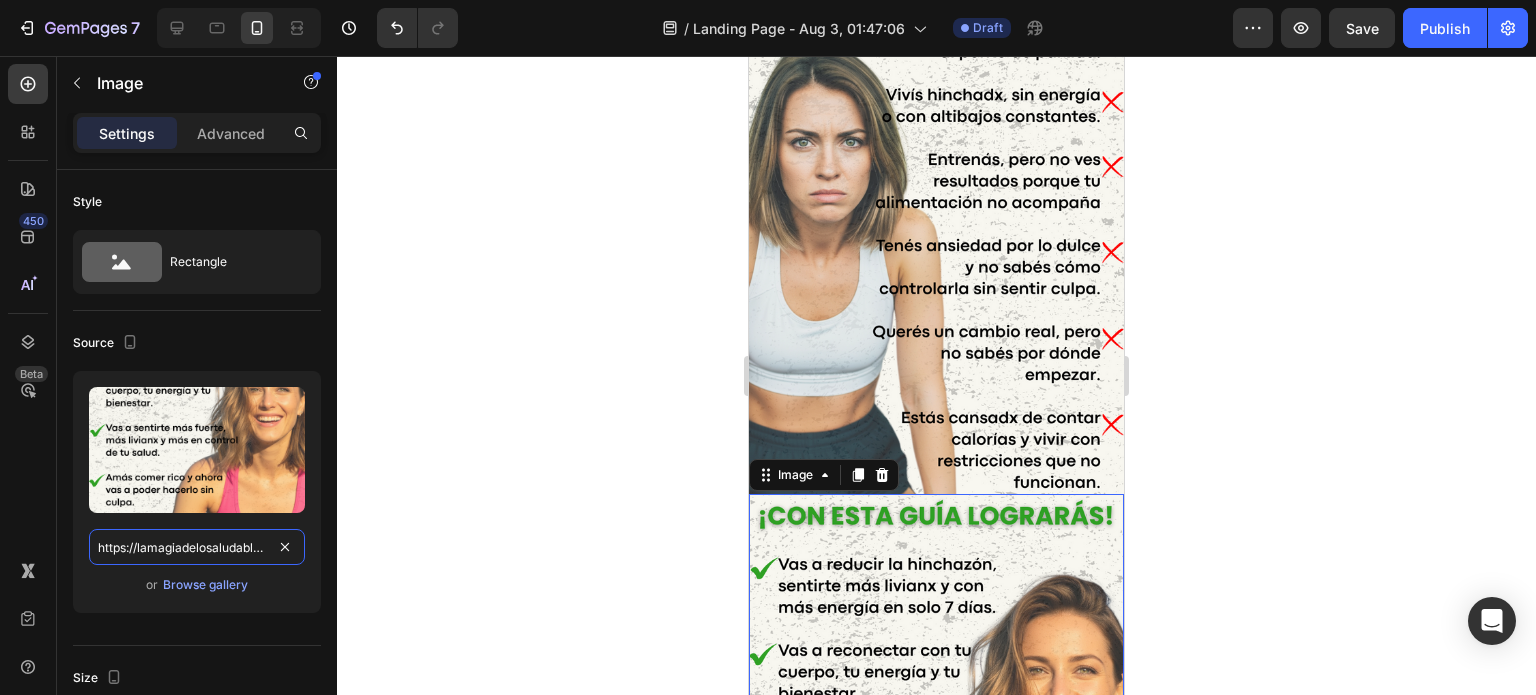 type on "https://lamagiadelosaludable.com/cdn/shop/files/Copia_de_Copia_de_Copia_de_Sentis_que_comes_saludable_pero_no_ves_ningun_cambio_en_tu_cuerpo._Probaste_mil_dietas_y_rutinas_pero_siempre_volves_al_punto_de_partida._Vivis_hinchadx_sin_a278818f-87a7-41d8-abe7-b03fa19a2577.png?v=1751369806&width=550" 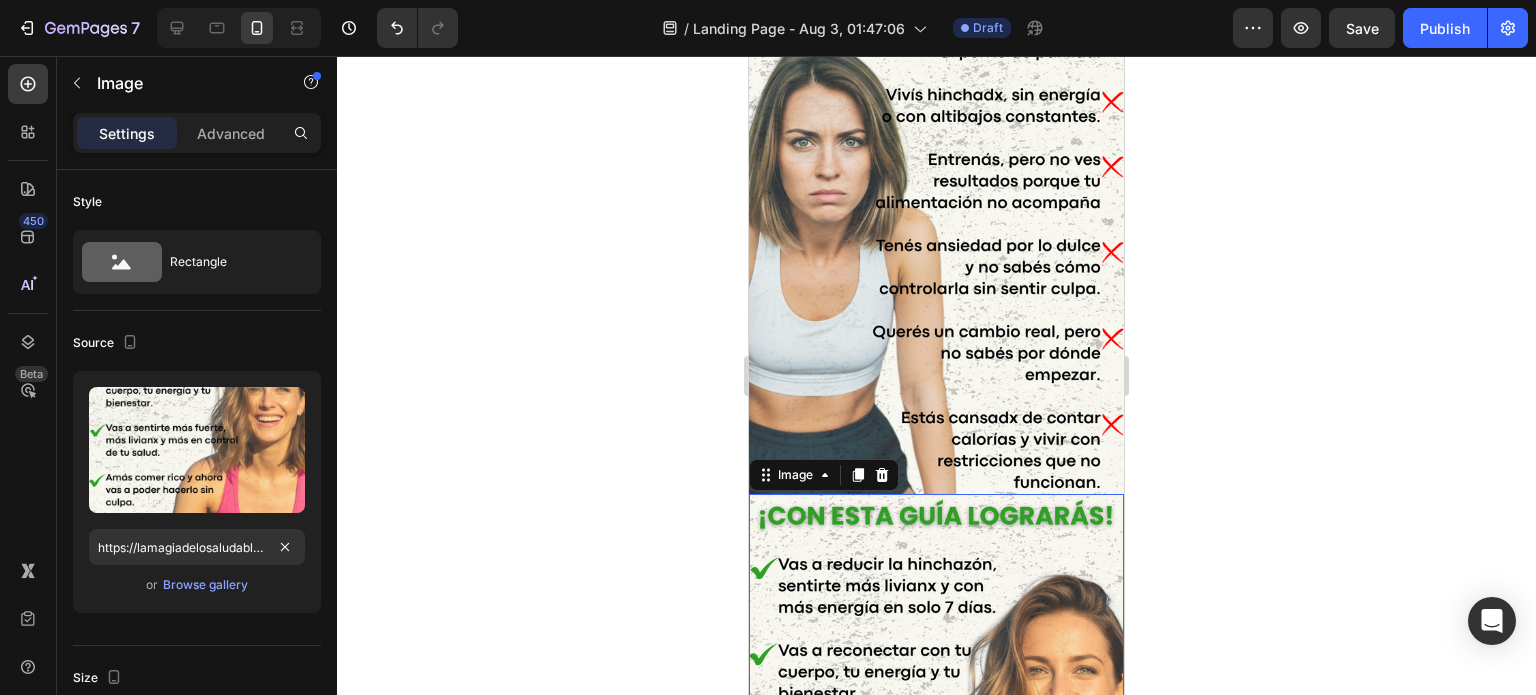 click 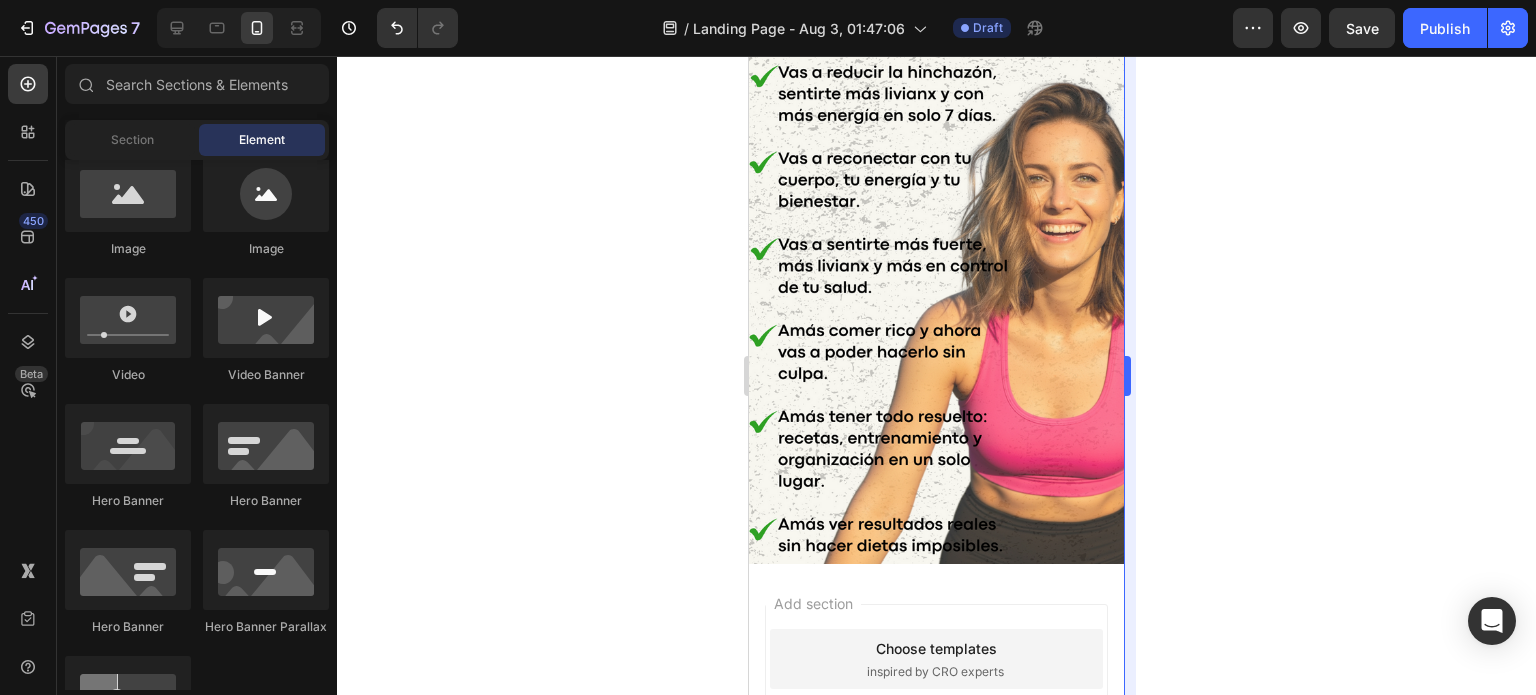 scroll, scrollTop: 1145, scrollLeft: 0, axis: vertical 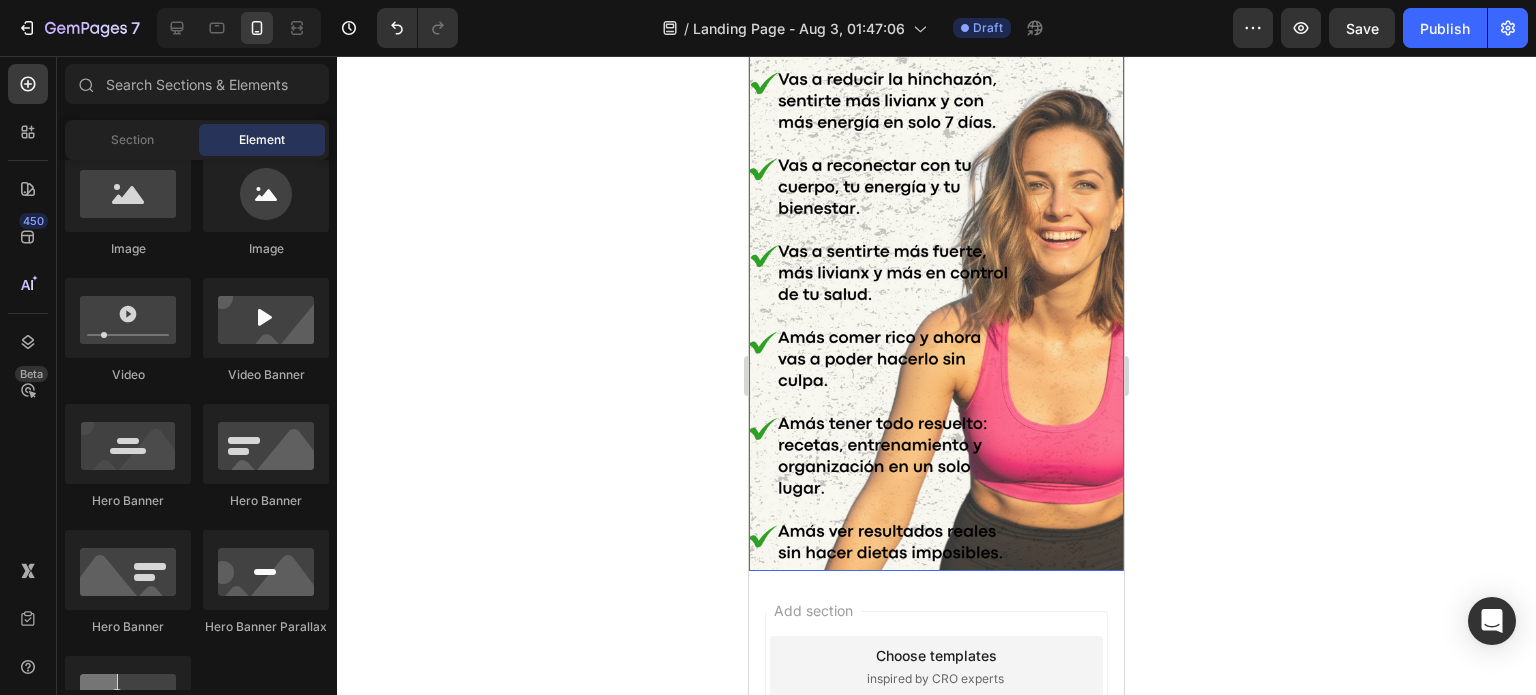 click at bounding box center [936, 290] 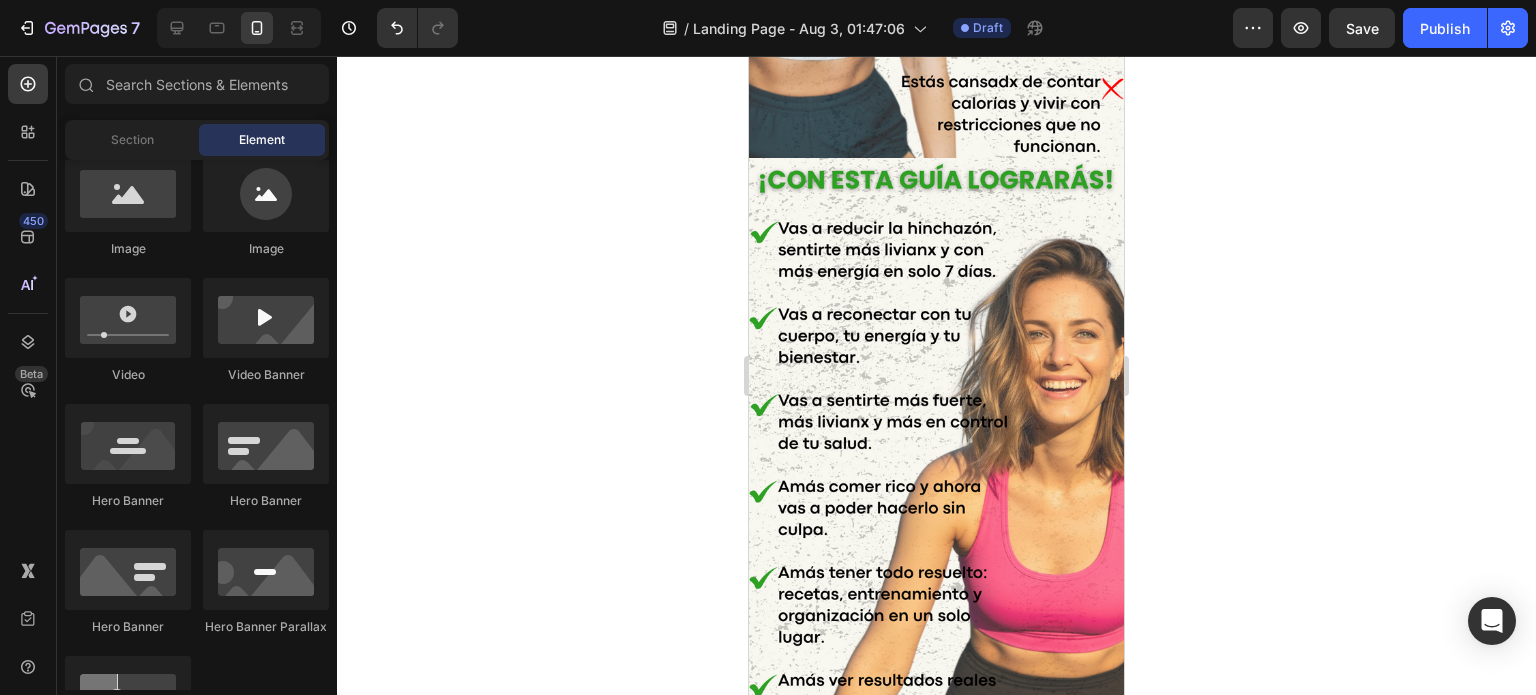 scroll, scrollTop: 969, scrollLeft: 0, axis: vertical 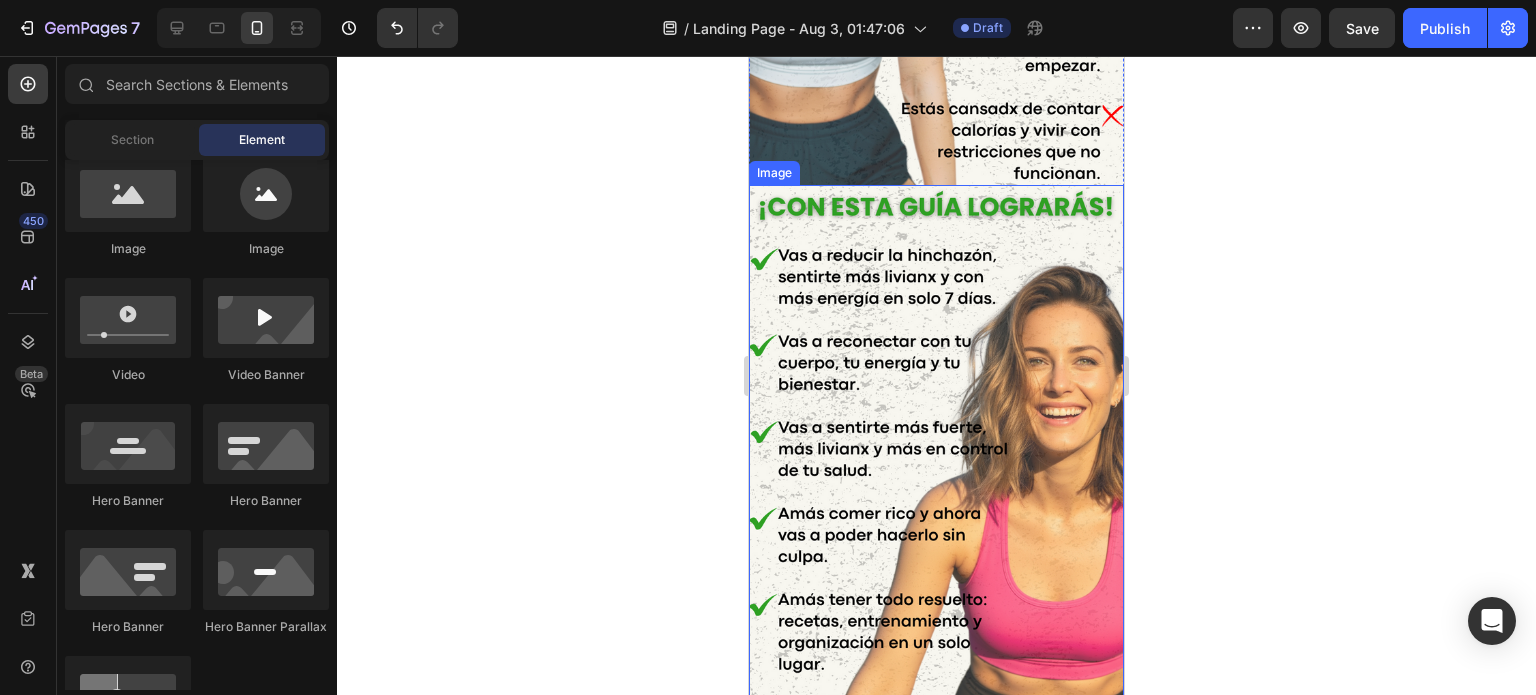 click at bounding box center (936, 466) 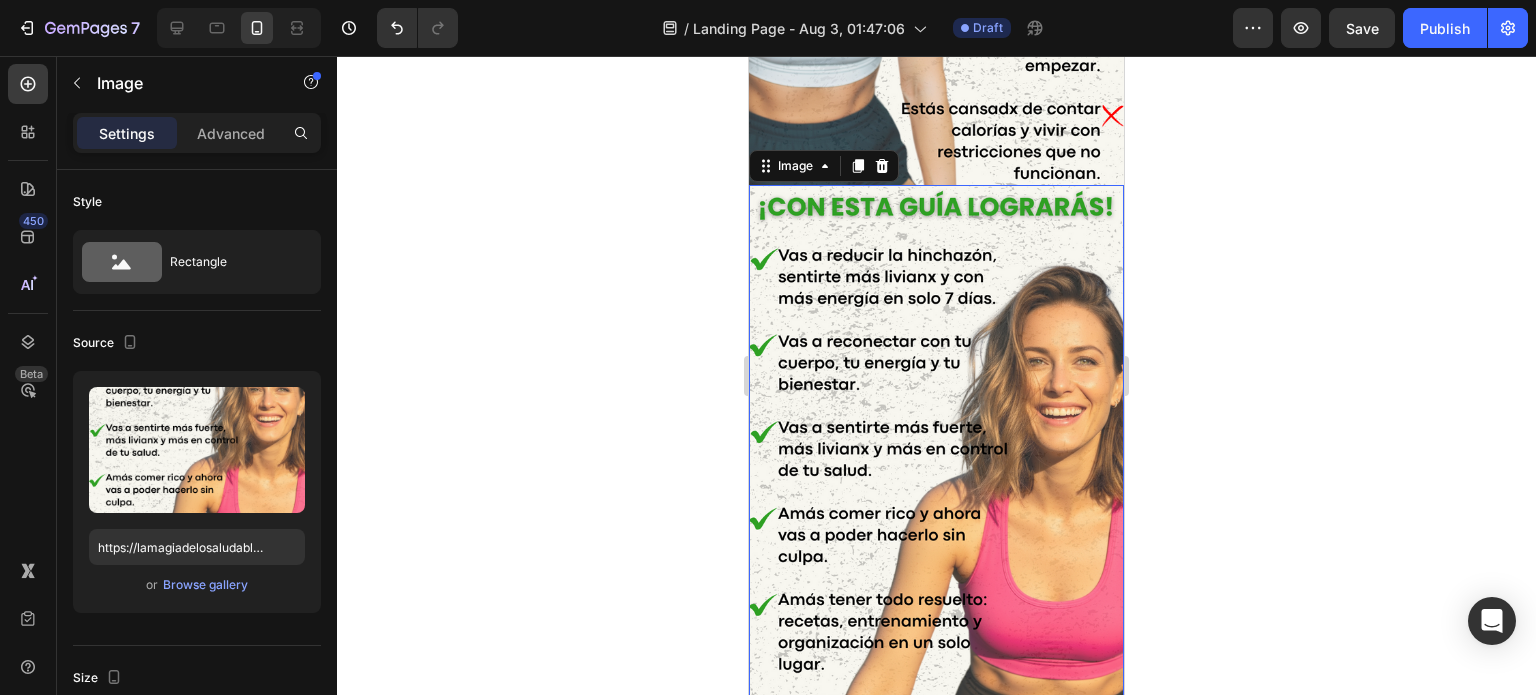 click 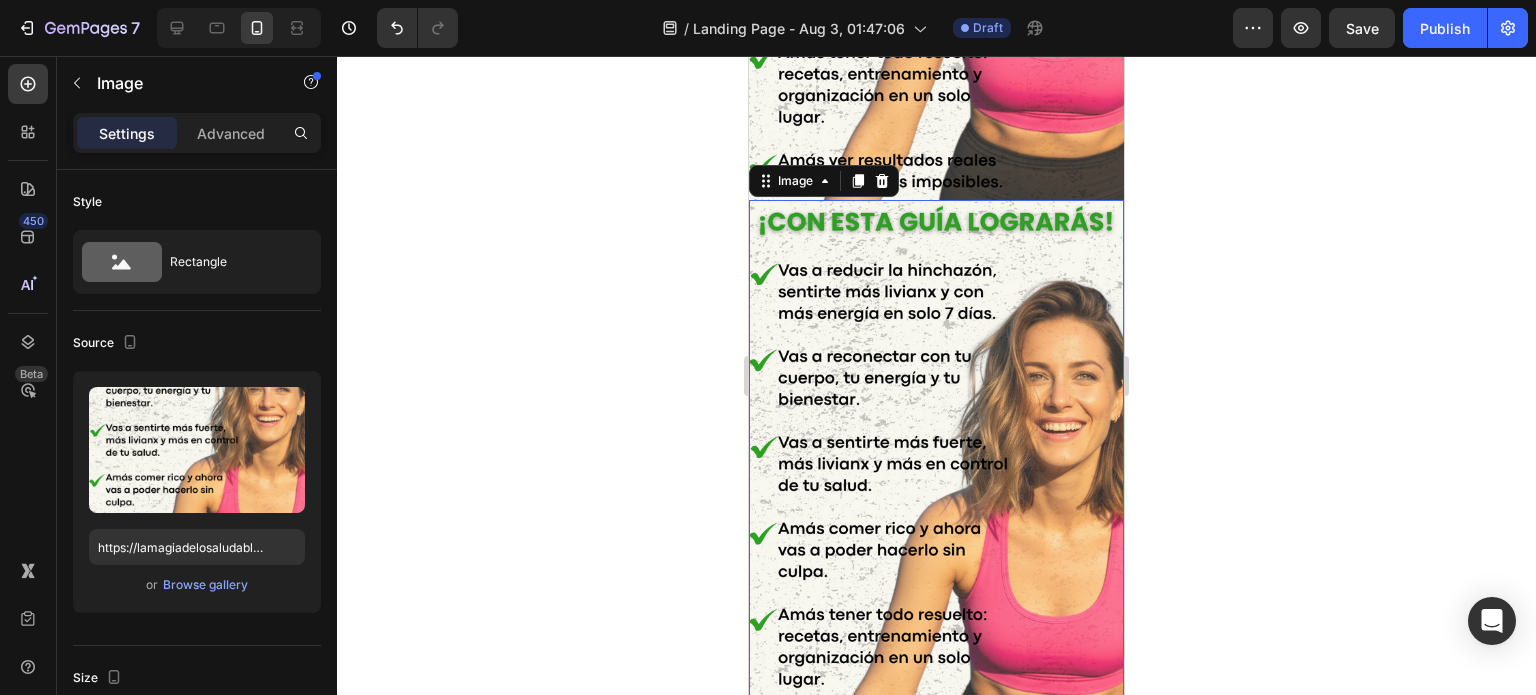 scroll, scrollTop: 1525, scrollLeft: 0, axis: vertical 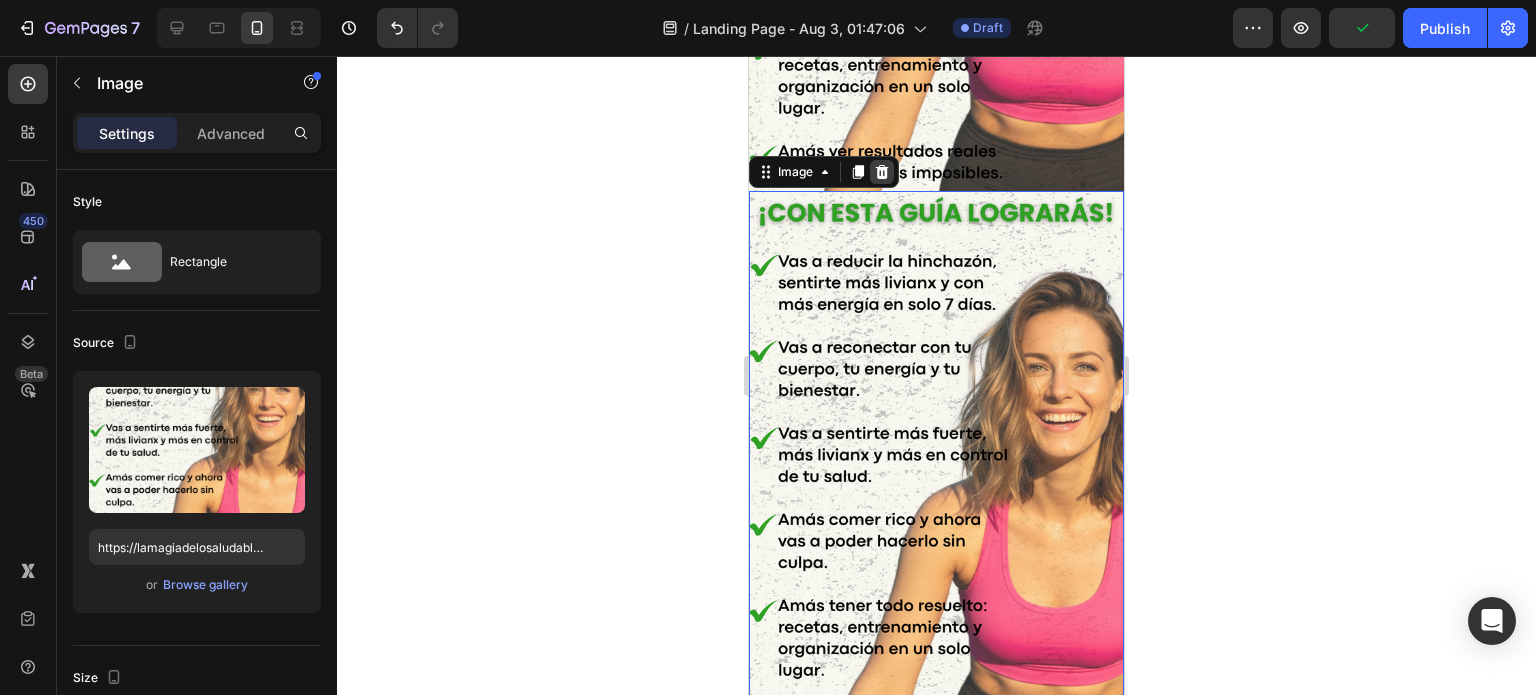 click 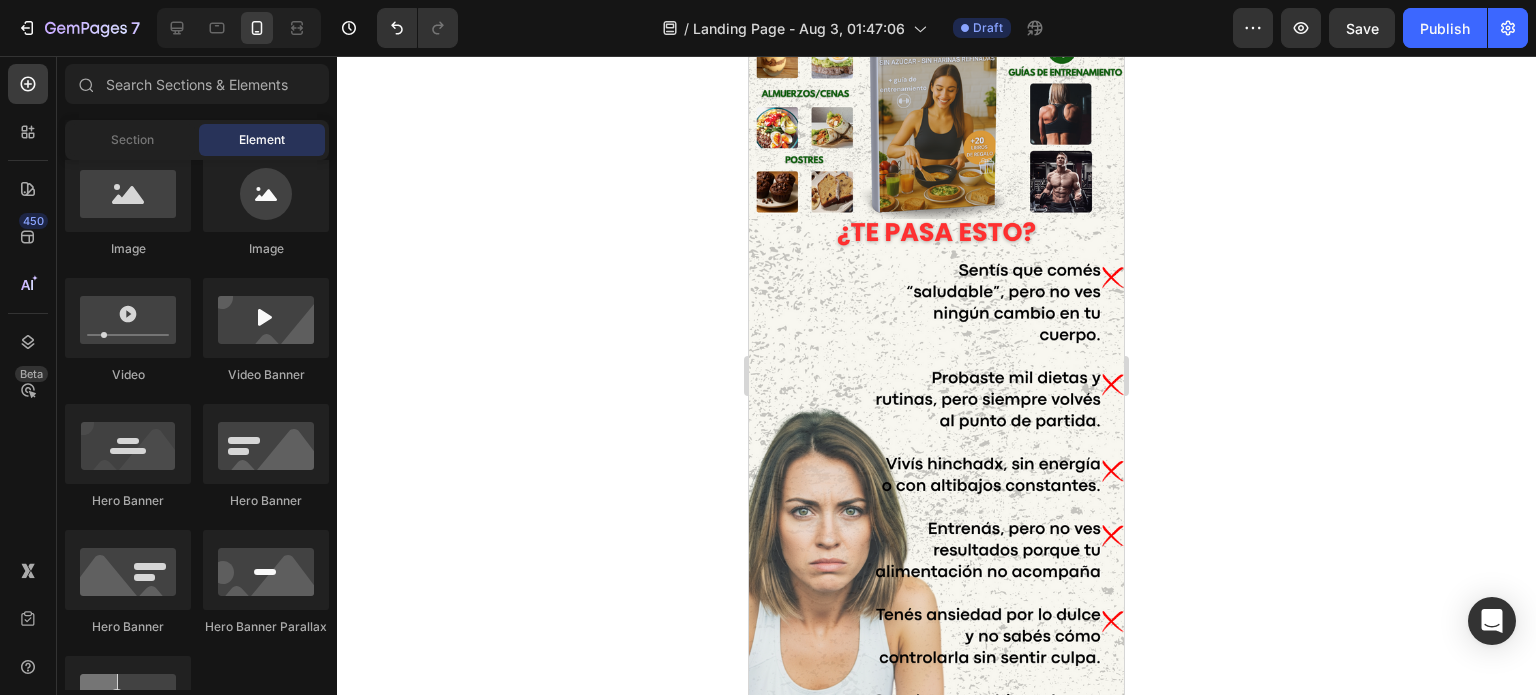 scroll, scrollTop: 0, scrollLeft: 0, axis: both 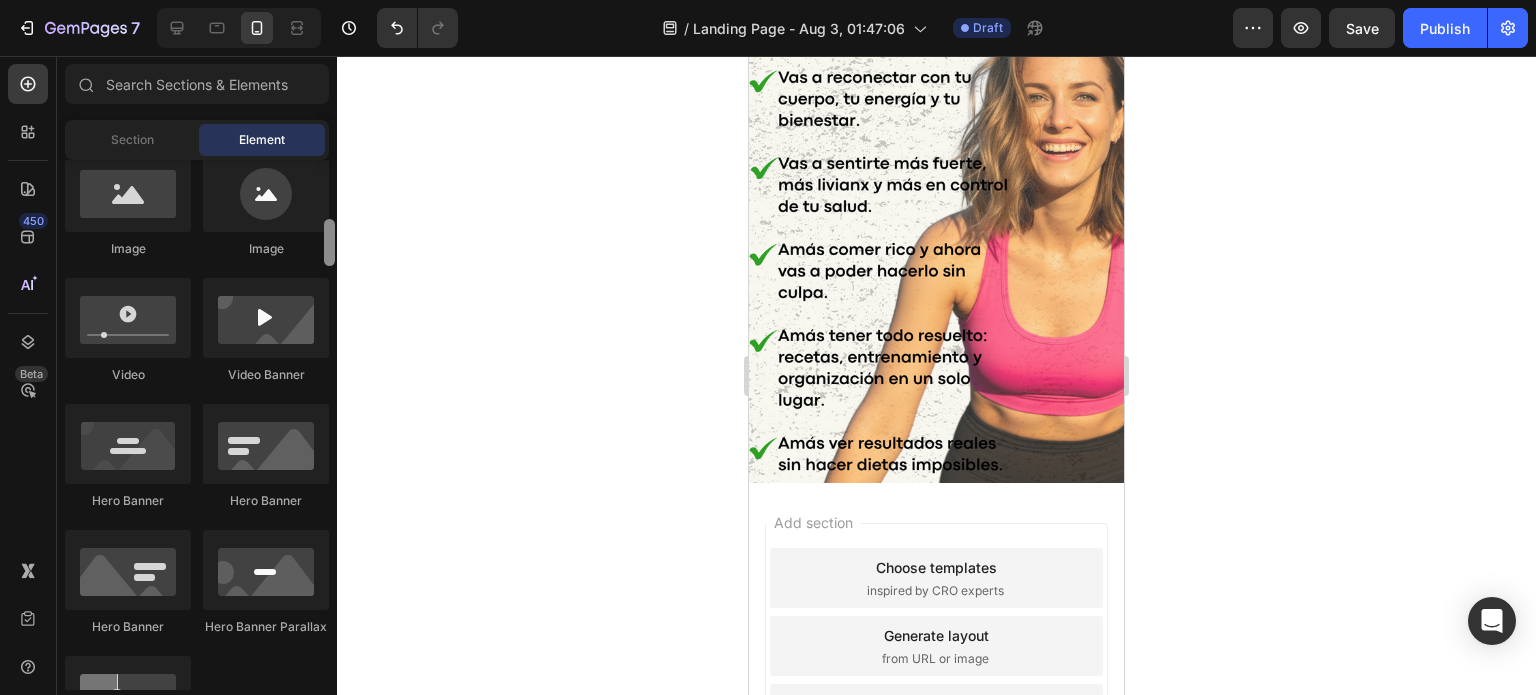 drag, startPoint x: 328, startPoint y: 249, endPoint x: 275, endPoint y: 37, distance: 218.5246 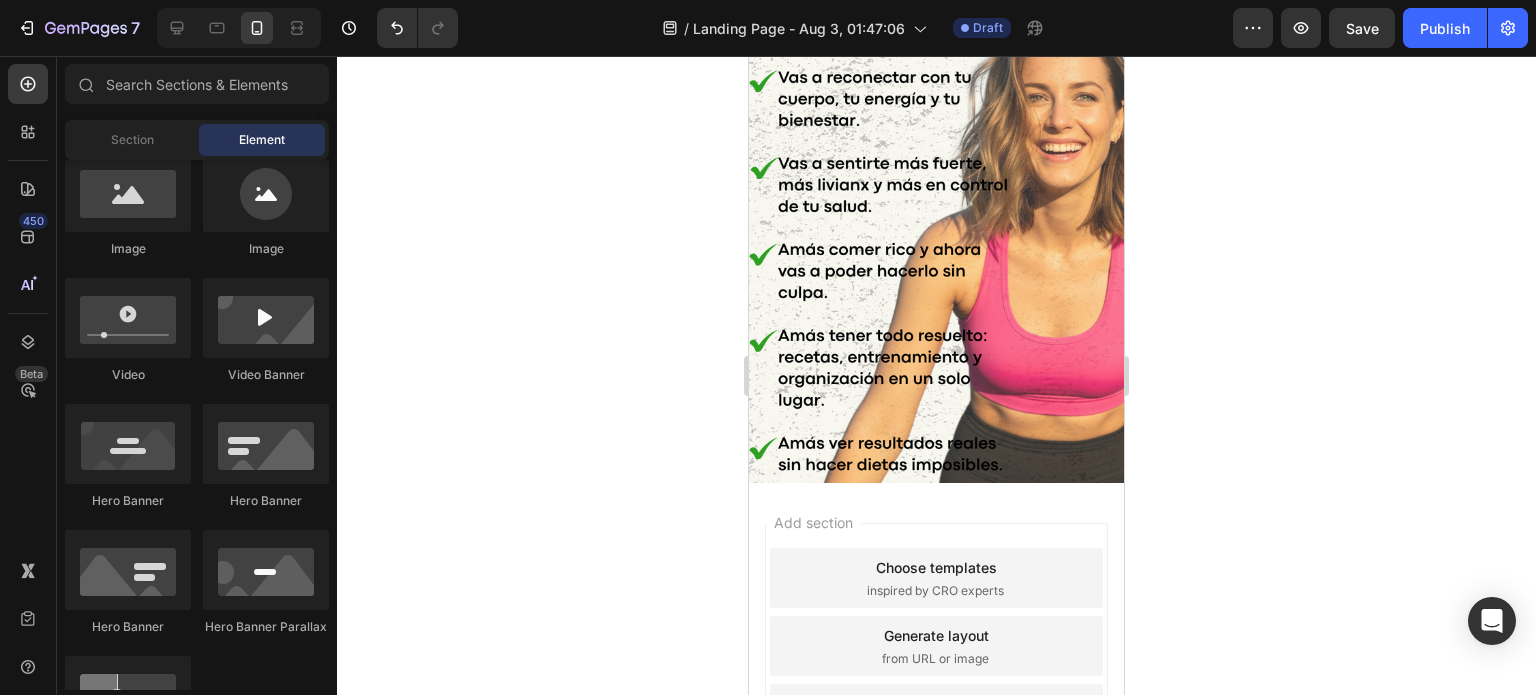 scroll, scrollTop: 0, scrollLeft: 0, axis: both 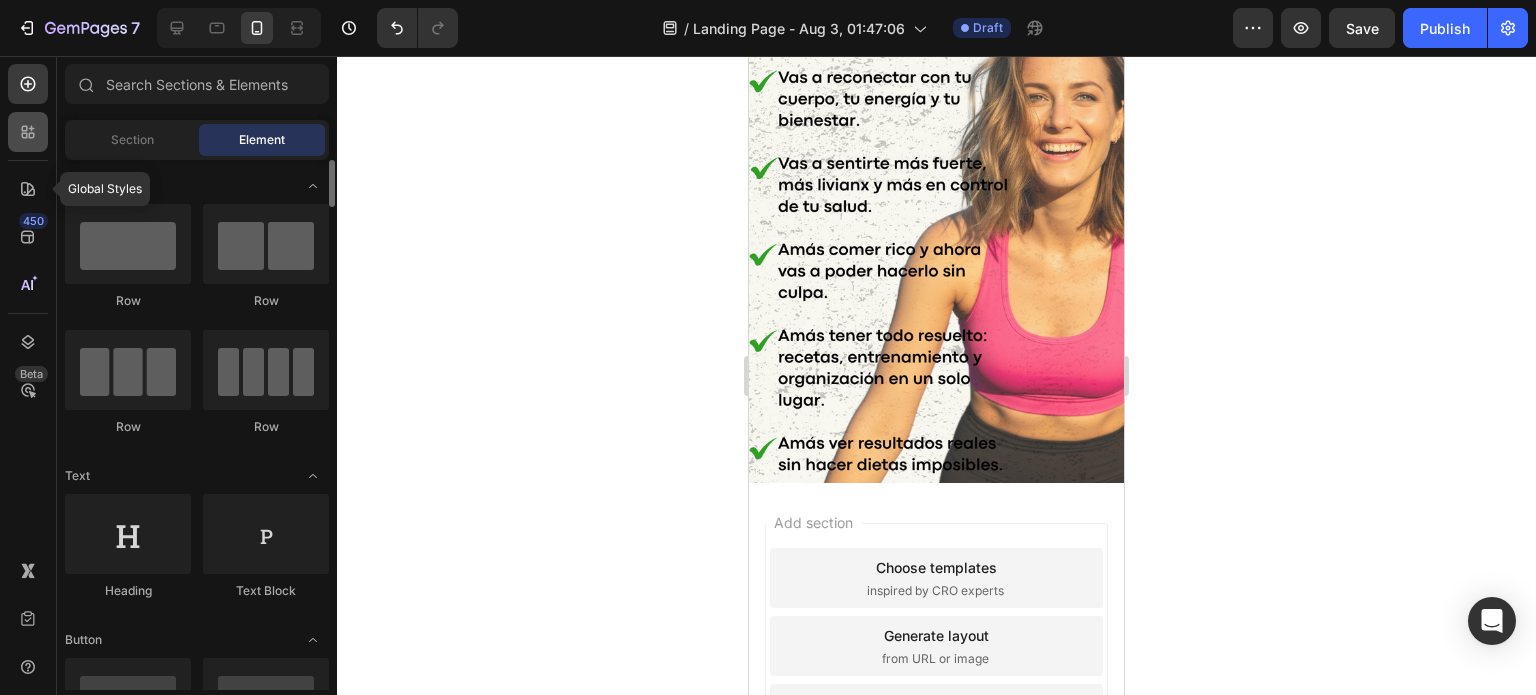 click 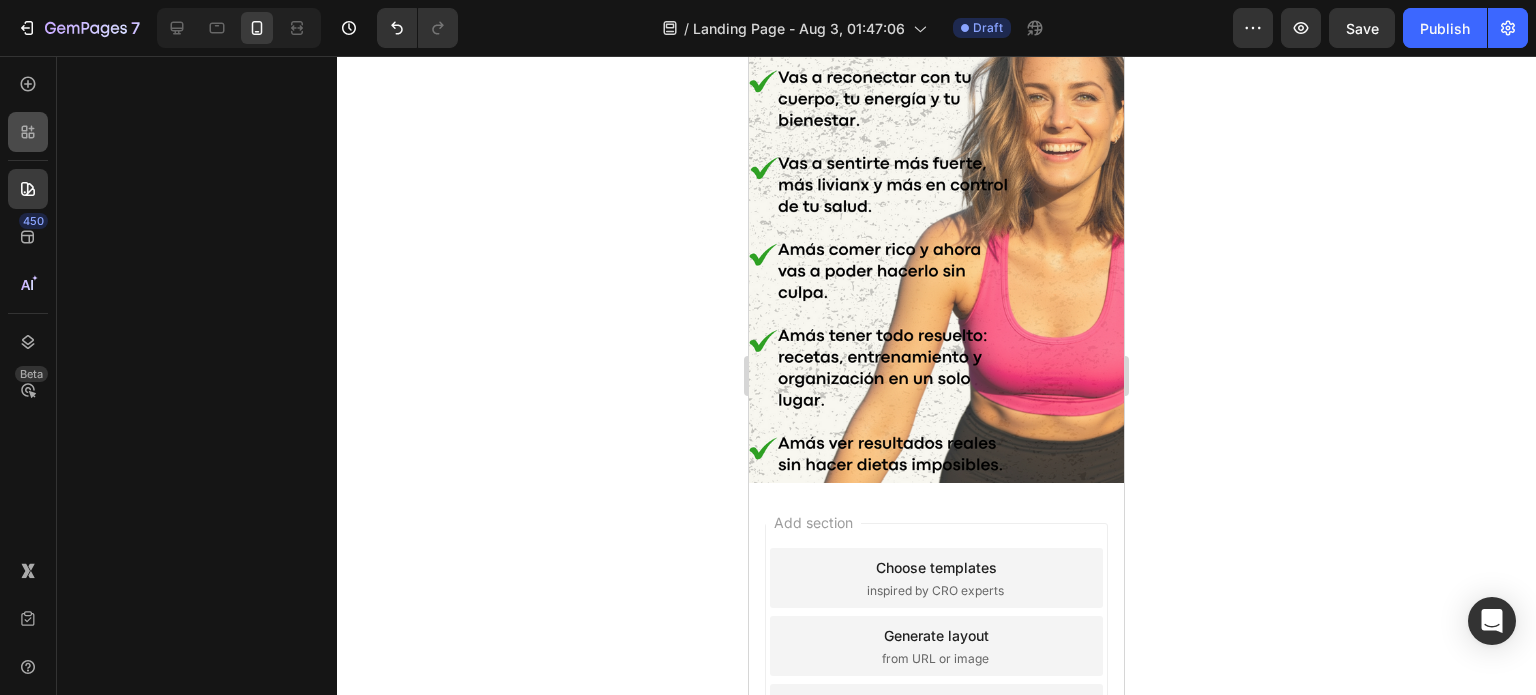 click 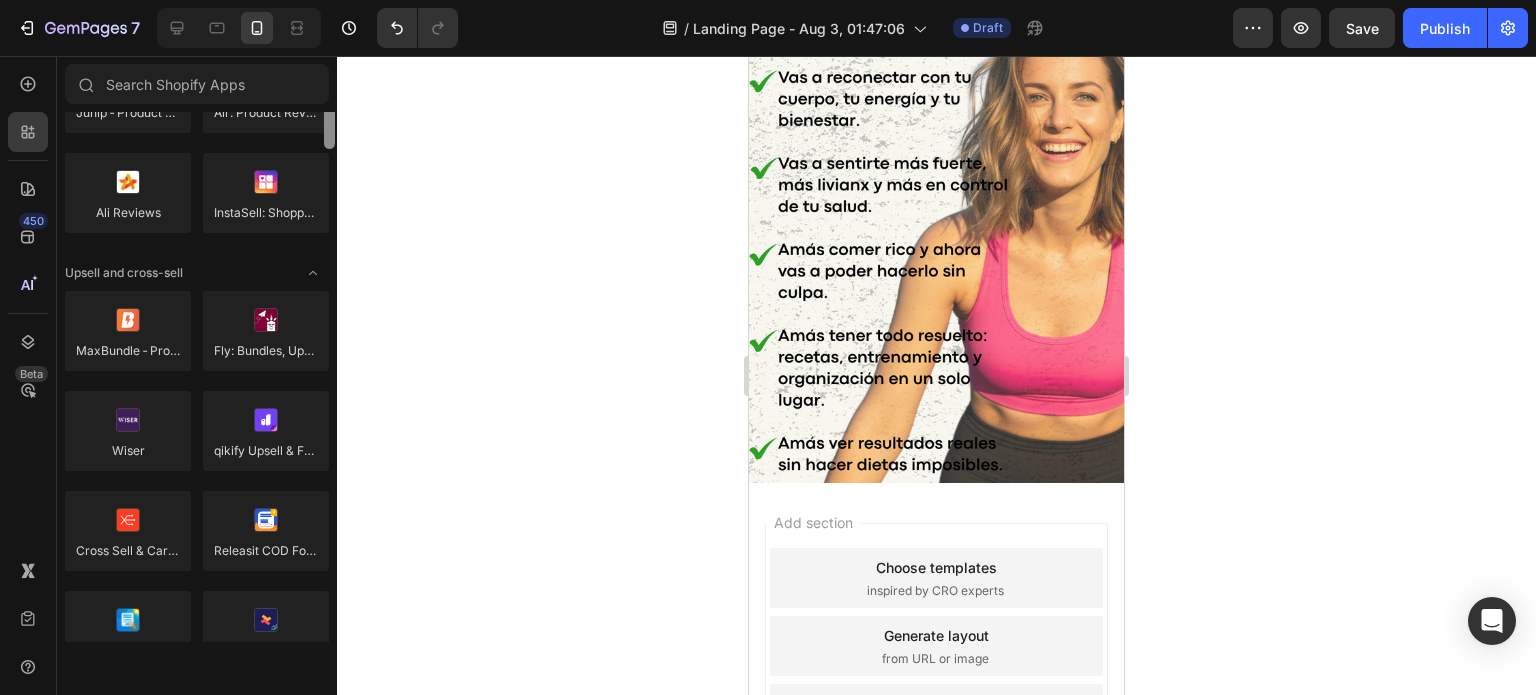 drag, startPoint x: 328, startPoint y: 133, endPoint x: 308, endPoint y: 167, distance: 39.446167 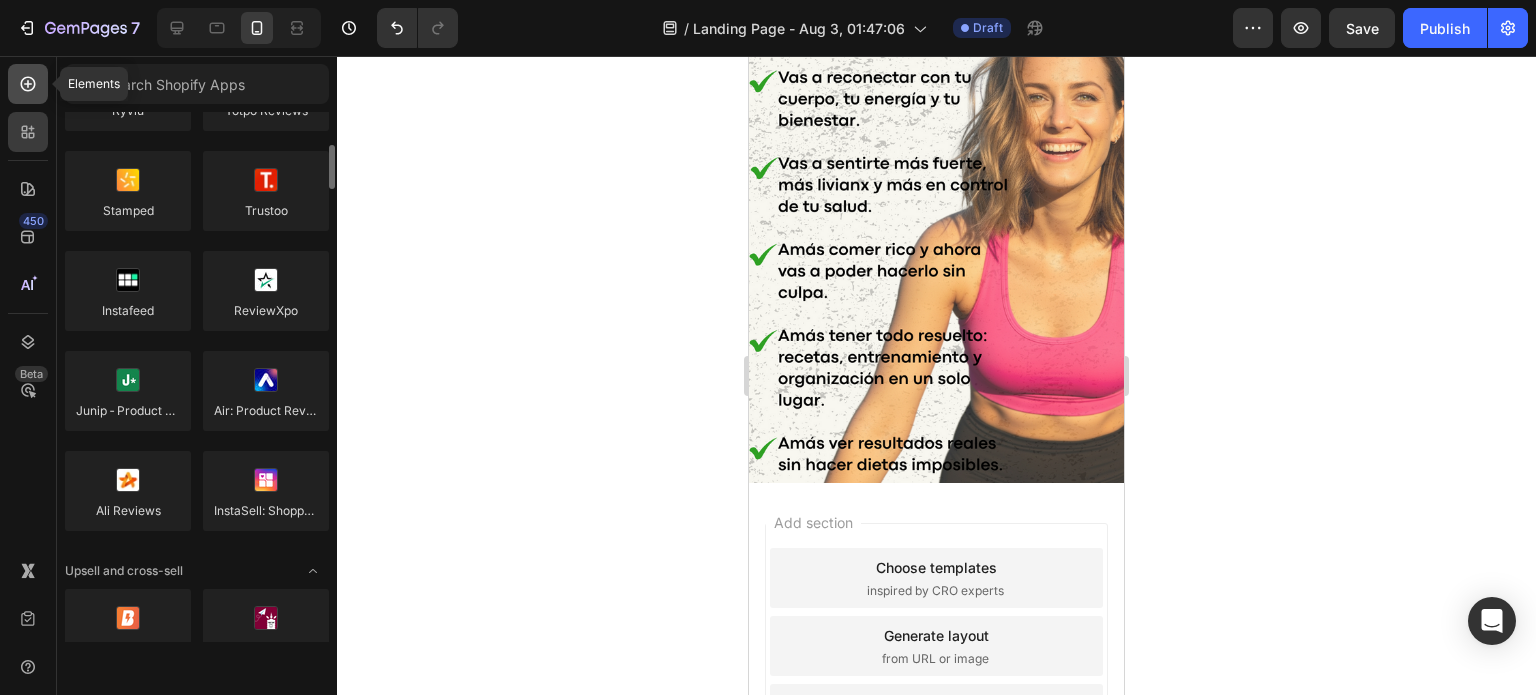 click 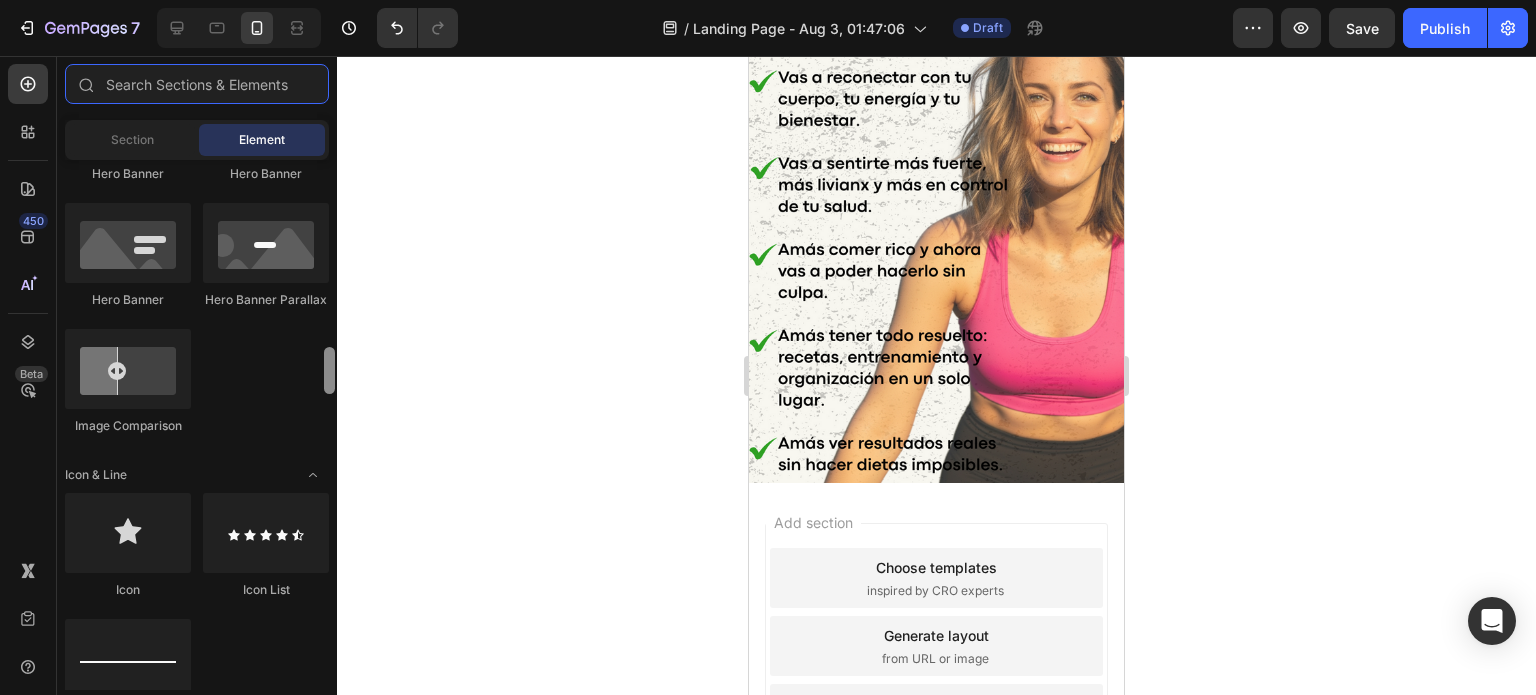 scroll, scrollTop: 1098, scrollLeft: 0, axis: vertical 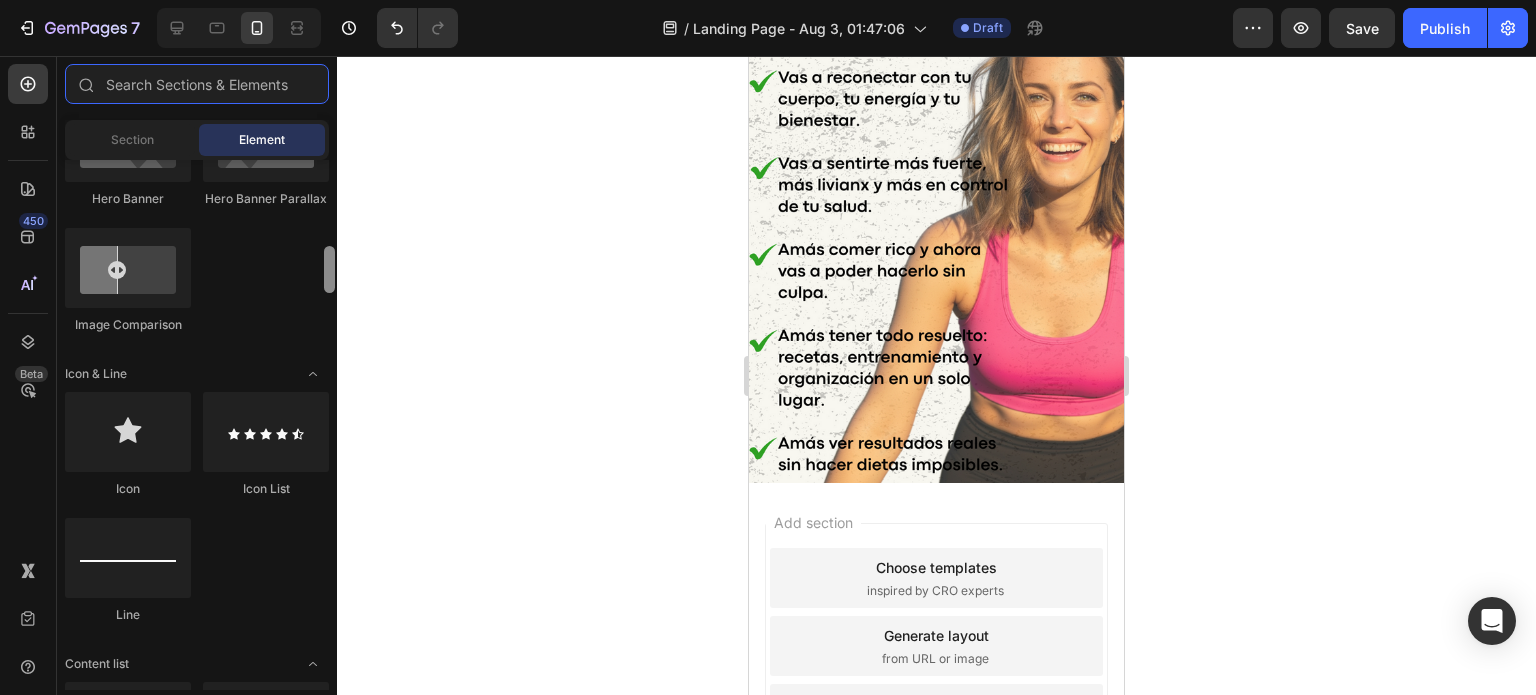 drag, startPoint x: 327, startPoint y: 222, endPoint x: 335, endPoint y: 284, distance: 62.514 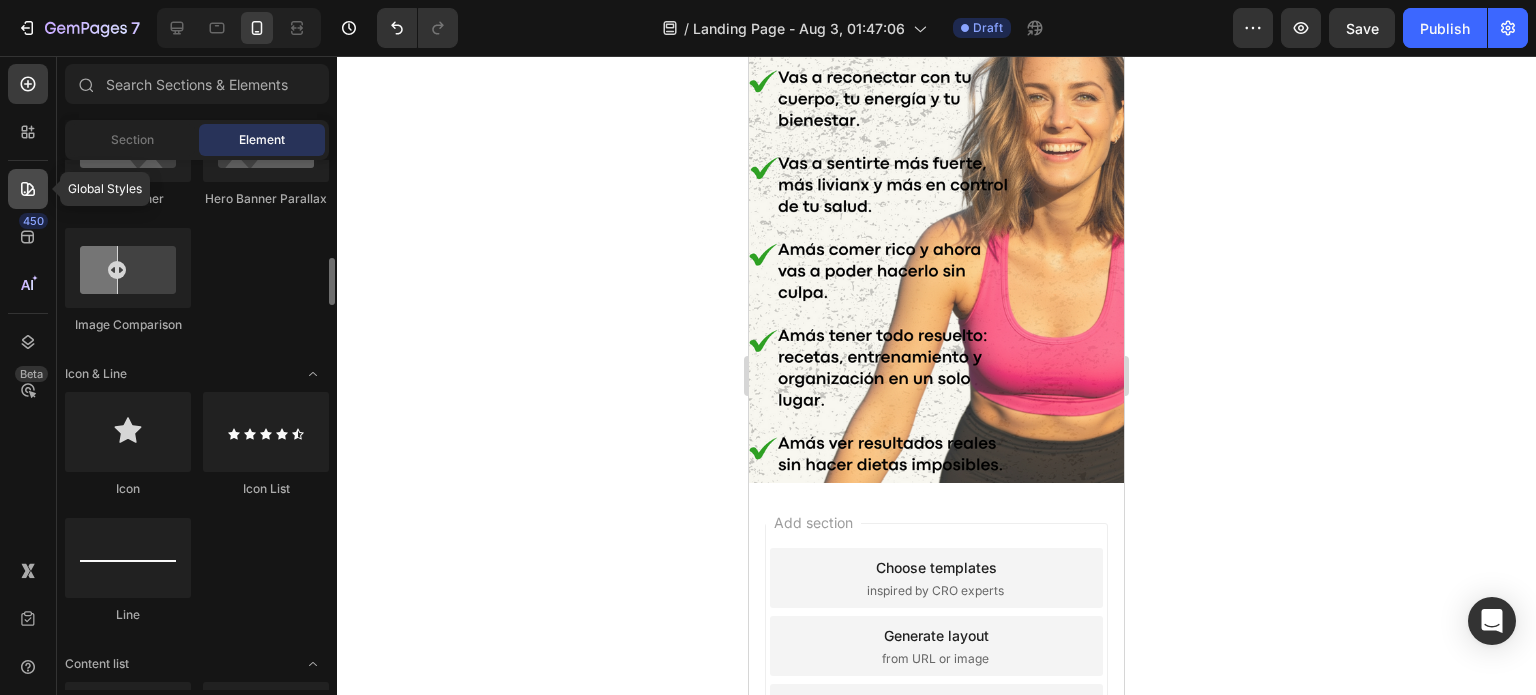 click 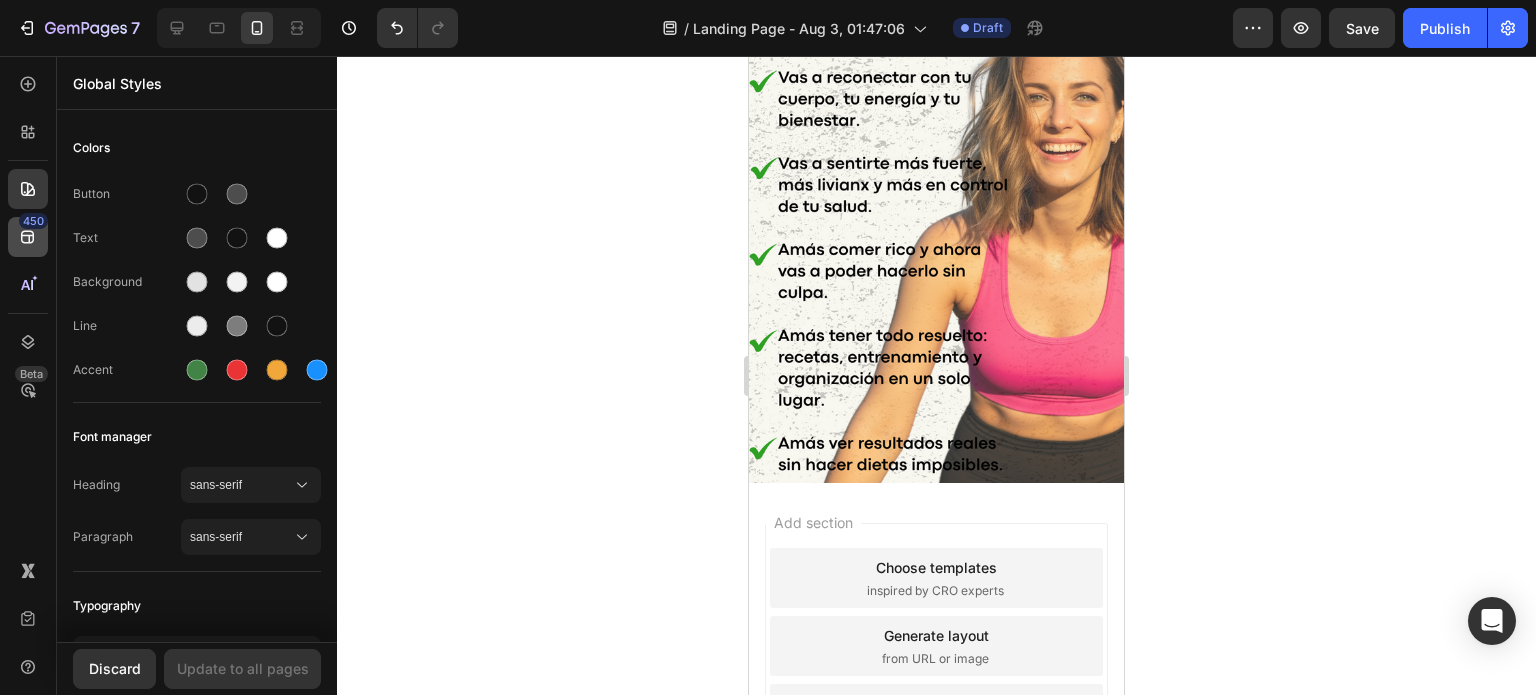 click on "450" 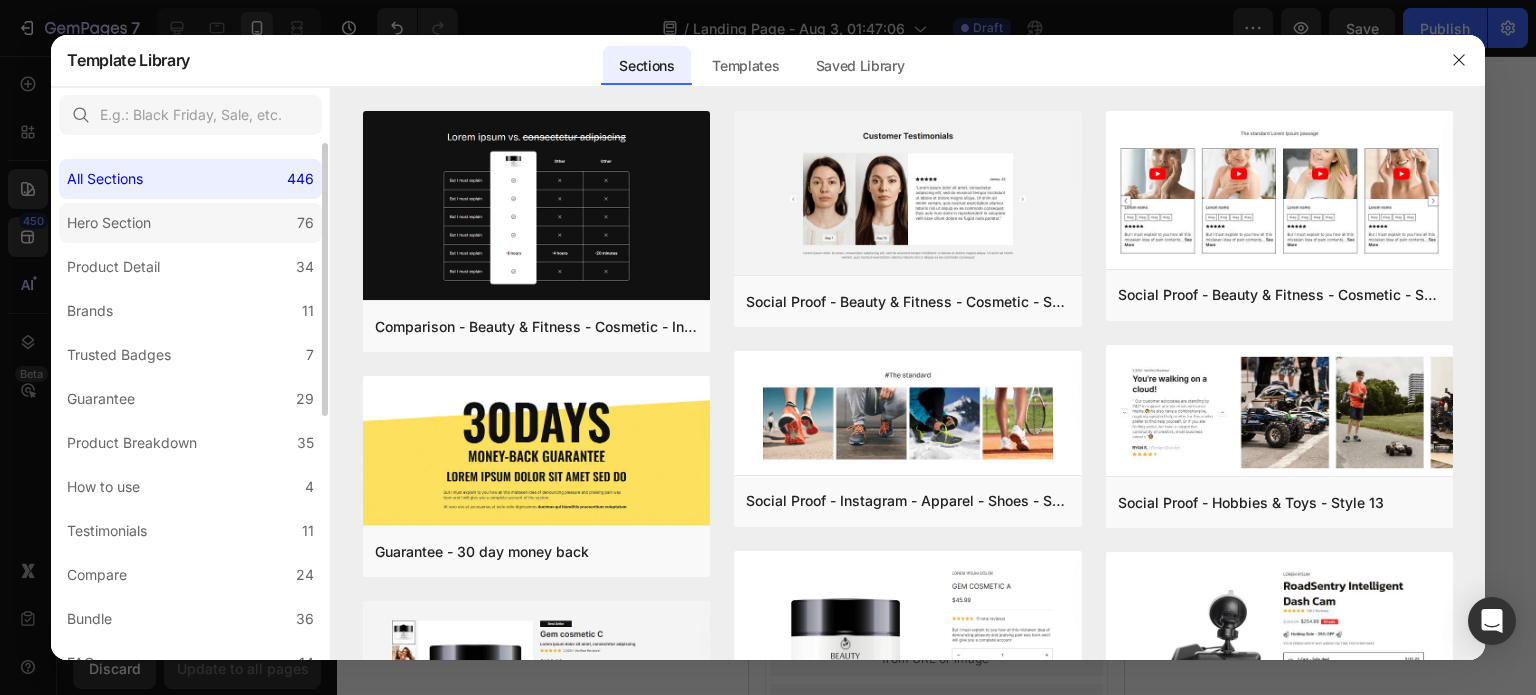 click on "Hero Section 76" 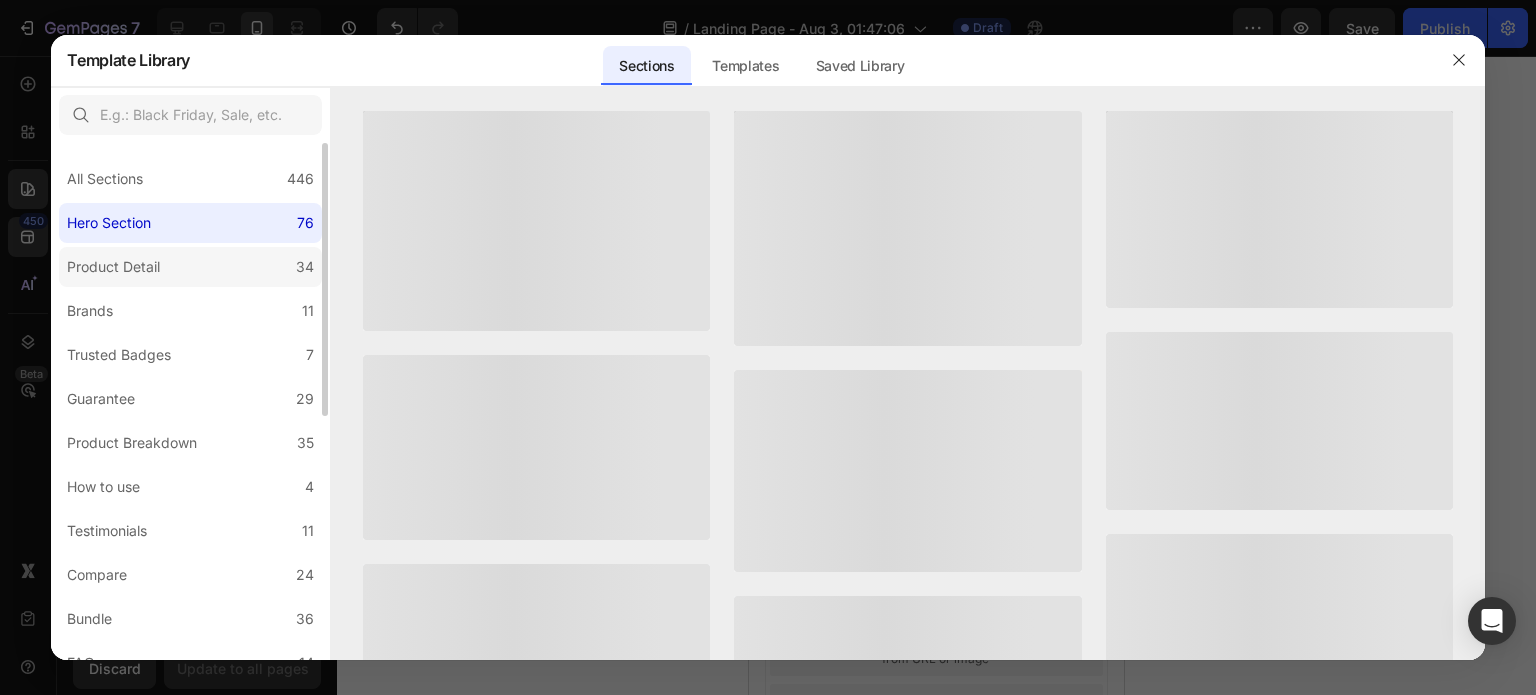 click on "Product Detail 34" 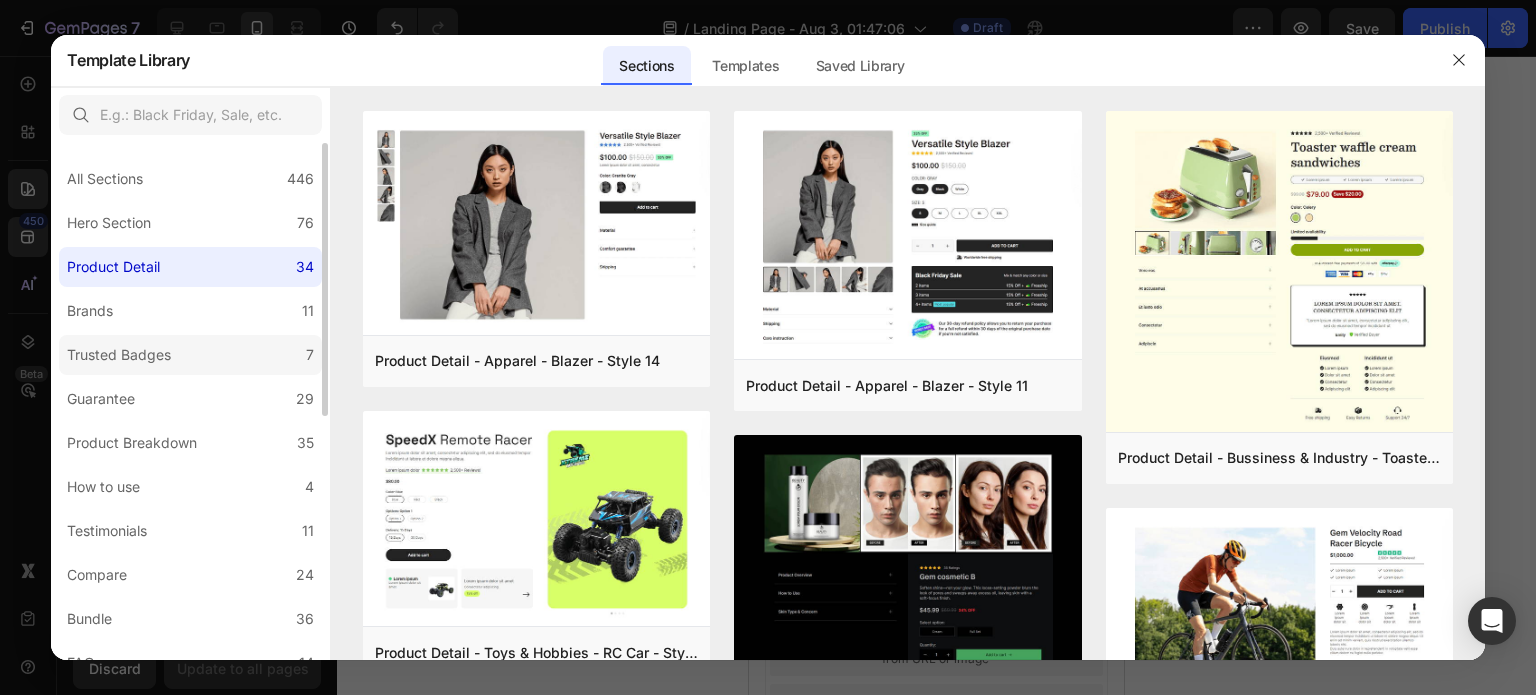 click on "Trusted Badges 7" 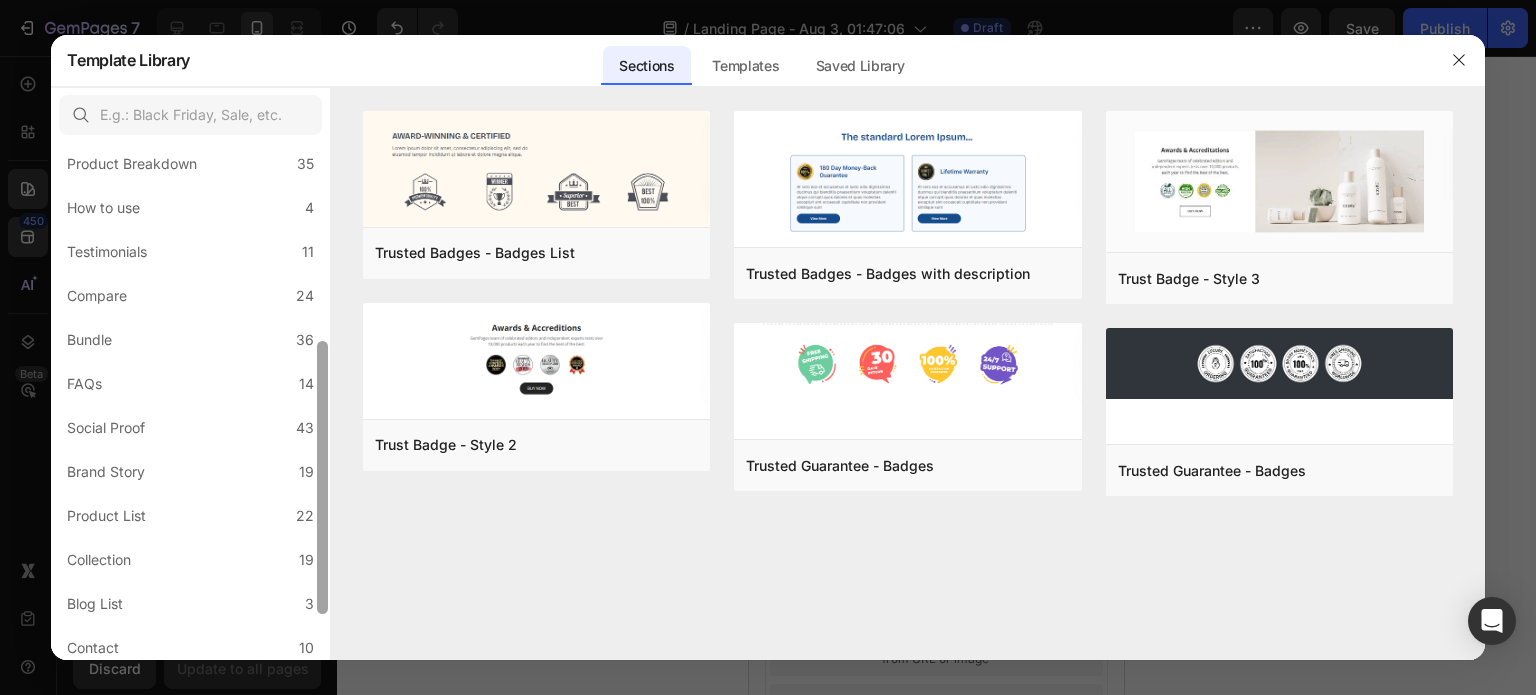 drag, startPoint x: 323, startPoint y: 322, endPoint x: 327, endPoint y: 456, distance: 134.0597 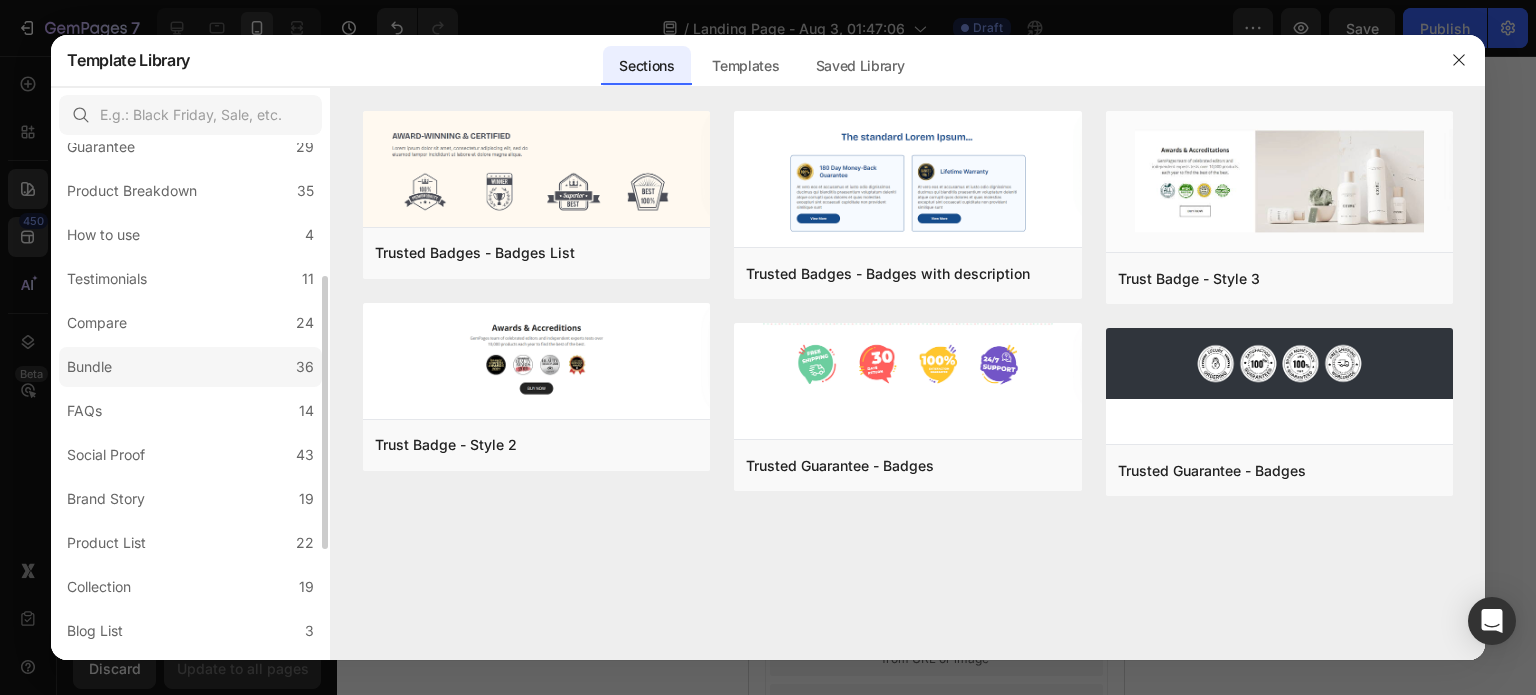 click on "Bundle 36" 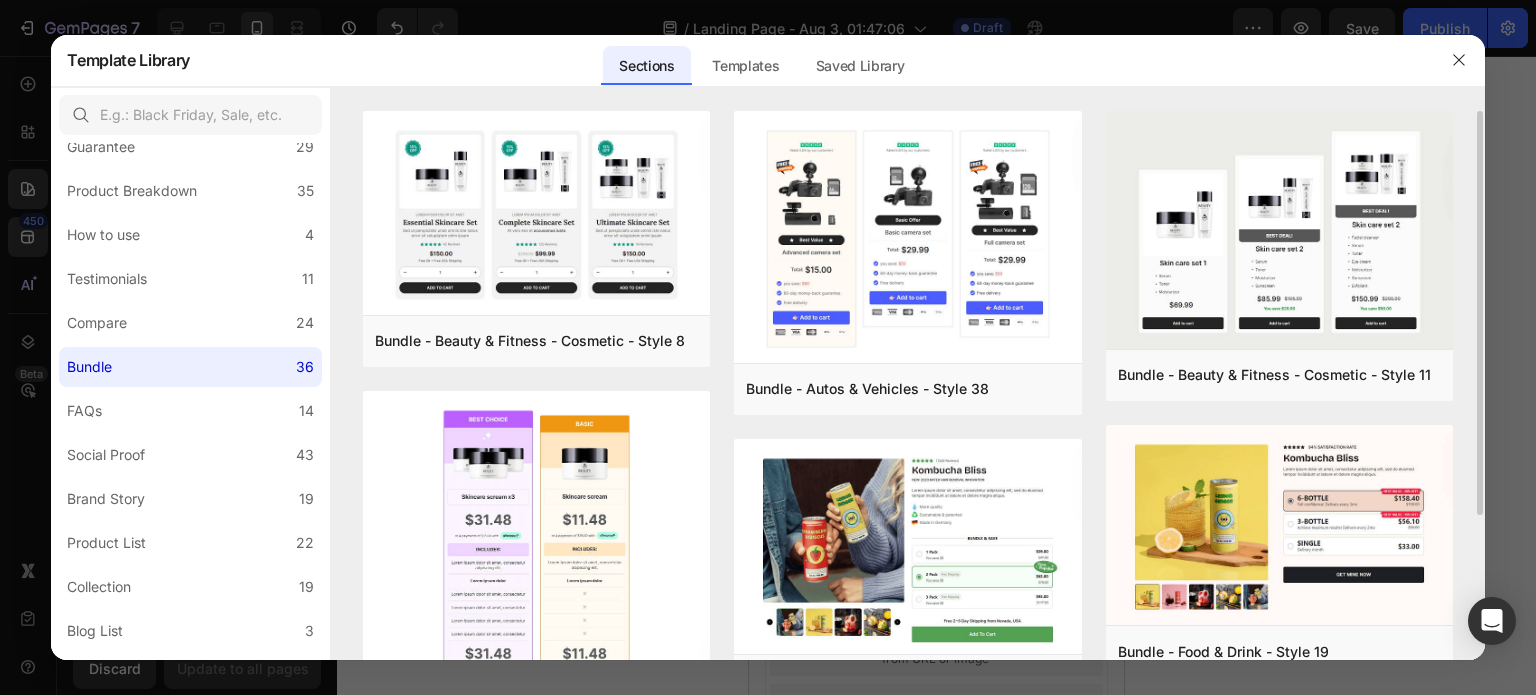 click on "Bundle -  Beauty & Fitness - Cosmetic - Style 8 Add to page  Preview  Bundle - Beauty & Fitness - Cosmetic - Style 10 Add to page  Preview  Bundle - Health - Vitamins - Style 30 Add to page  Preview  Bundle - Health - Vitamins - Style 25 Add to page  Preview  Bundle - Food & Drink - Style 35 Add to page  Preview  Bundle - Health - Vitamins - Style 23 Add to page  Preview  Bundle - Autos & Vehicles - Style 38 Add to page  Preview  Bundle - Food & Drink - Style 20 Add to page  Preview  Bundle - Pet & Animals - Style 33 Add to page  Preview  Bundle - Food & Drink - Style 28 Add to page  Preview  Bundle - Health - Vitamins - Style 32 Add to page  Preview  Bundle - Food & Drink - Style 12 Add to page  Preview  Pumper Bundles Volume Discount Upsell, Bundles & Volume Discount without any resistance. Pumper Bundles Volume Discount  Try now  Bundle - Beauty & Fitness - Cosmetic - Style 11 Add to page  Preview  Bundle - Food & Drink - Style 19 Add to page  Preview  Bundle - Food & Drink - Style 36 Add to page  Preview" at bounding box center [908, 1233] 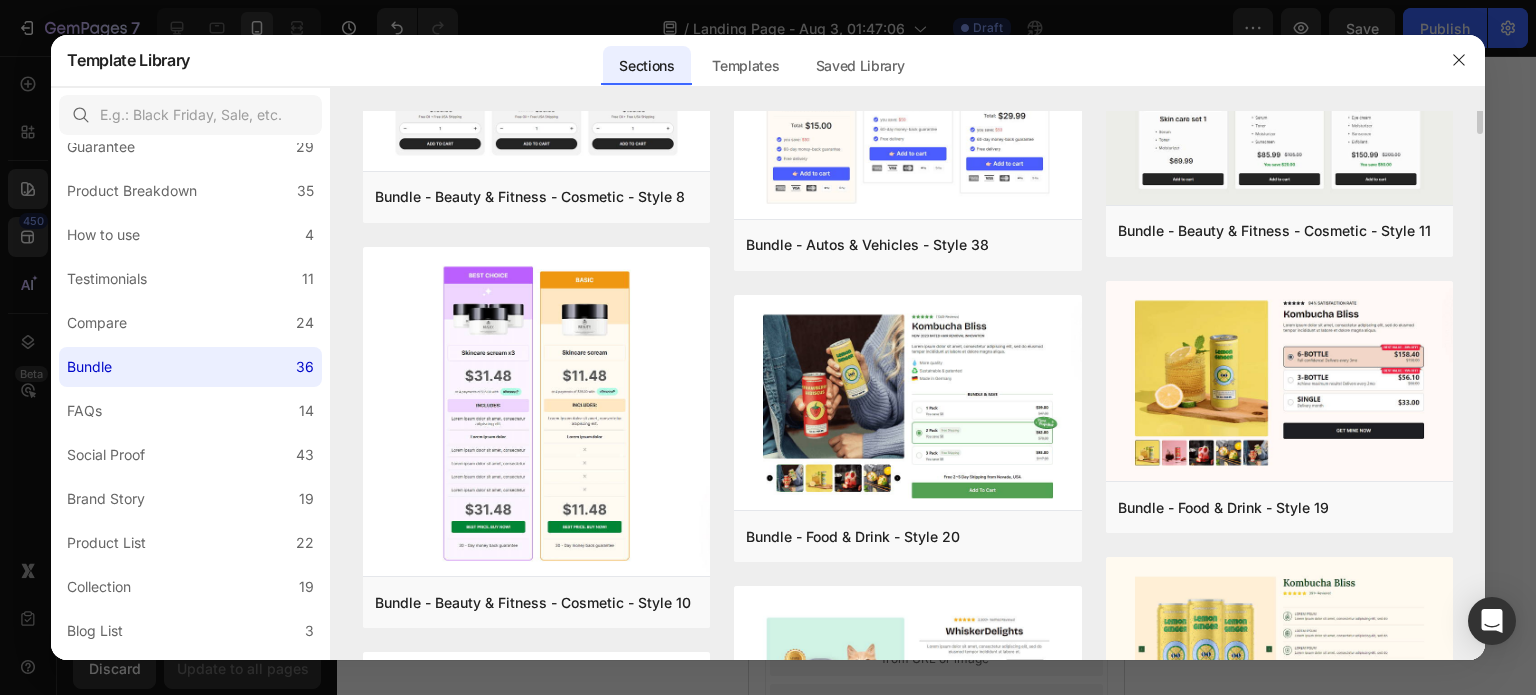 scroll, scrollTop: 0, scrollLeft: 0, axis: both 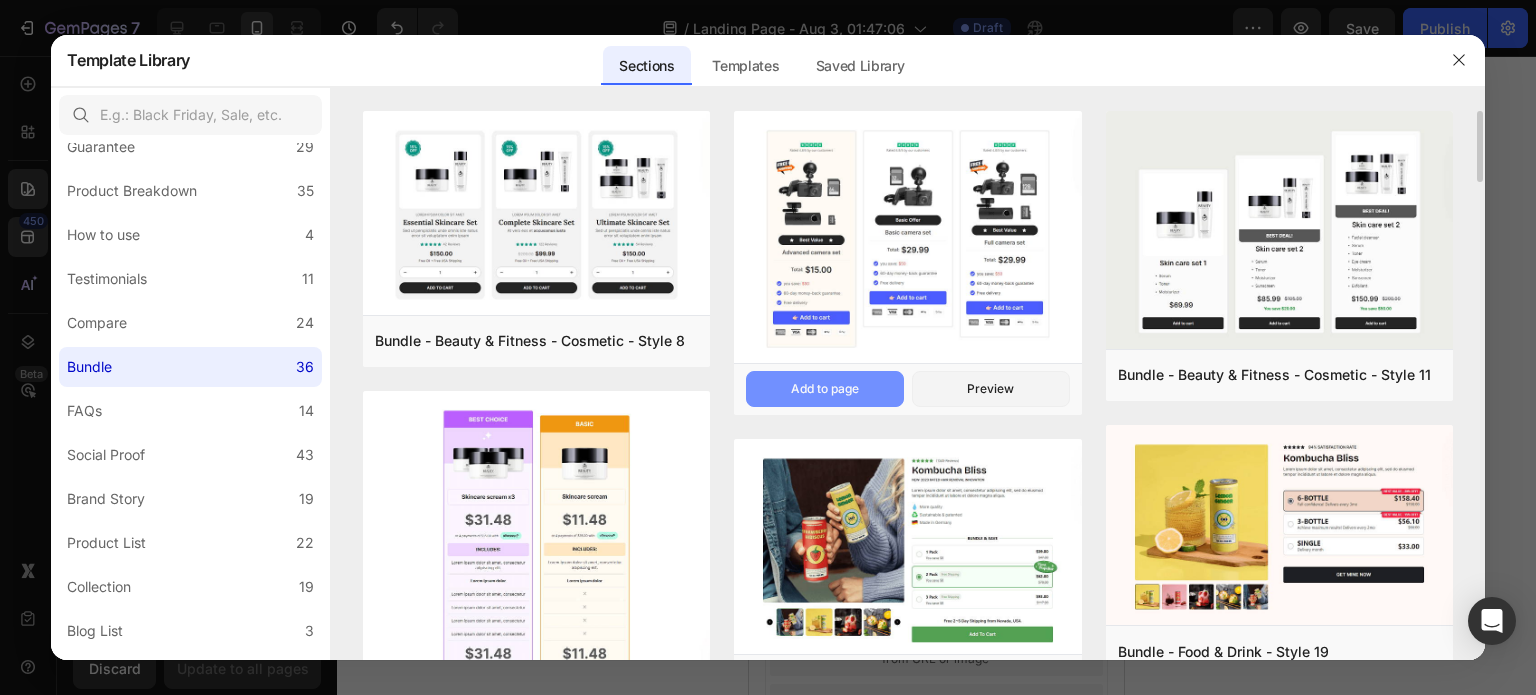 click on "Add to page" at bounding box center [825, 389] 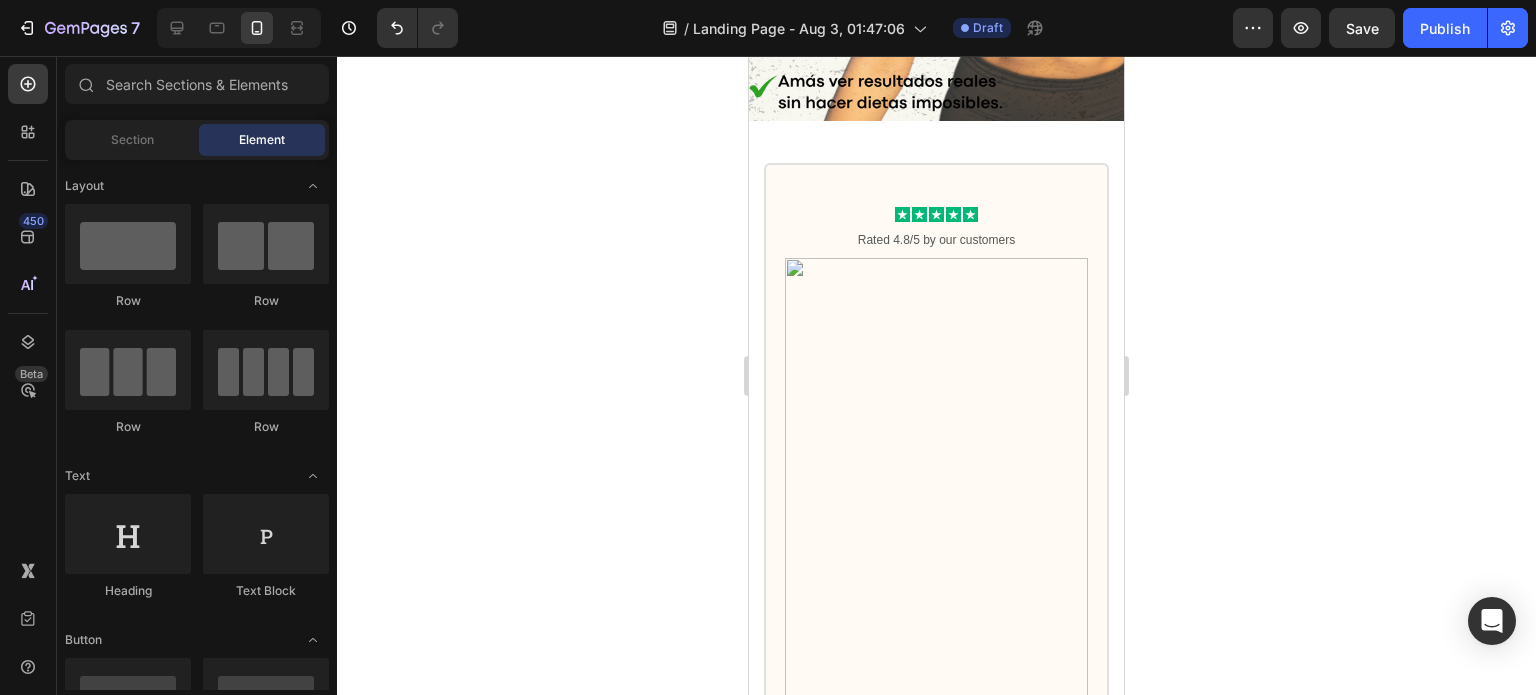 scroll, scrollTop: 1291, scrollLeft: 0, axis: vertical 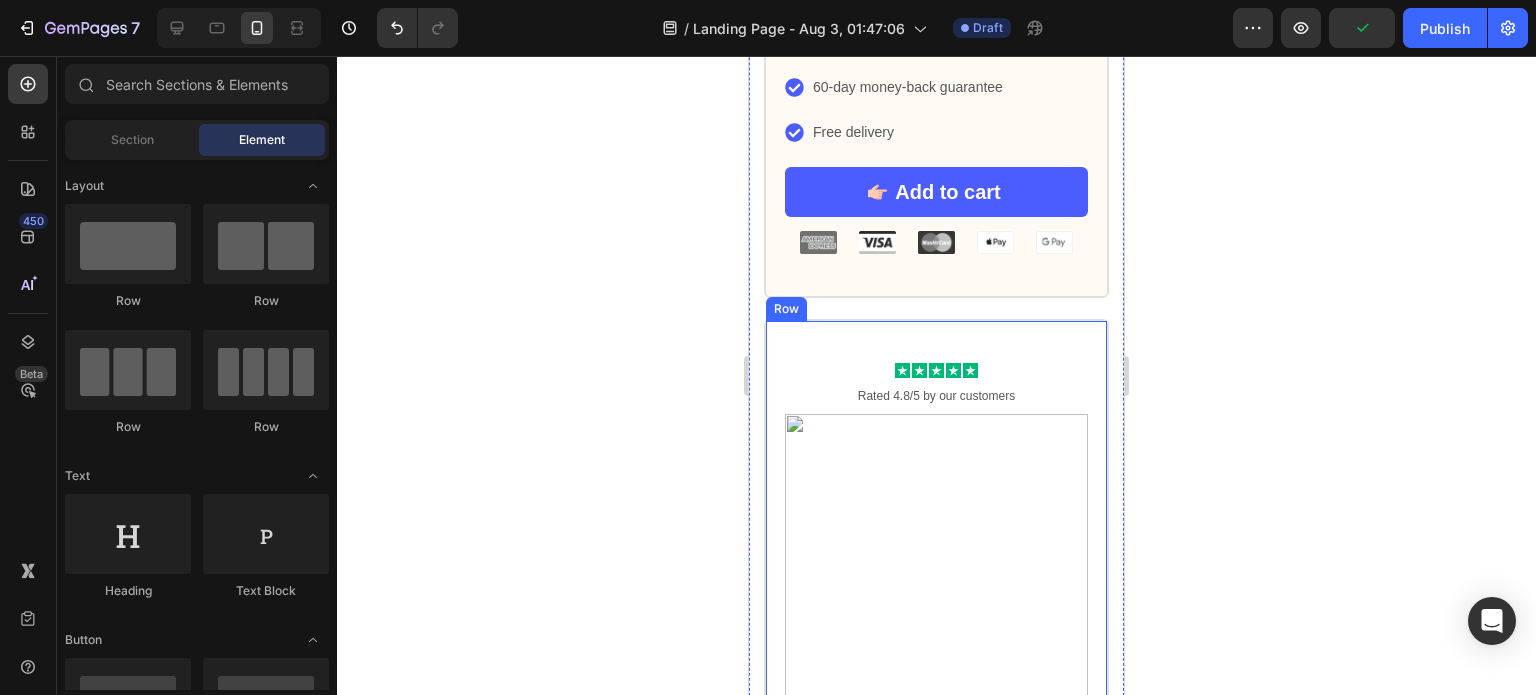 click on "Icon
Icon
Icon
Icon
Icon Icon List Rated 4.8/5 by our customers Text Block Product Images Basic Offer Text Block Row Basic camera set Text Block Total: Text Block €12,00 Product Price Product Price Row you save:  $50 60-day money-back guarantee Free delivery Item List
Add to cart Add to Cart Row Image Image Image Image Image Row Product Row" at bounding box center [936, 832] 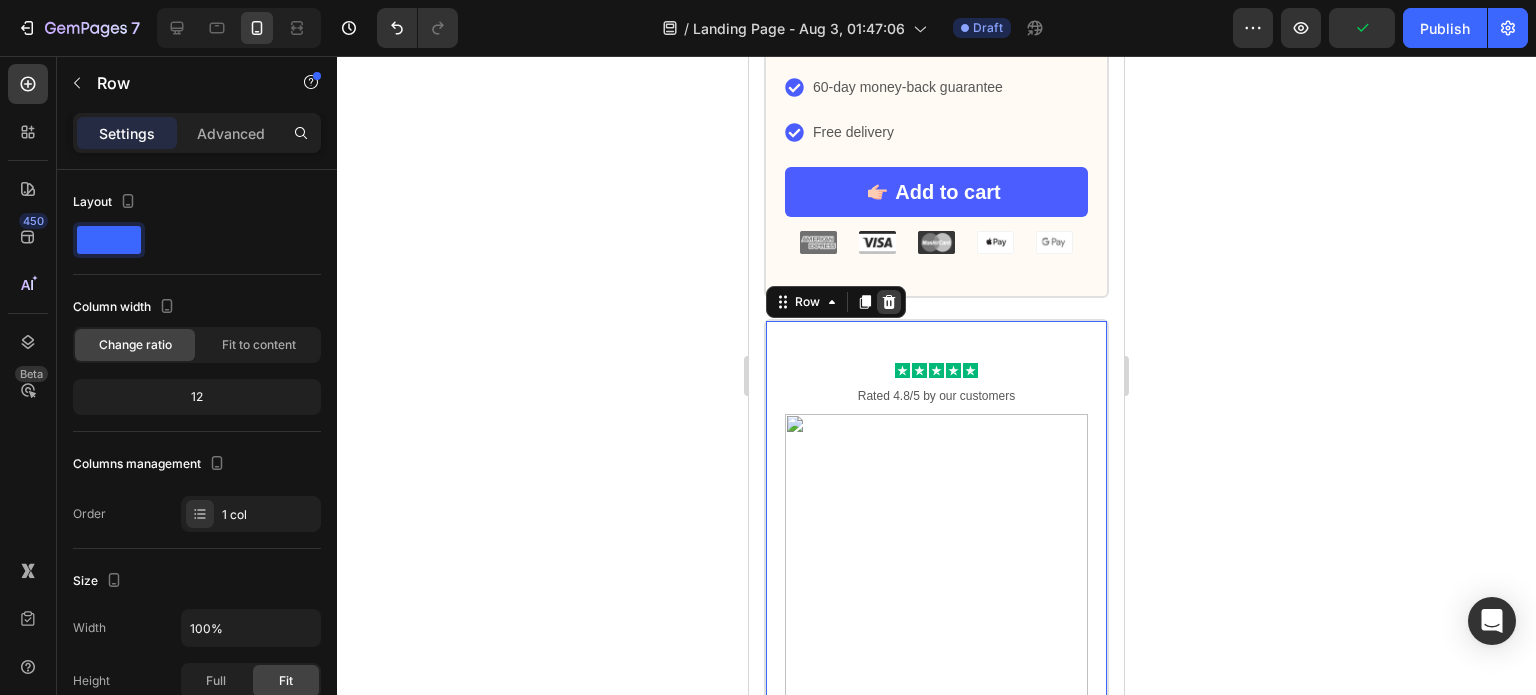 click 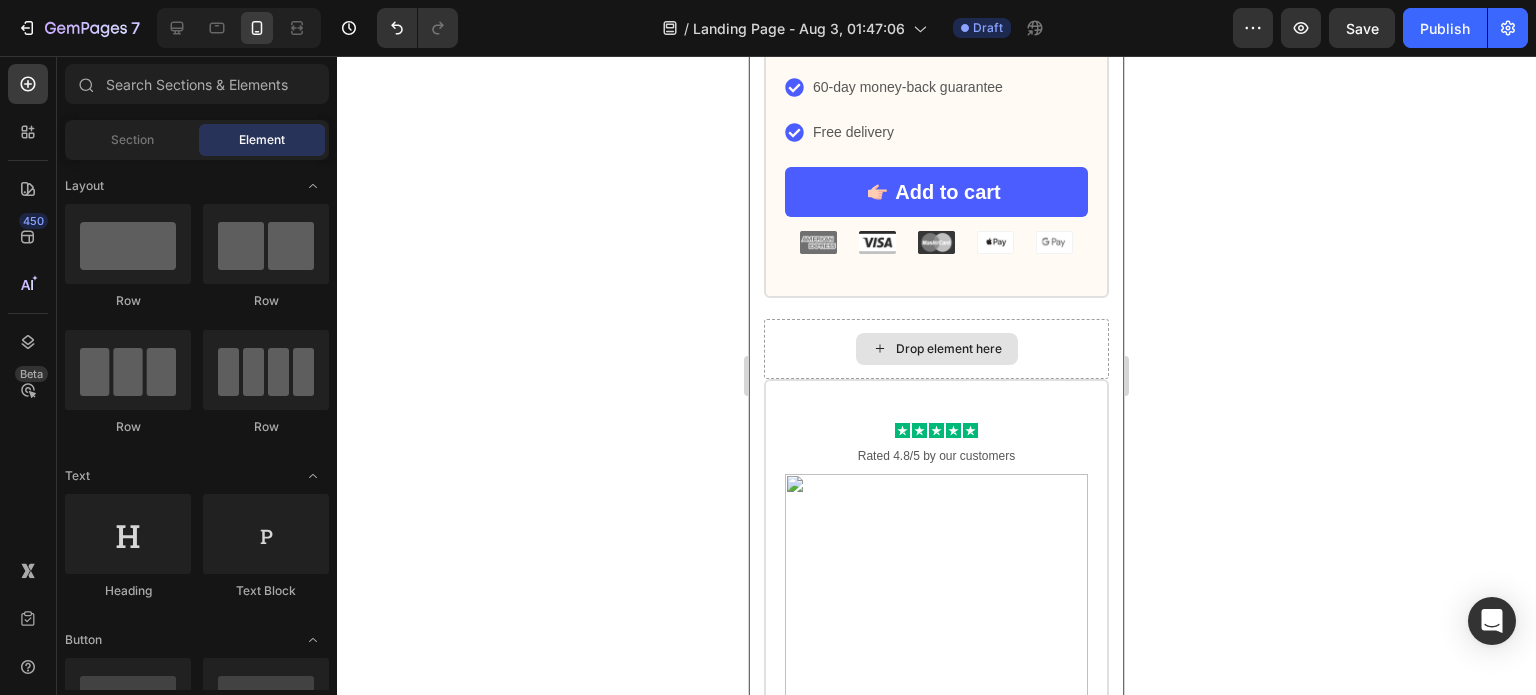 click on "Icon
Icon
Icon
Icon
Icon Icon List Rated 4.8/5 by our customers Text Block Product Images Icon Best Value Text Block Icon Row Full camera set Text Block Total: Text Block €12,00 Product Price Product Price Row you save:  $50 60-day money-back guarantee Free delivery Item List
Add to cart Add to Cart Row Image Image Image Image Image Row Product Row" at bounding box center (936, 892) 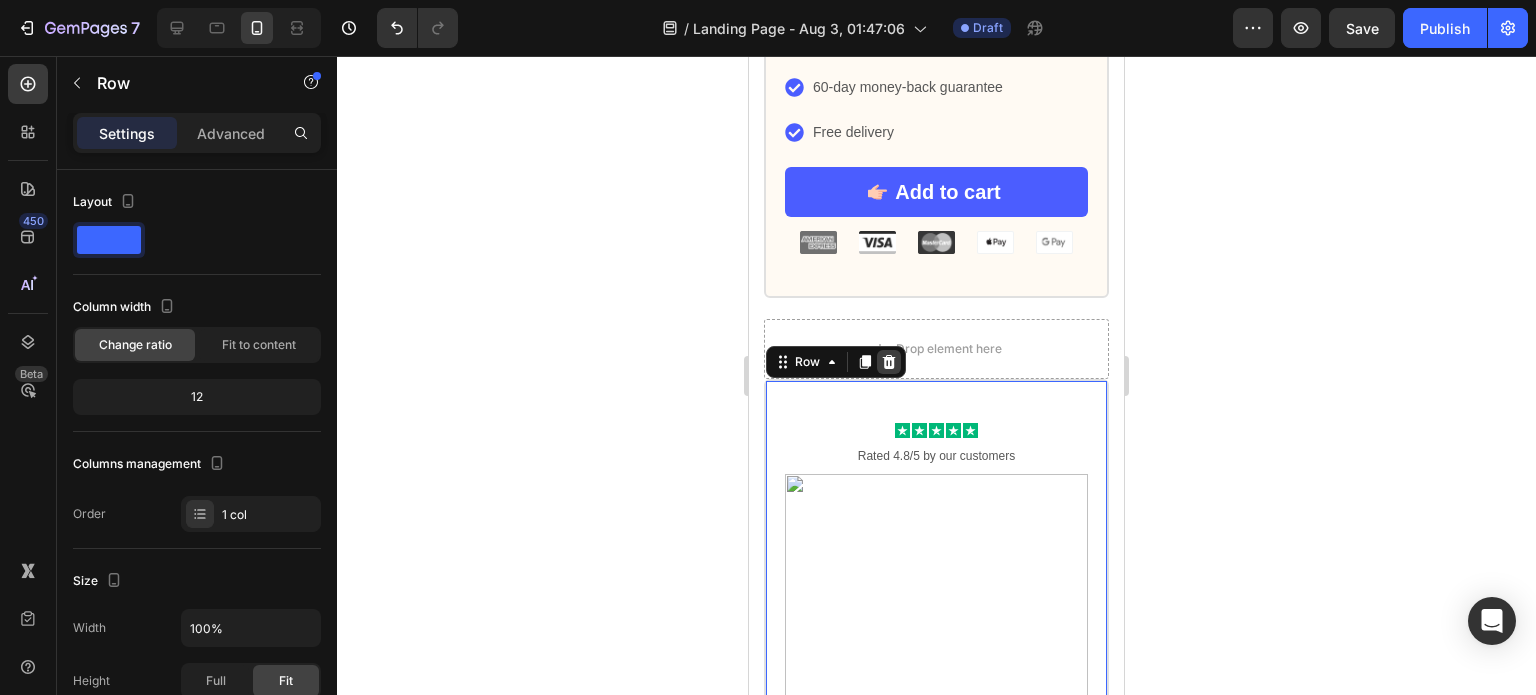 click 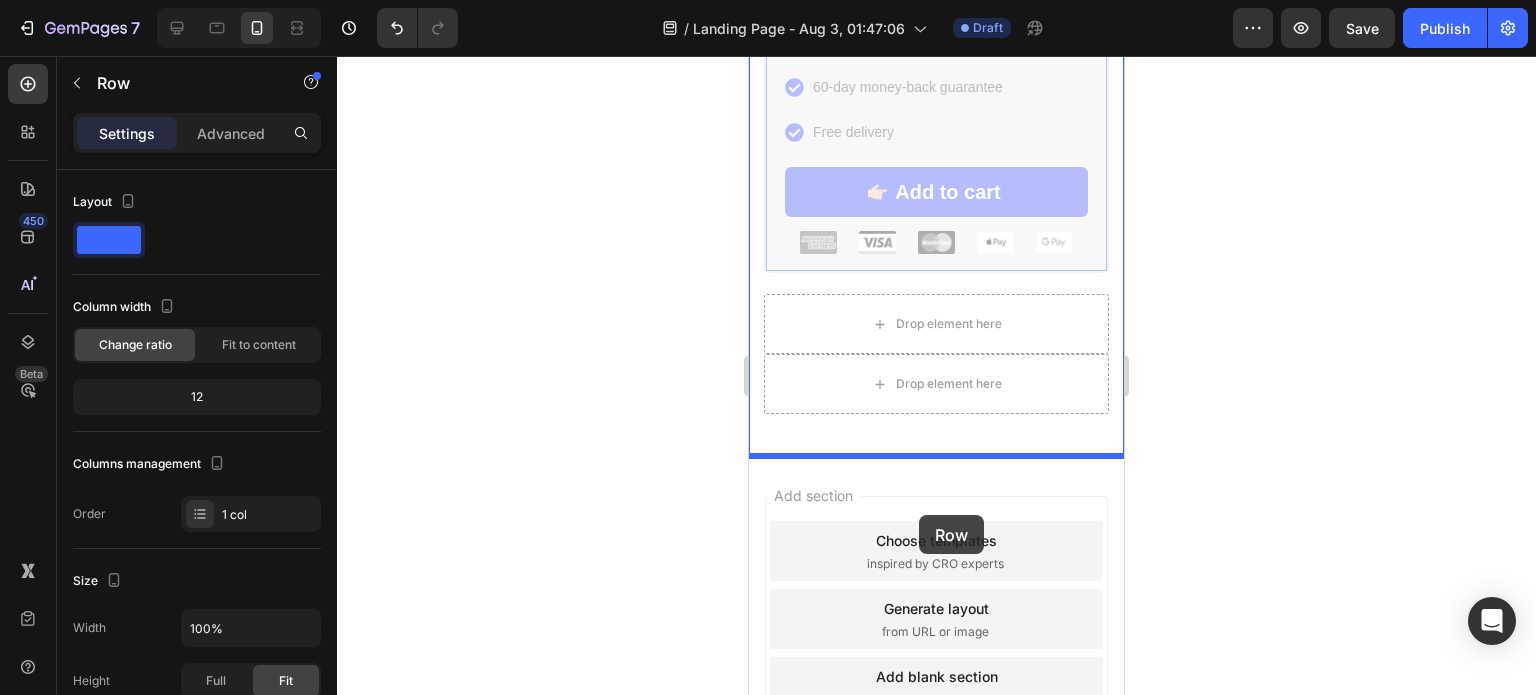 drag, startPoint x: 945, startPoint y: 254, endPoint x: 1116, endPoint y: 465, distance: 271.5916 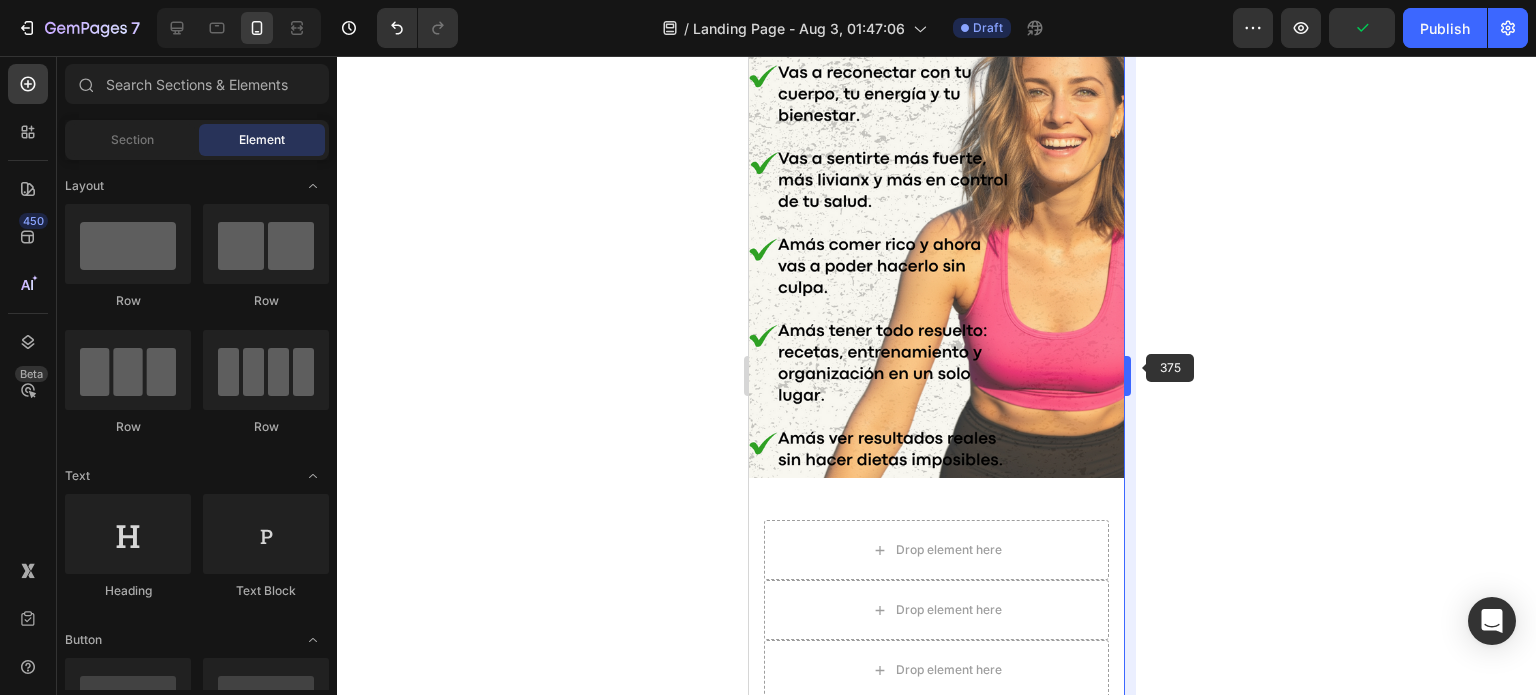 scroll, scrollTop: 1372, scrollLeft: 0, axis: vertical 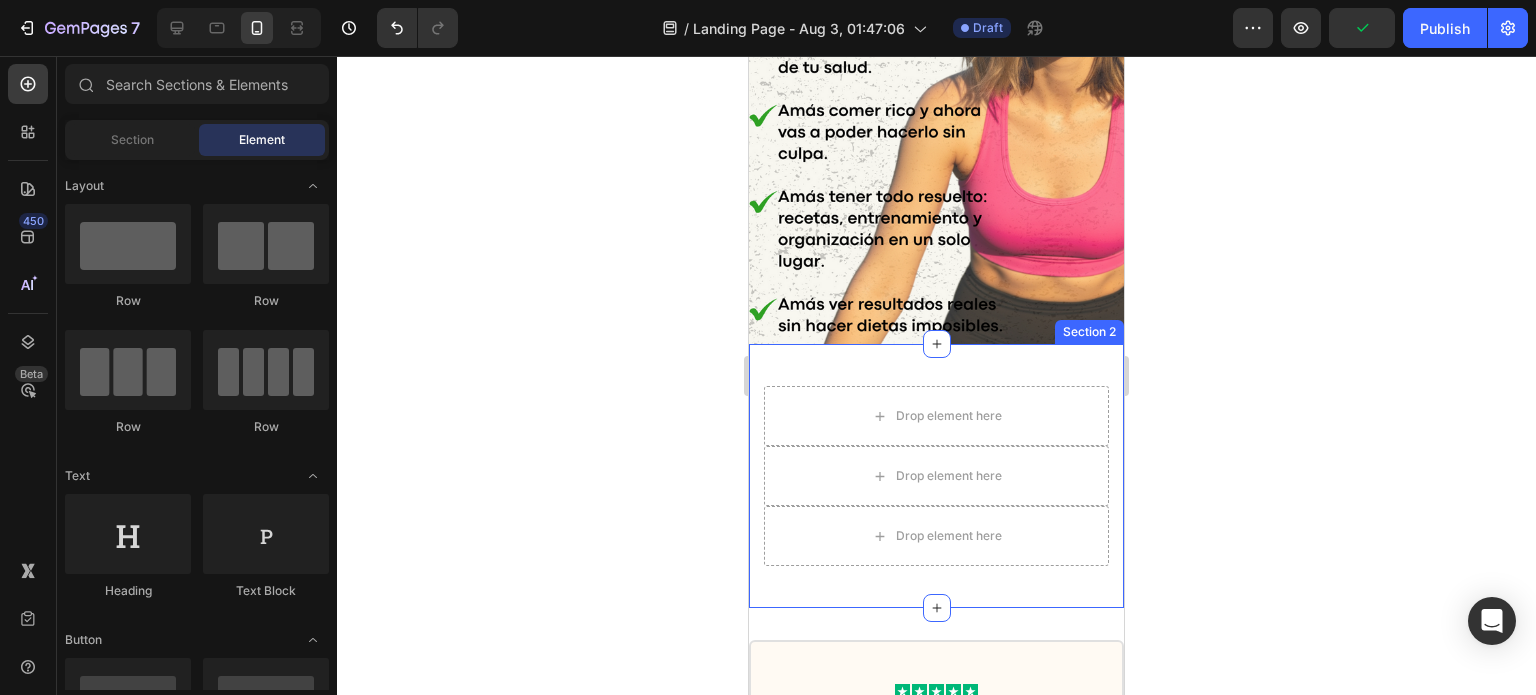click on "Drop element here
Drop element here
Drop element here Row Section 2" at bounding box center (936, 476) 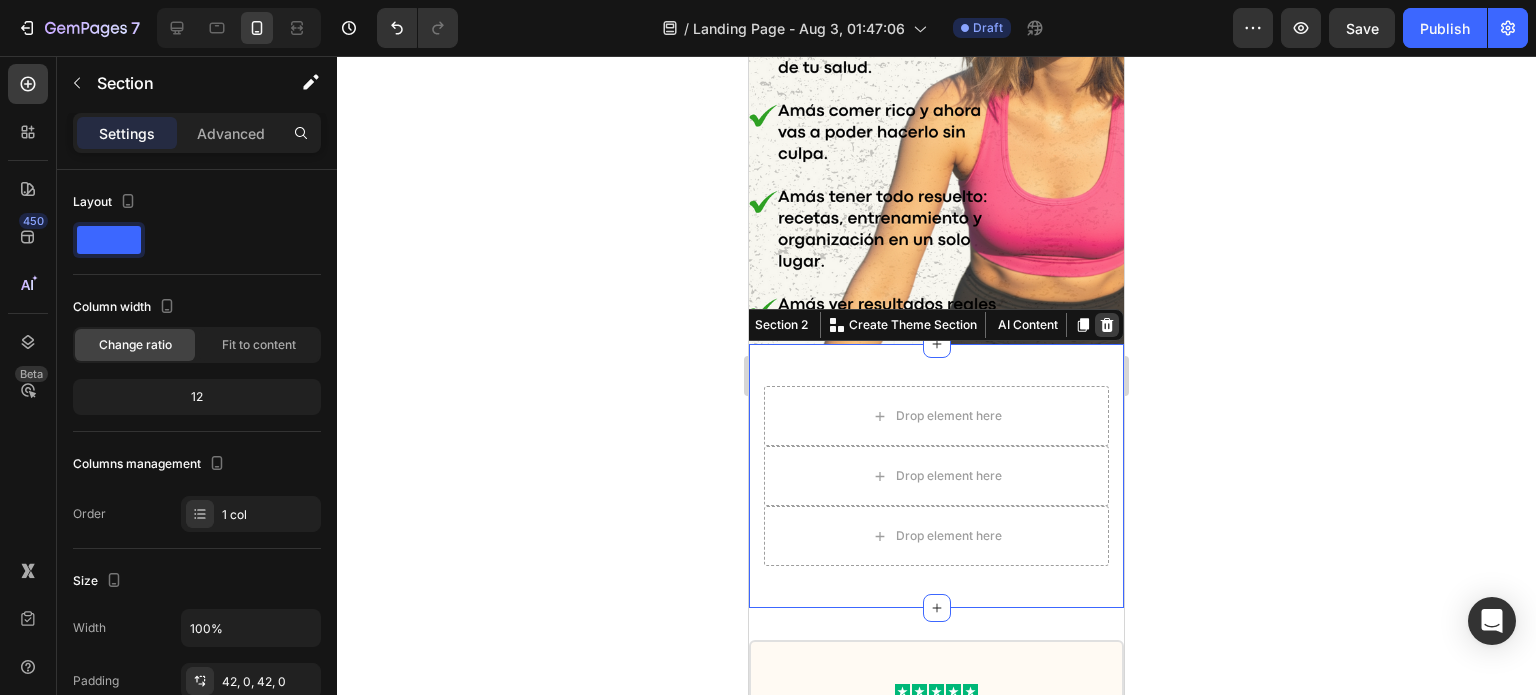 click 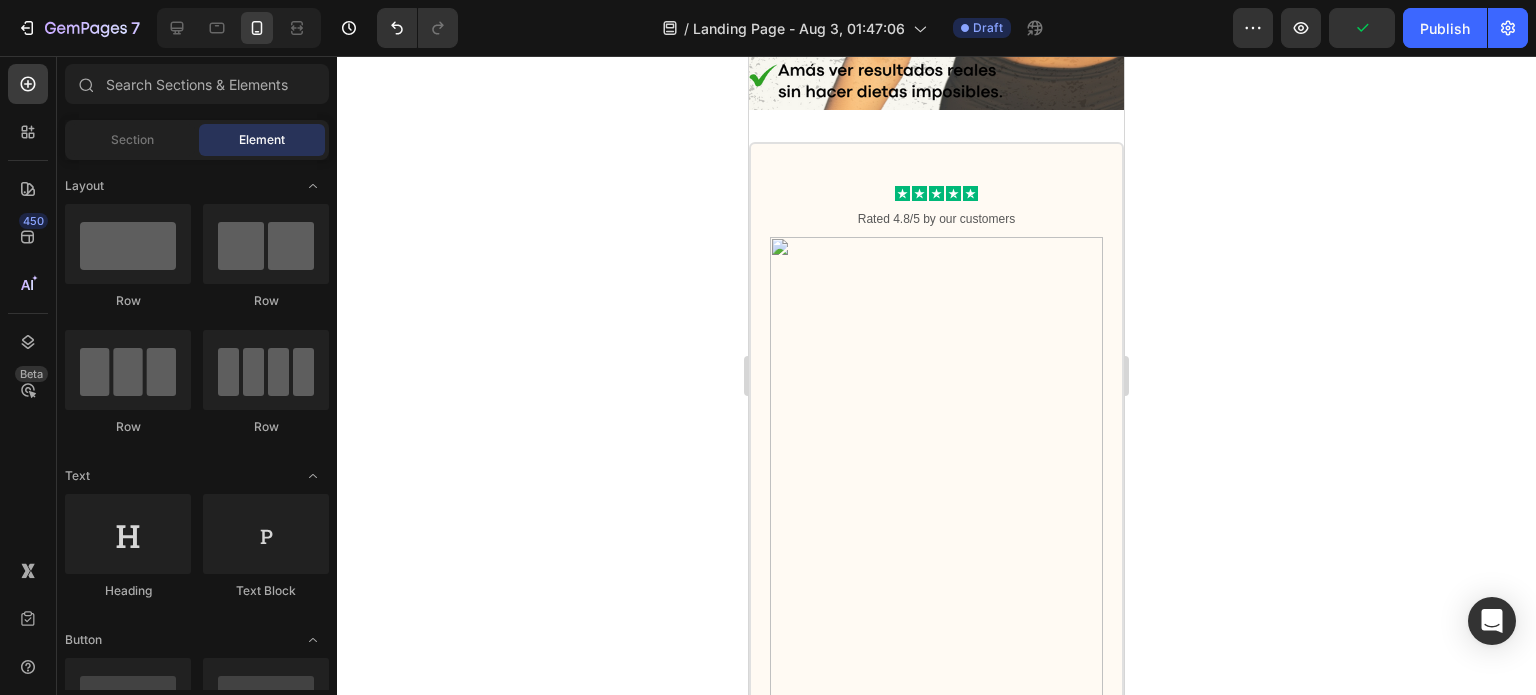 scroll, scrollTop: 1570, scrollLeft: 0, axis: vertical 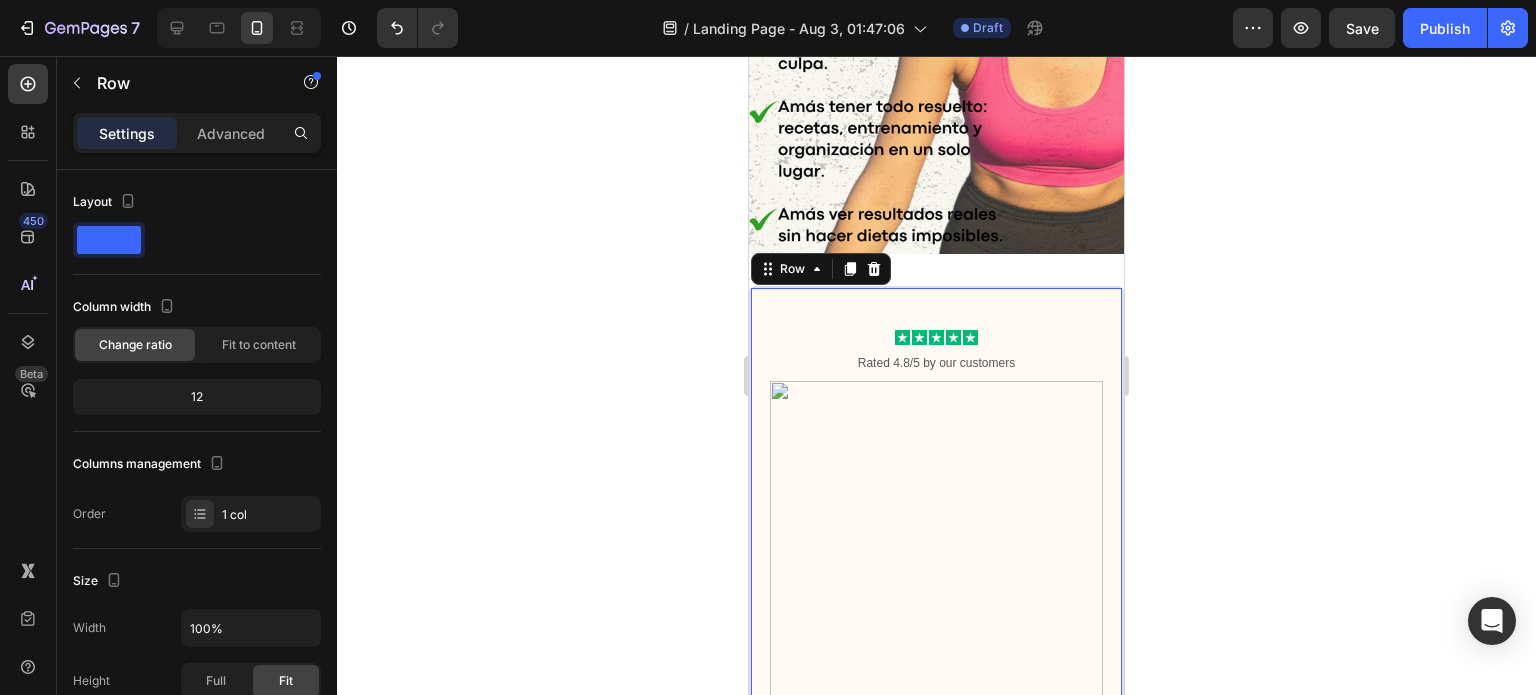 drag, startPoint x: 819, startPoint y: 238, endPoint x: 880, endPoint y: 186, distance: 80.1561 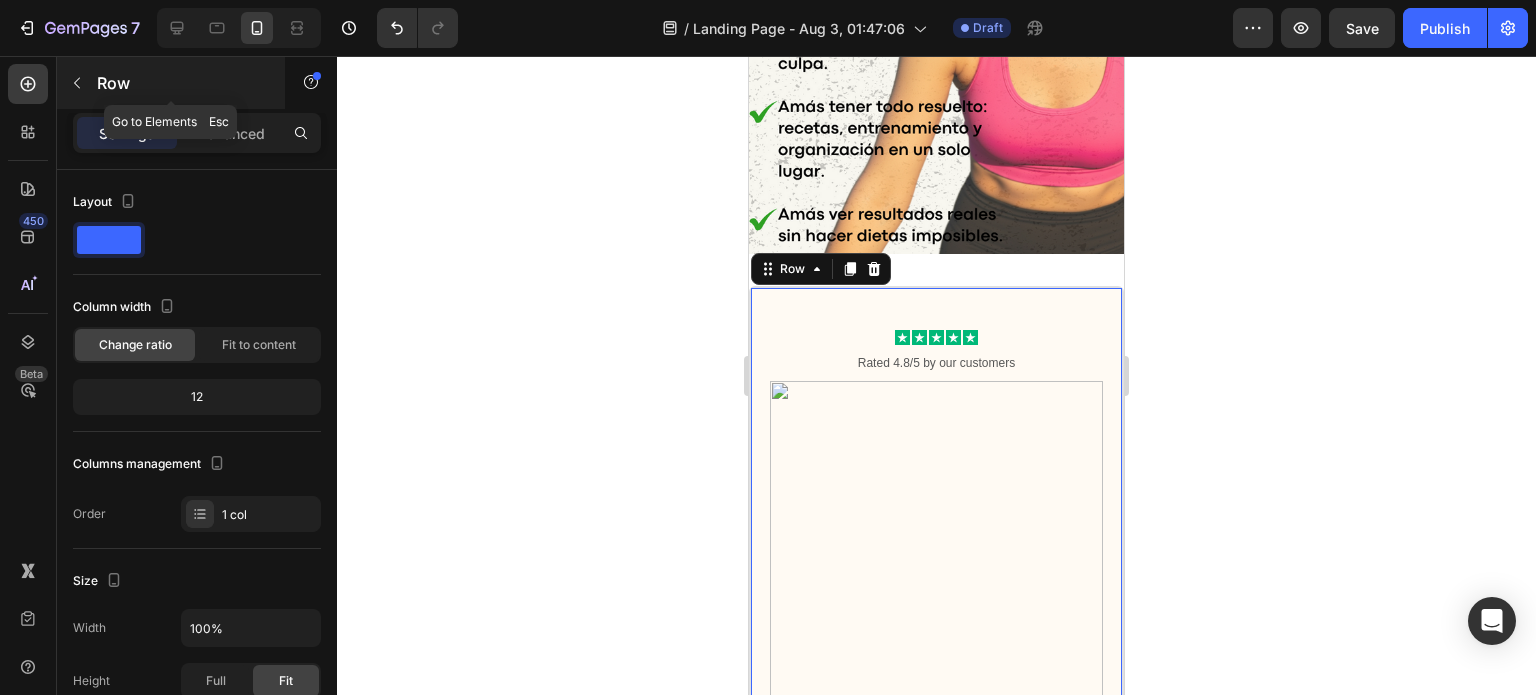 click at bounding box center [77, 83] 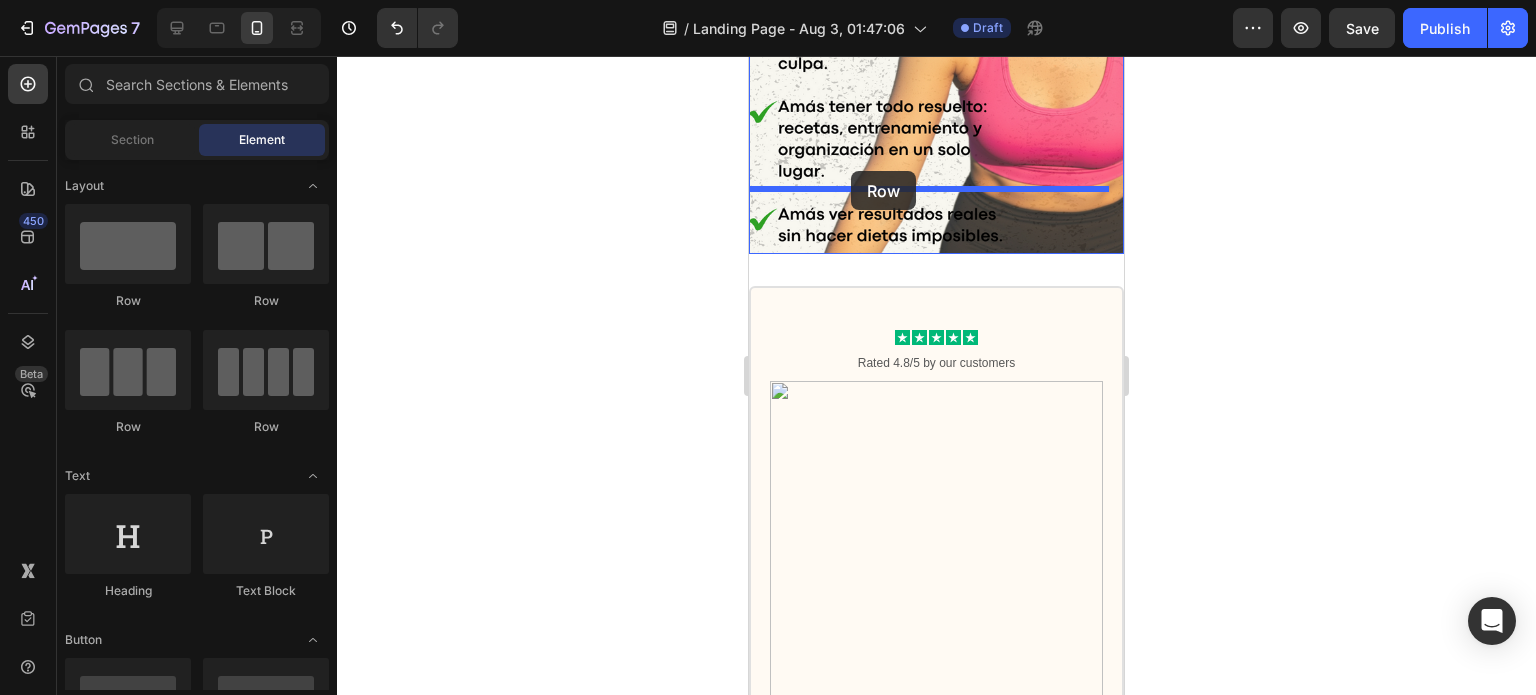 drag, startPoint x: 1411, startPoint y: 250, endPoint x: 848, endPoint y: 173, distance: 568.24115 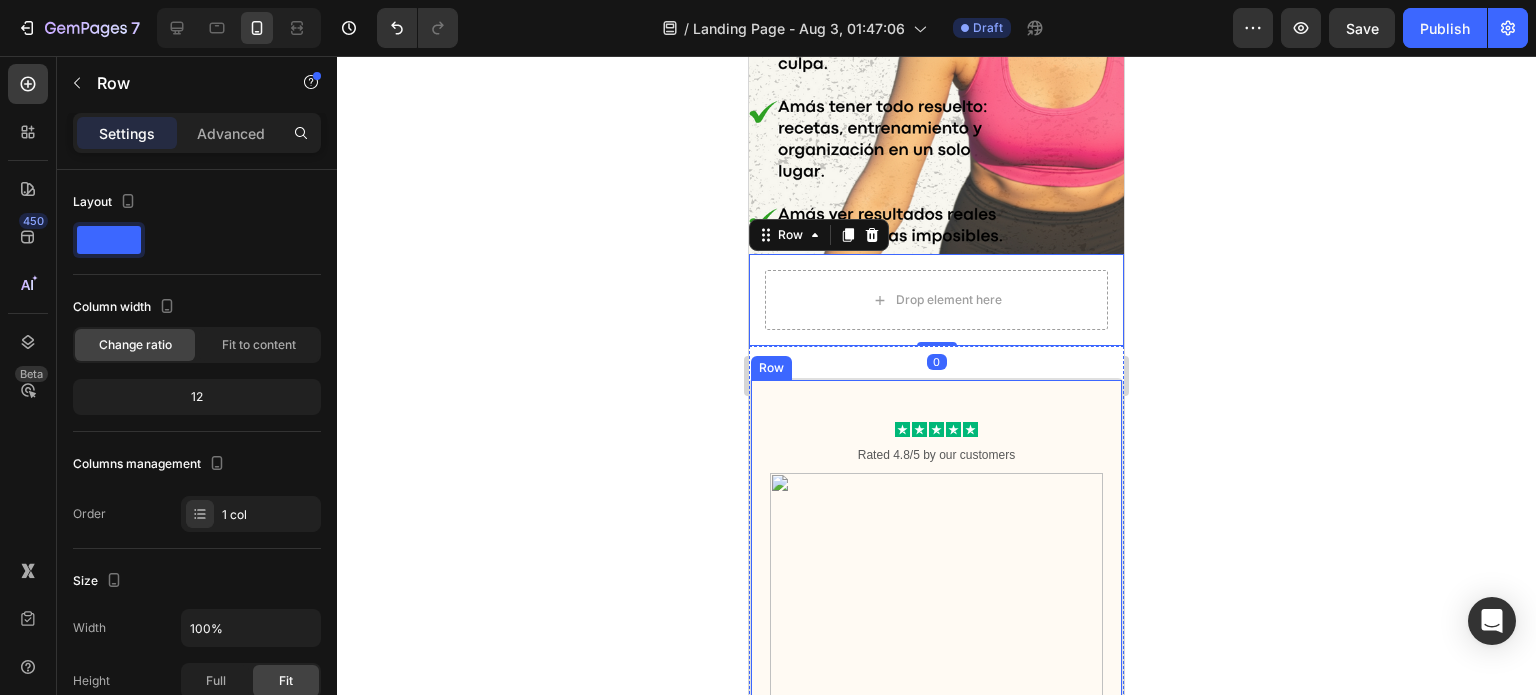 click on "Icon
Icon
Icon
Icon
Icon Icon List Rated 4.8/5 by our customers Text Block Product Images Icon Best Value Text Block Icon Row Advanced camera set Text Block Total: Text Block €12,00 Product Price Product Price Row you save:  $50 60-day money-back guarantee Free delivery Item List
Add to cart Add to Cart Row Image Image Image Image Image Row Product Row" at bounding box center [936, 914] 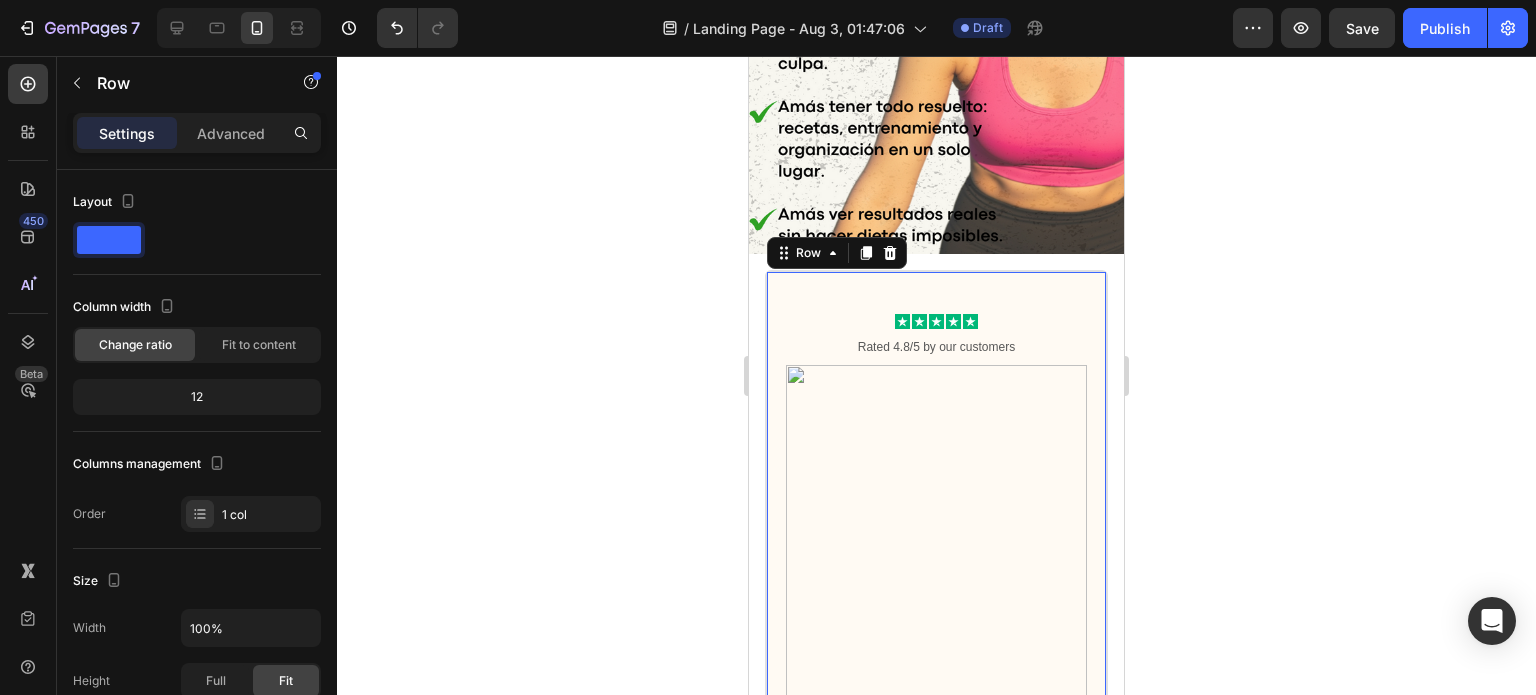 click 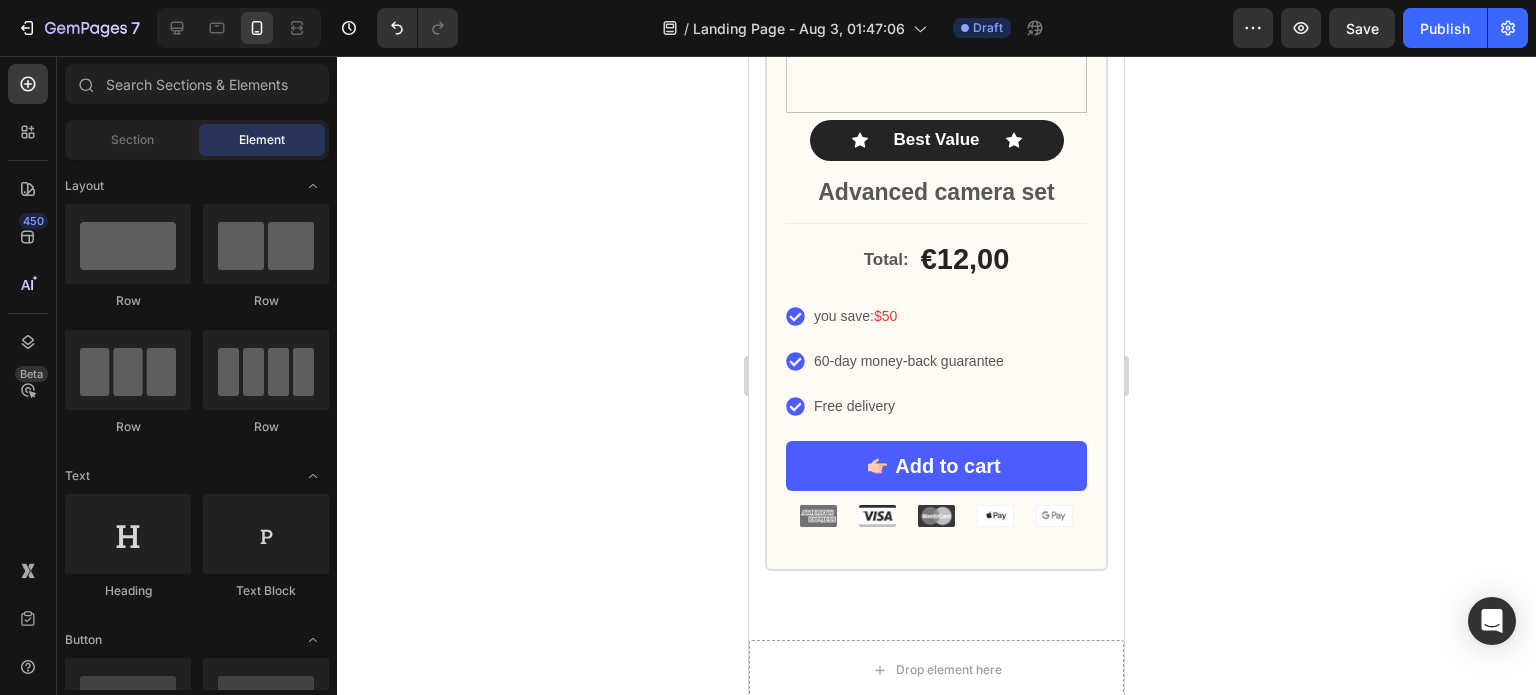 scroll, scrollTop: 2204, scrollLeft: 0, axis: vertical 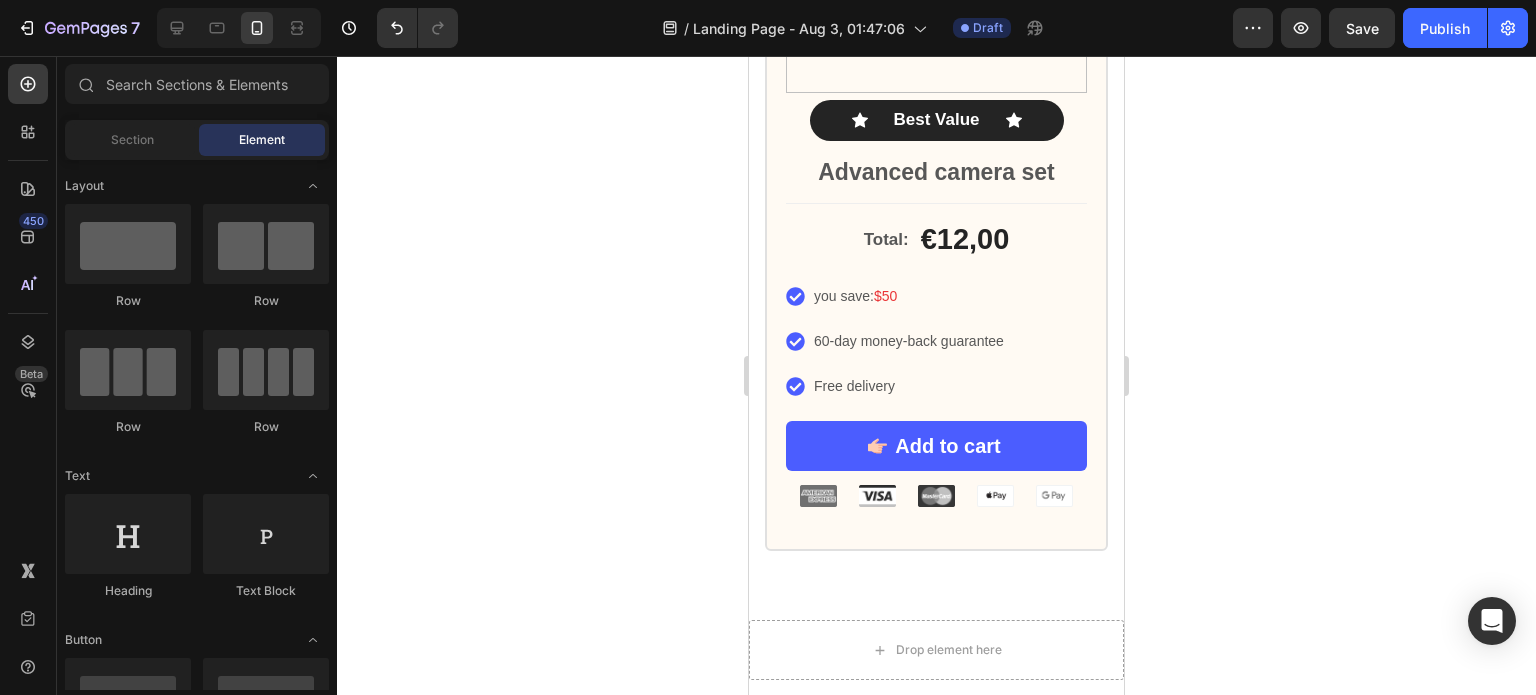 drag, startPoint x: 1118, startPoint y: 397, endPoint x: 1878, endPoint y: 600, distance: 786.64417 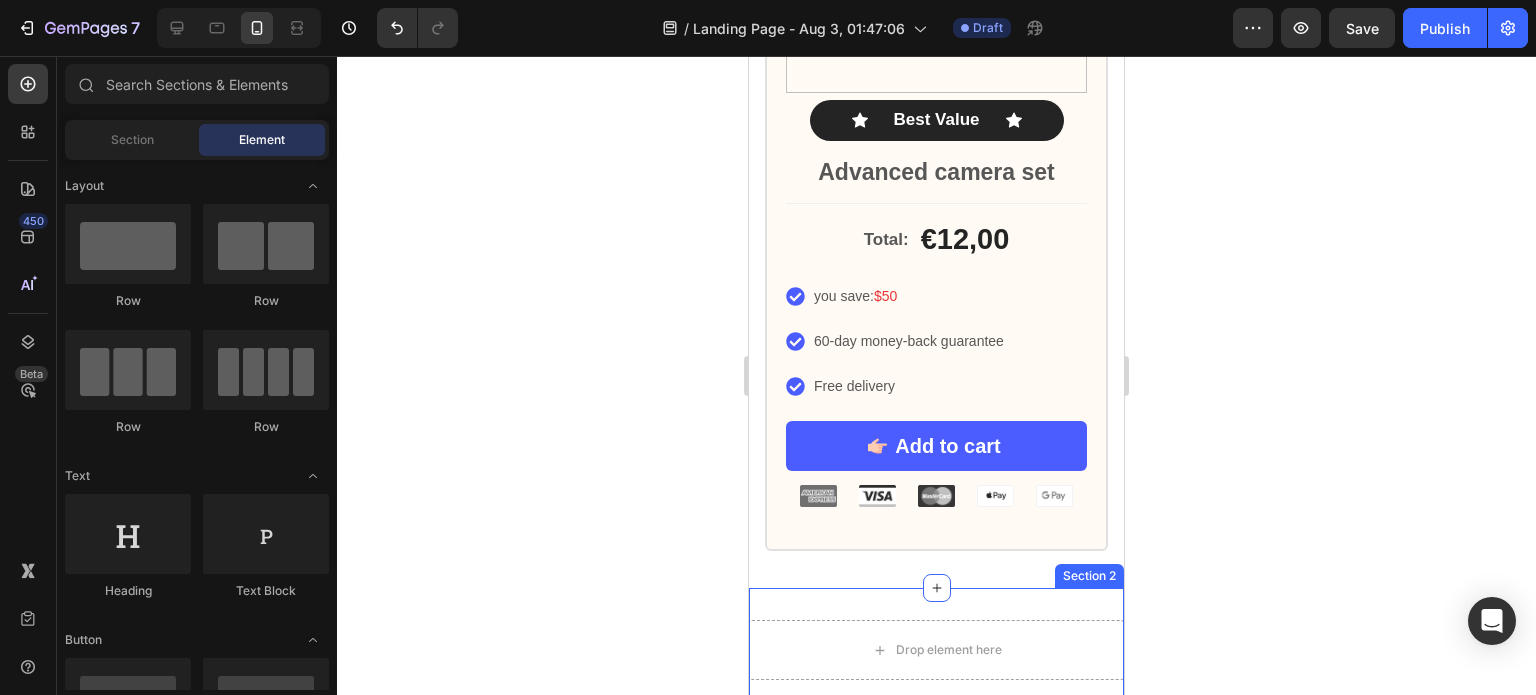 click on "Drop element here Section 2" at bounding box center (936, 650) 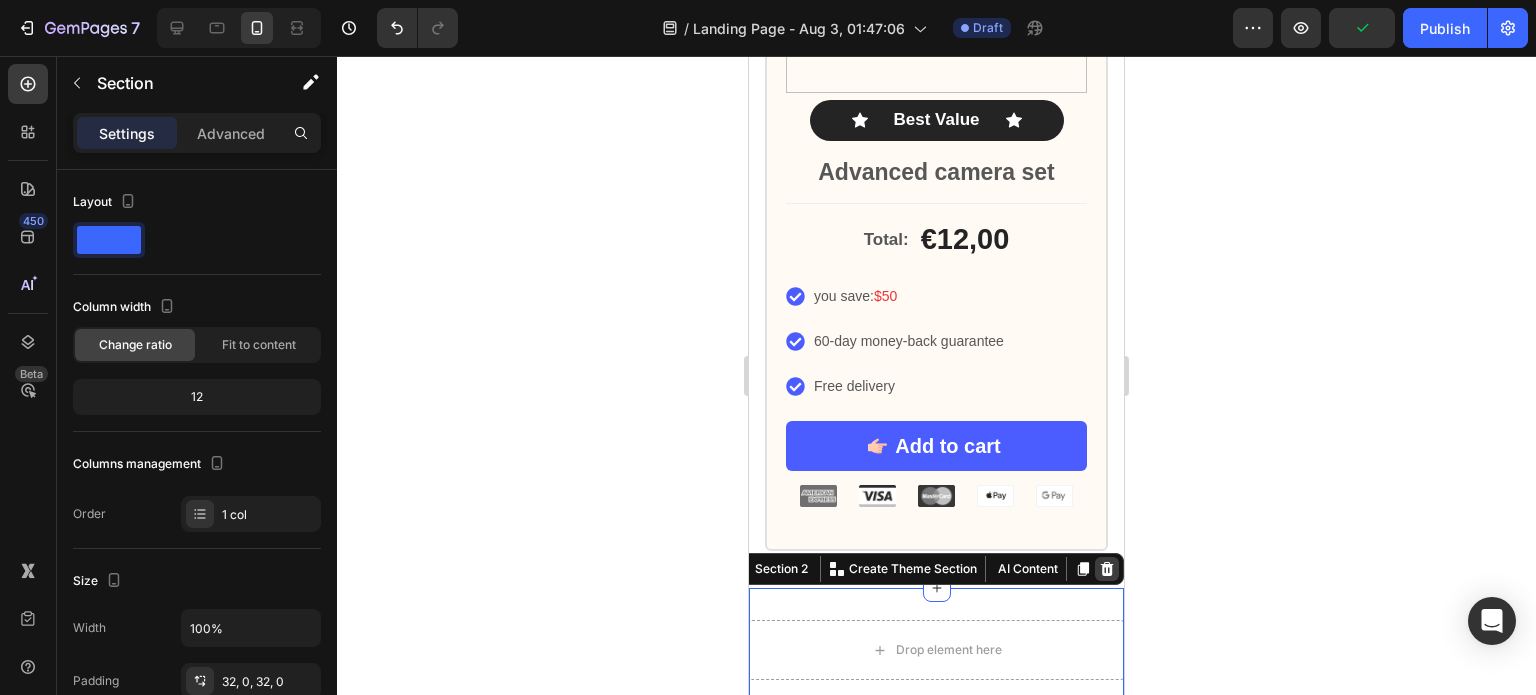 click 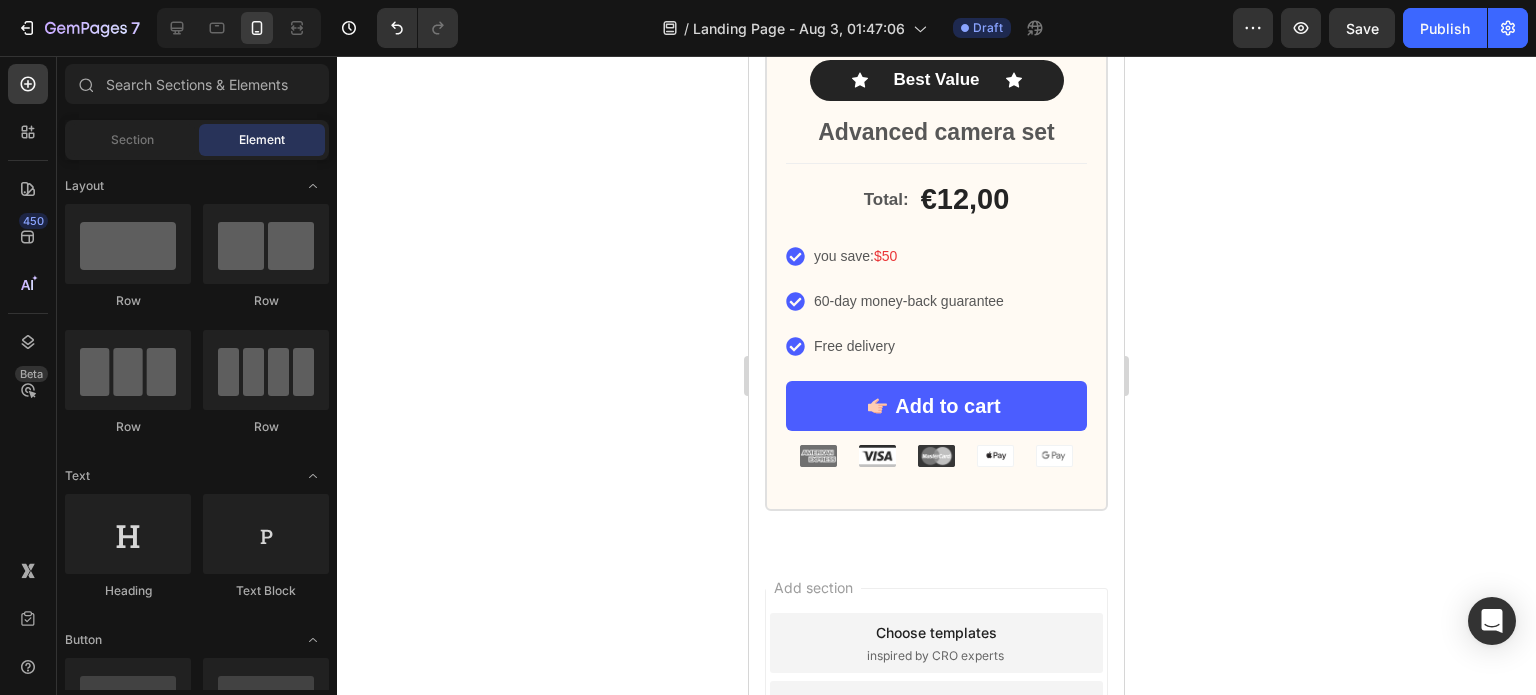 scroll, scrollTop: 2284, scrollLeft: 0, axis: vertical 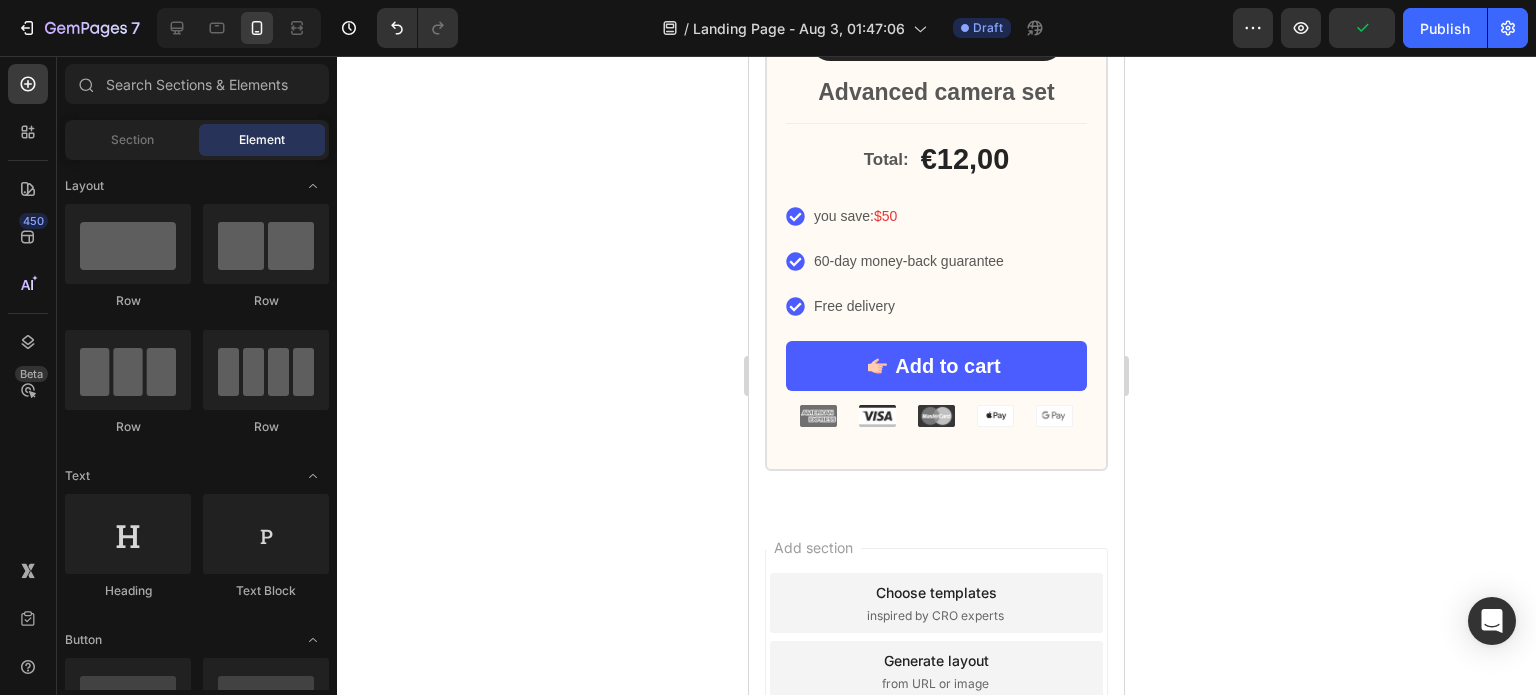 click on "Sections(18) Elements(83) Section Element Hero Section Product Detail Brands Trusted Badges Guarantee Product Breakdown How to use Testimonials Compare Bundle FAQs Social Proof Brand Story Product List Collection Blog List Contact Sticky Add to Cart Custom Footer Browse Library 450 Layout
Row
Row
Row
Row Text
Heading
Text Block Button
Button
Button Media
Image
Image
Video" at bounding box center (197, 377) 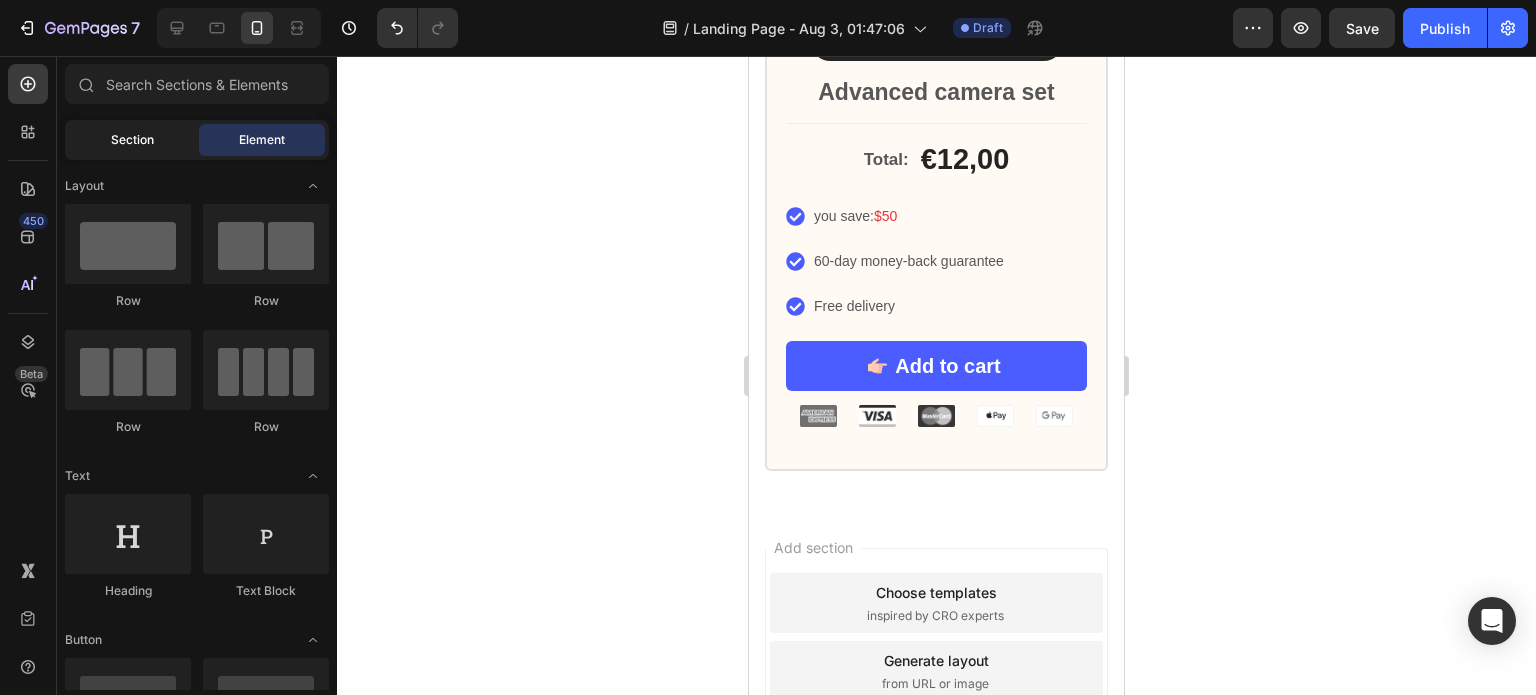 click on "Section" at bounding box center (132, 140) 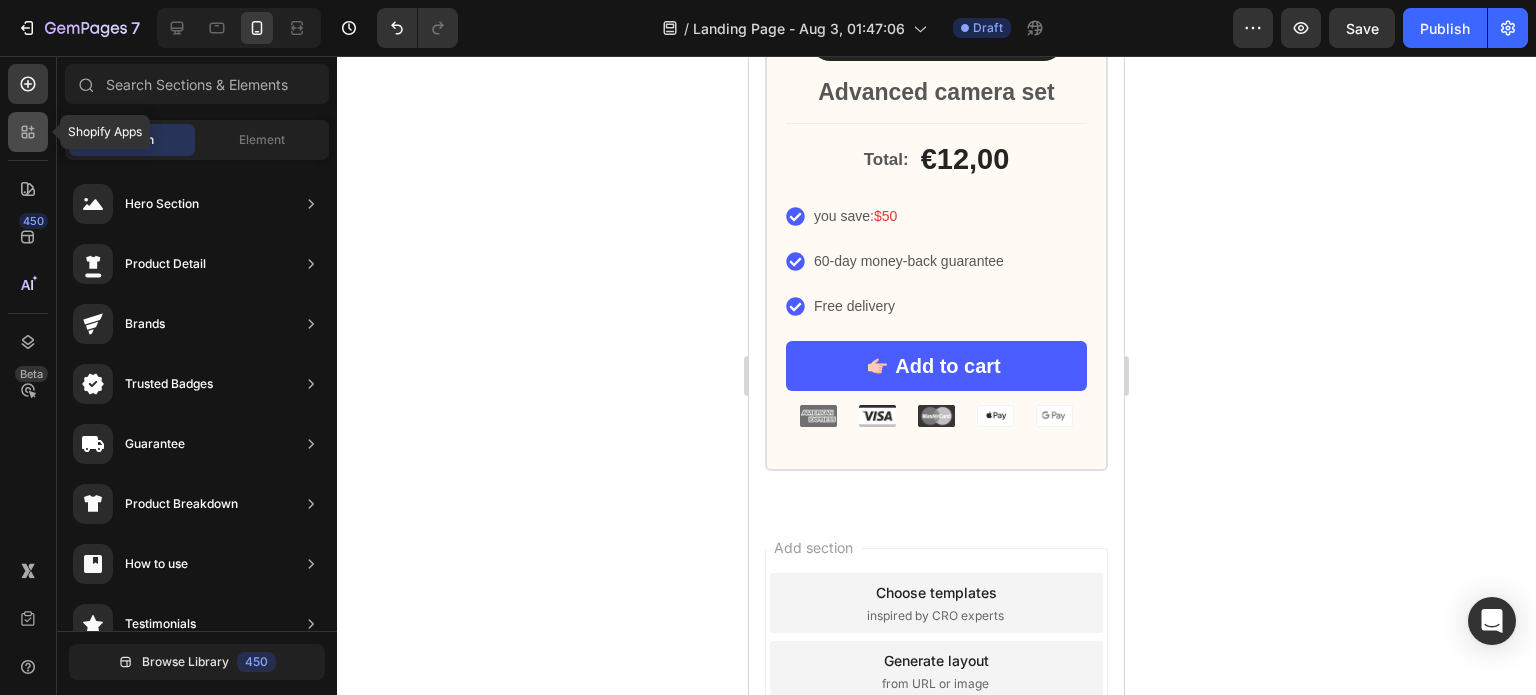 click 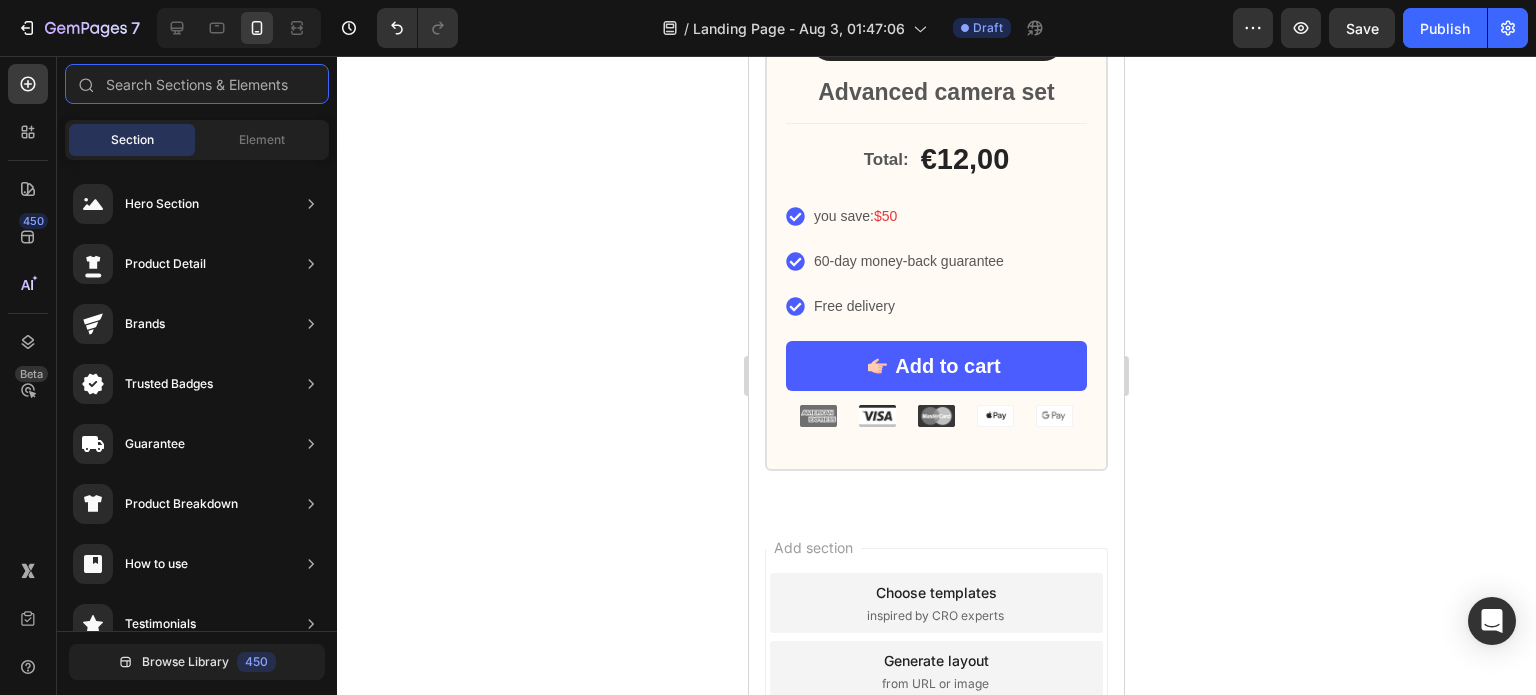 scroll, scrollTop: 2072, scrollLeft: 0, axis: vertical 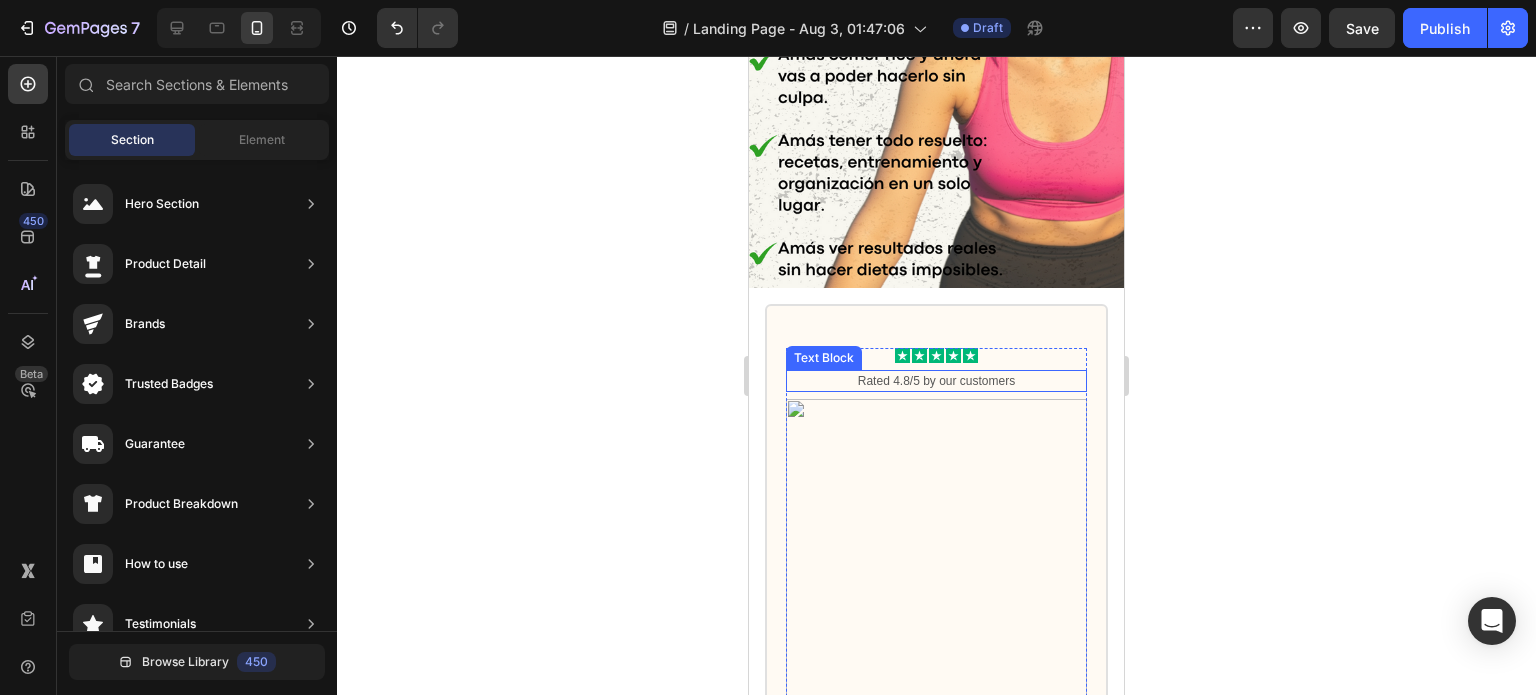 click on "Rated 4.8/5 by our customers" at bounding box center (936, 381) 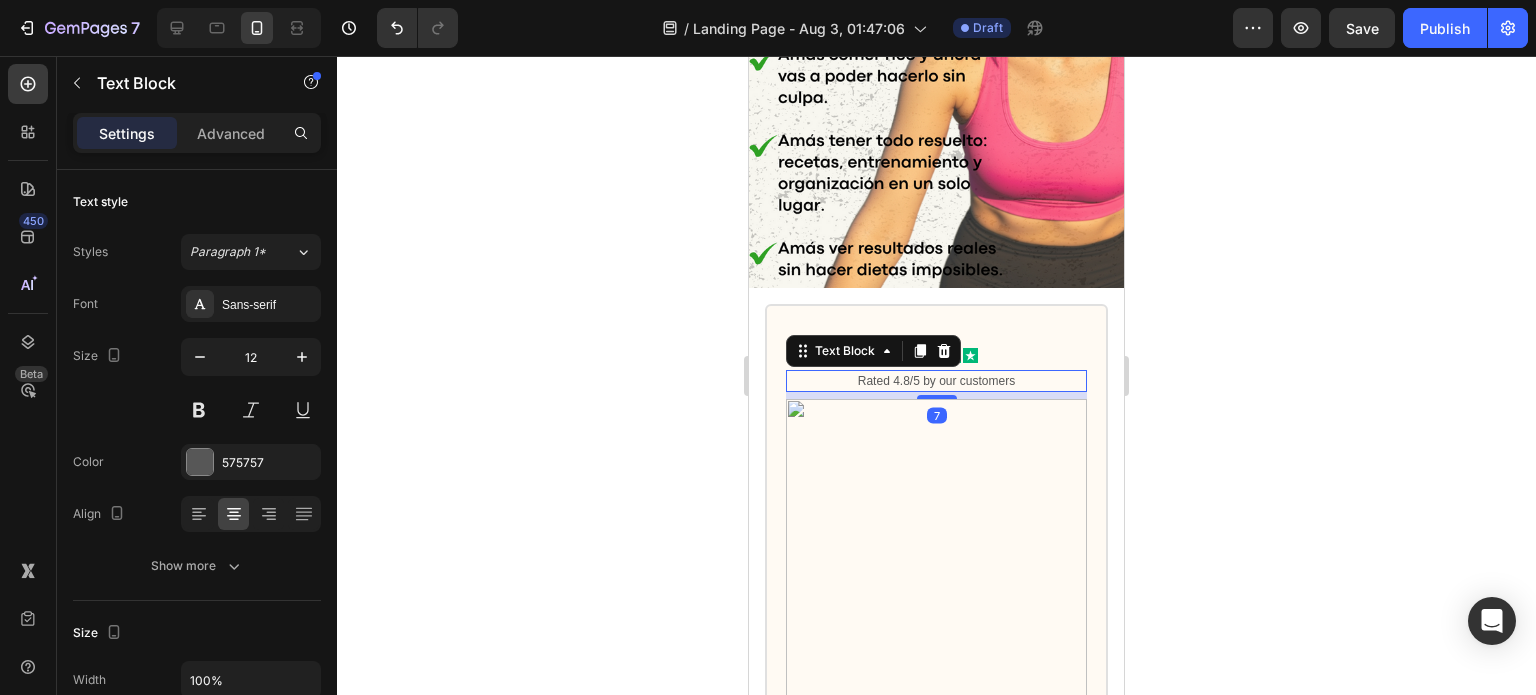 click on "Rated 4.8/5 by our customers" at bounding box center (936, 381) 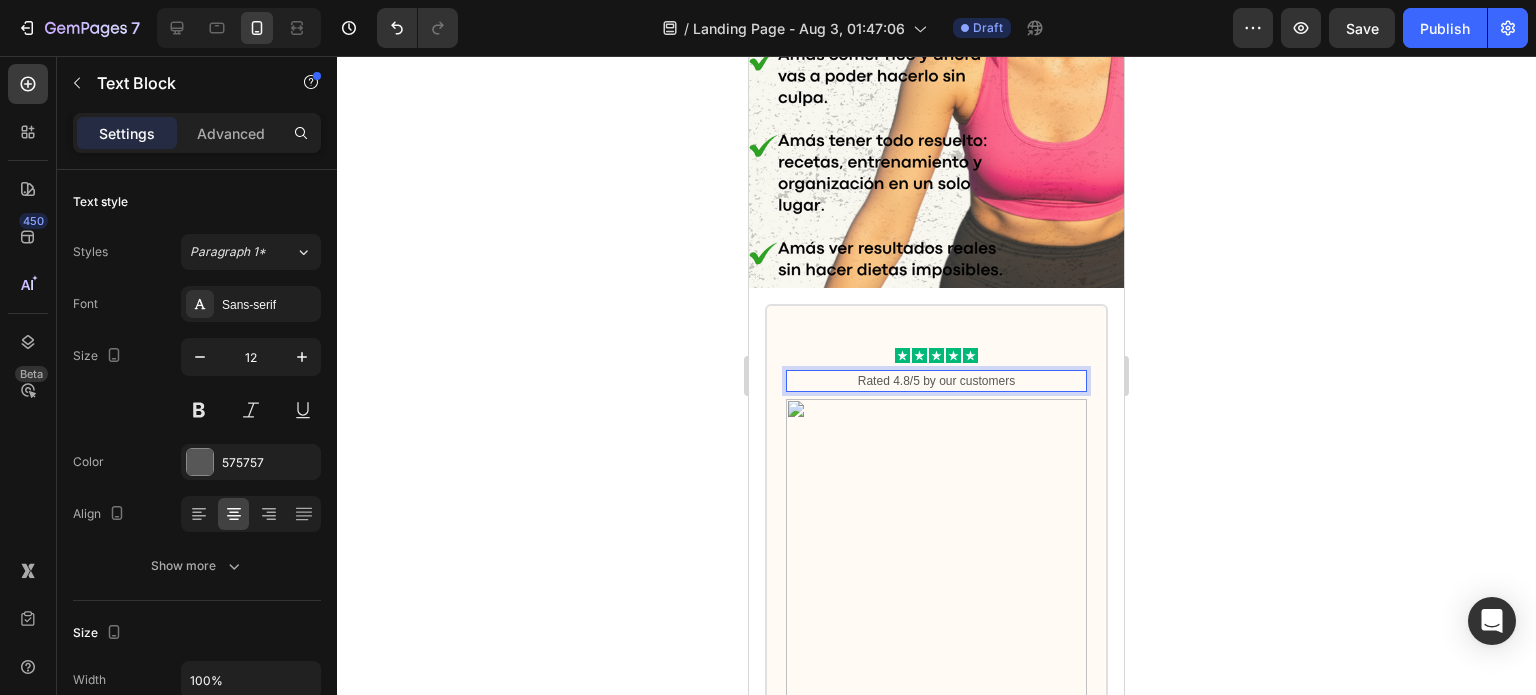 click 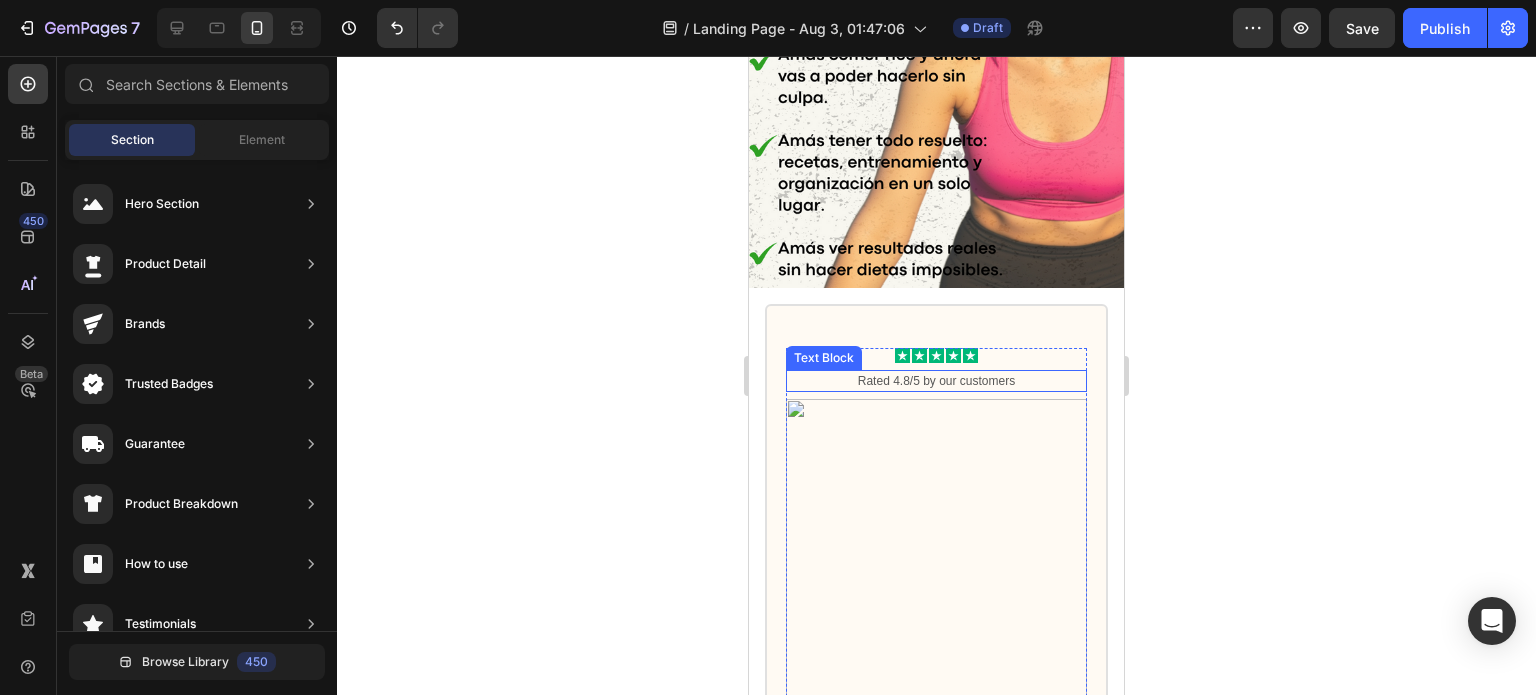 click on "Rated 4.8/5 by our customers" at bounding box center [936, 381] 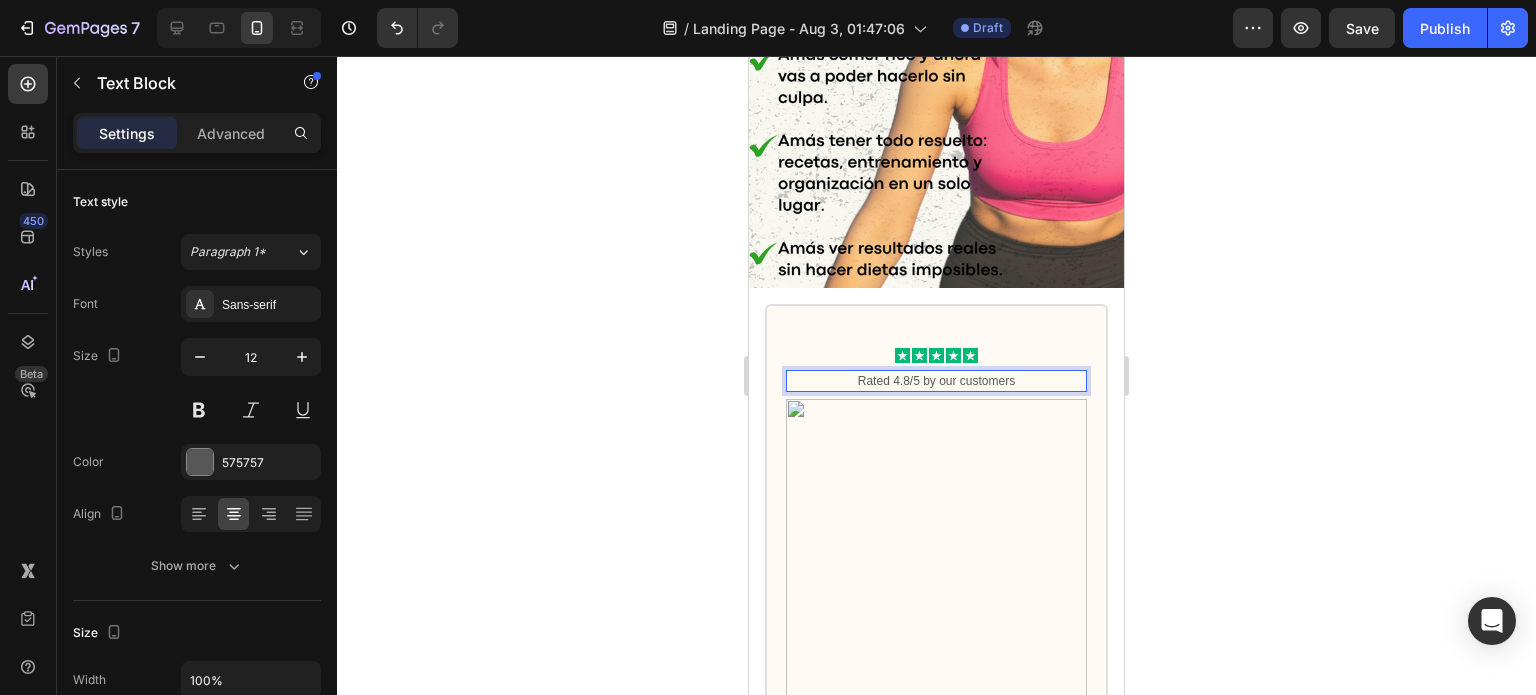 click on "Rated 4.8/5 by our customers" at bounding box center (936, 381) 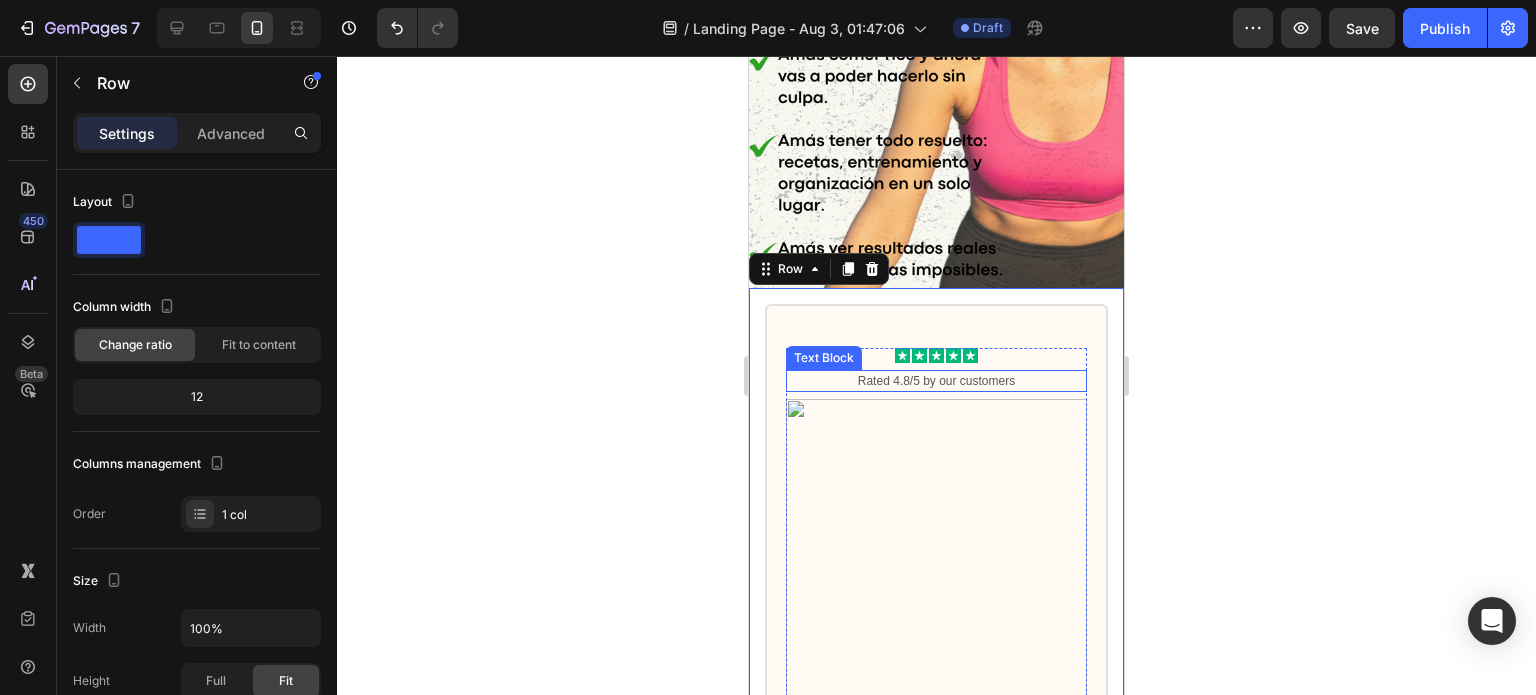 click on "Rated 4.8/5 by our customers" at bounding box center [936, 381] 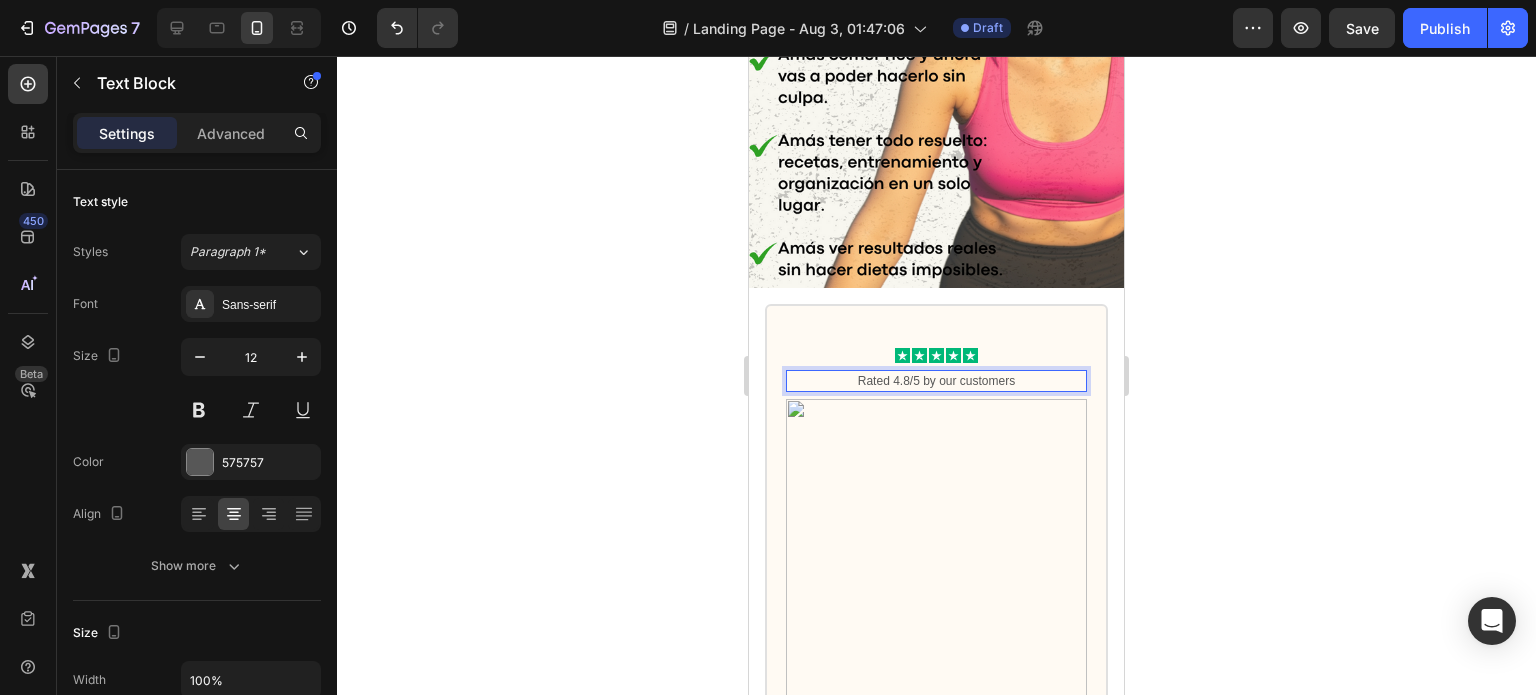 click 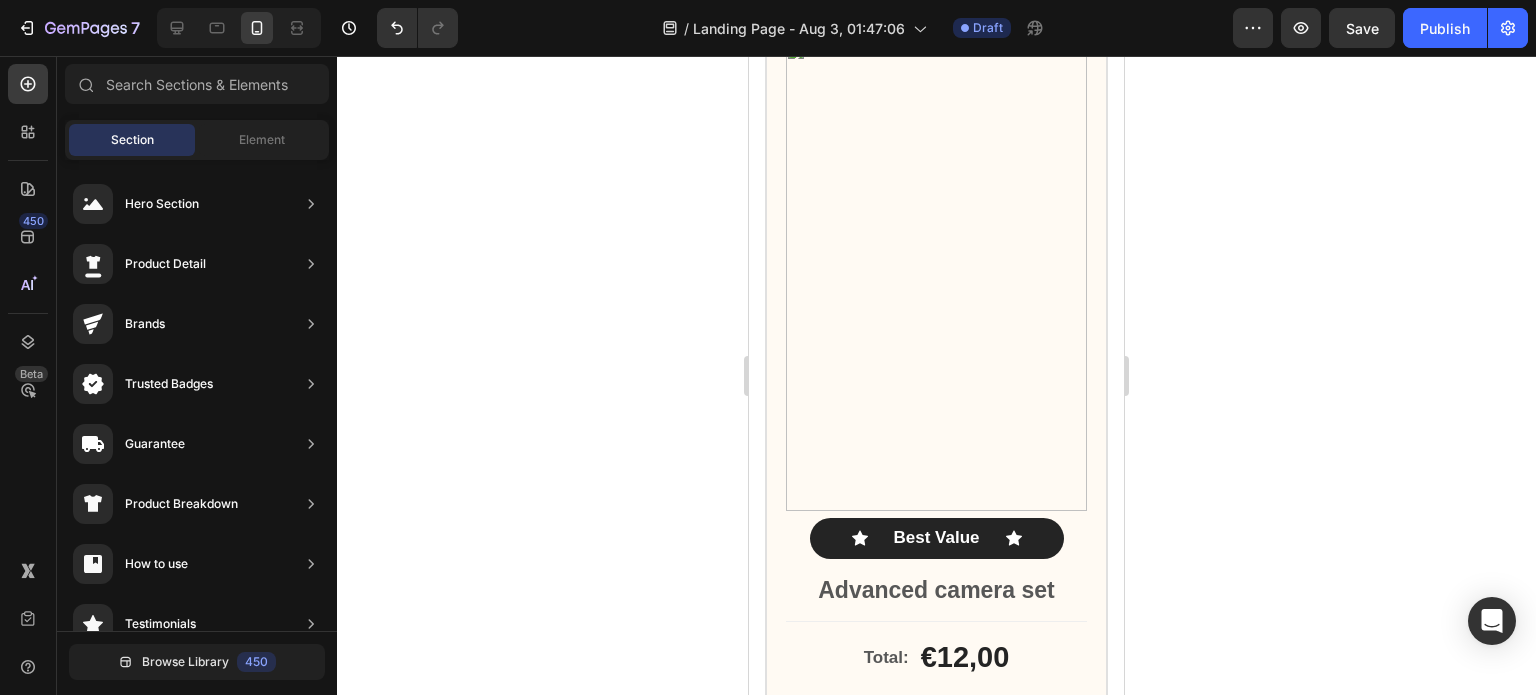 drag, startPoint x: 1117, startPoint y: 391, endPoint x: 1873, endPoint y: 525, distance: 767.7838 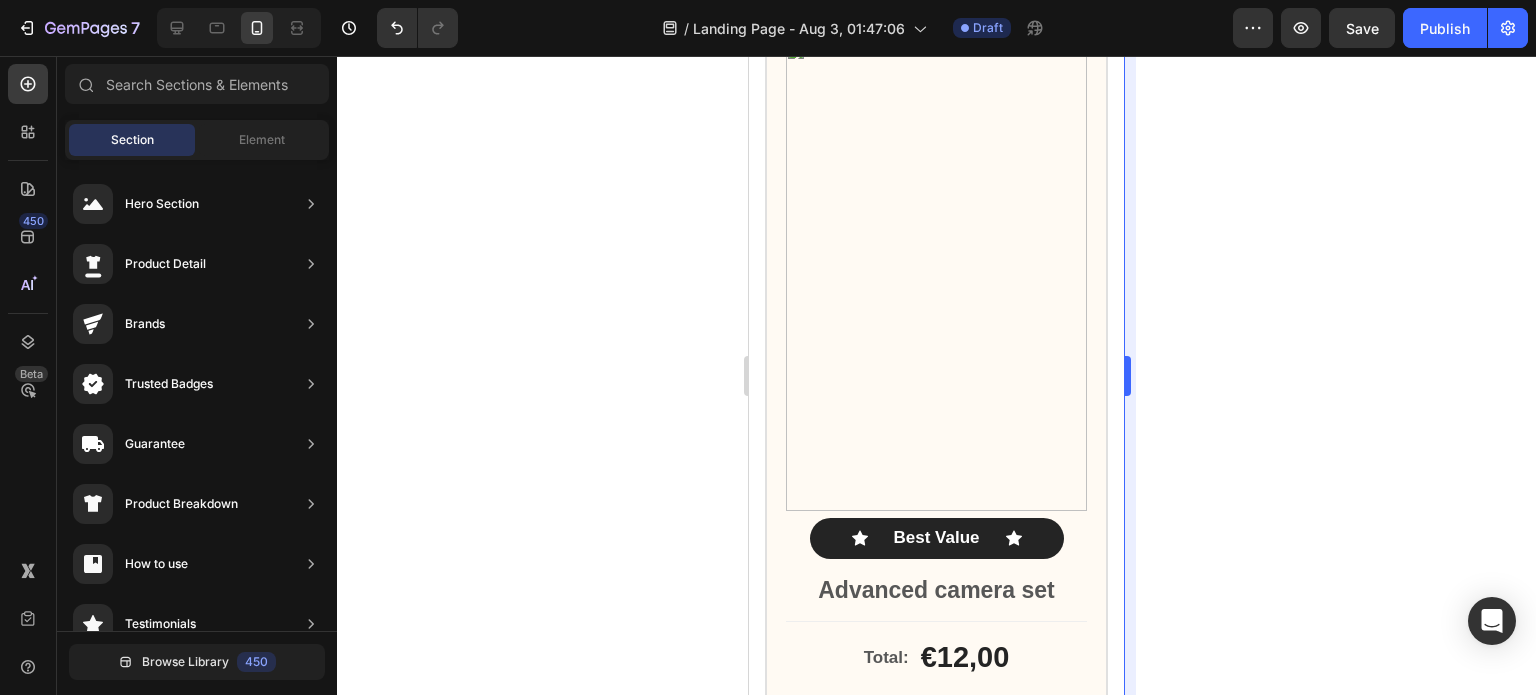 scroll, scrollTop: 1801, scrollLeft: 0, axis: vertical 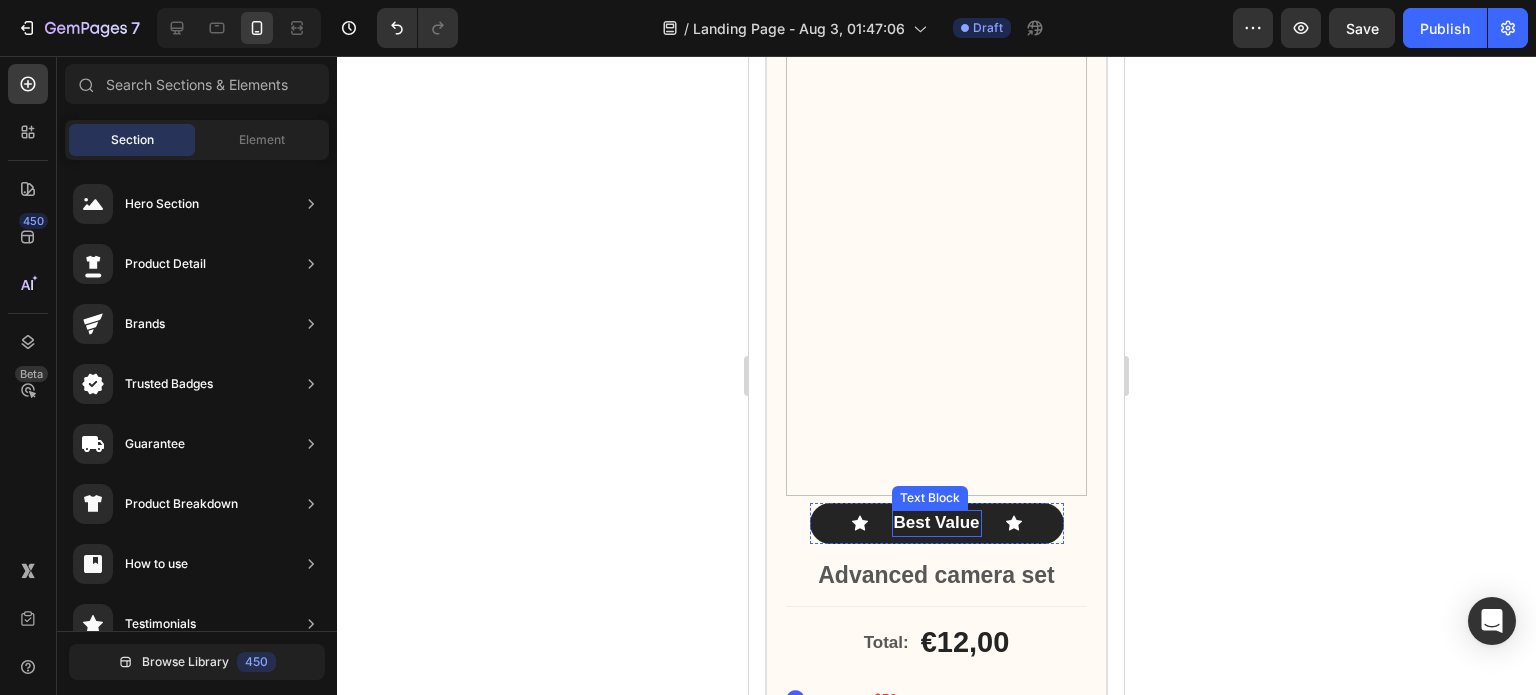 click on "Best Value" at bounding box center (937, 523) 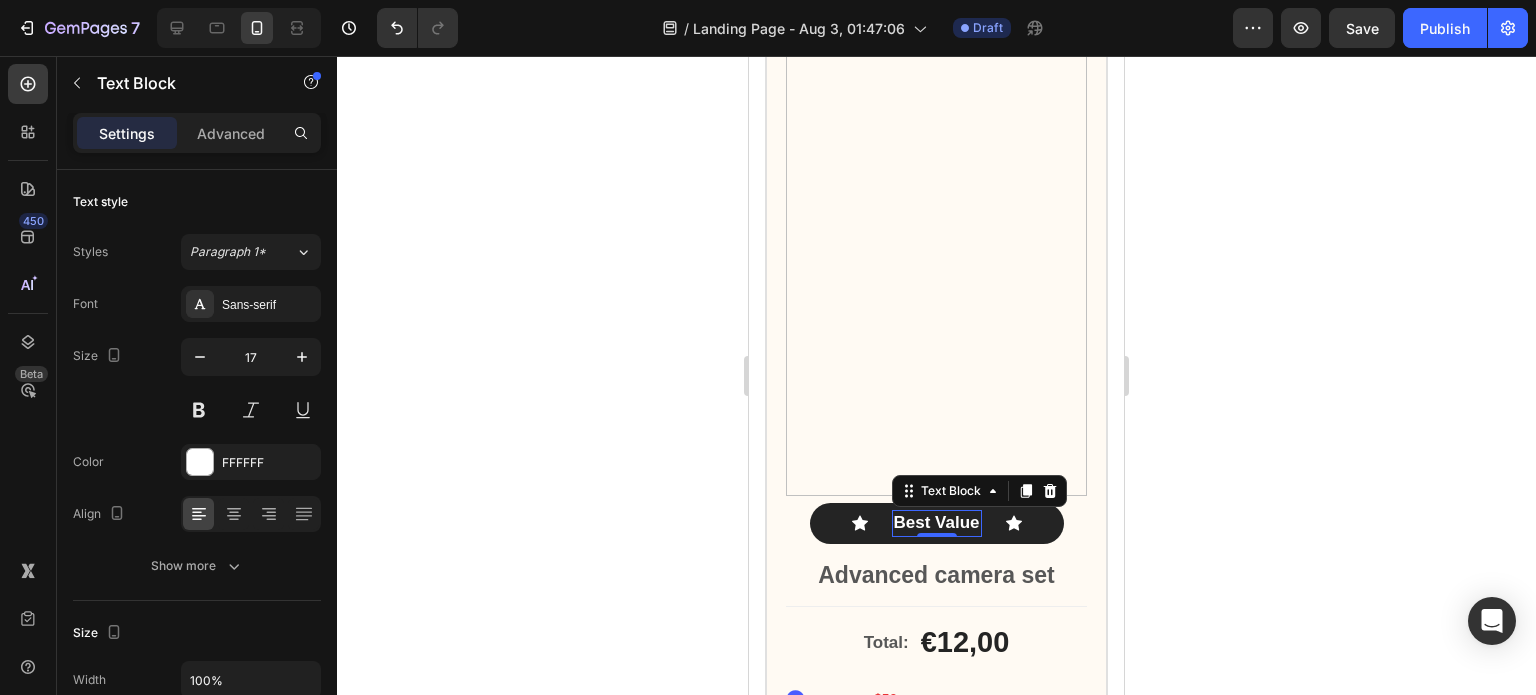 click on "Best Value" at bounding box center (937, 523) 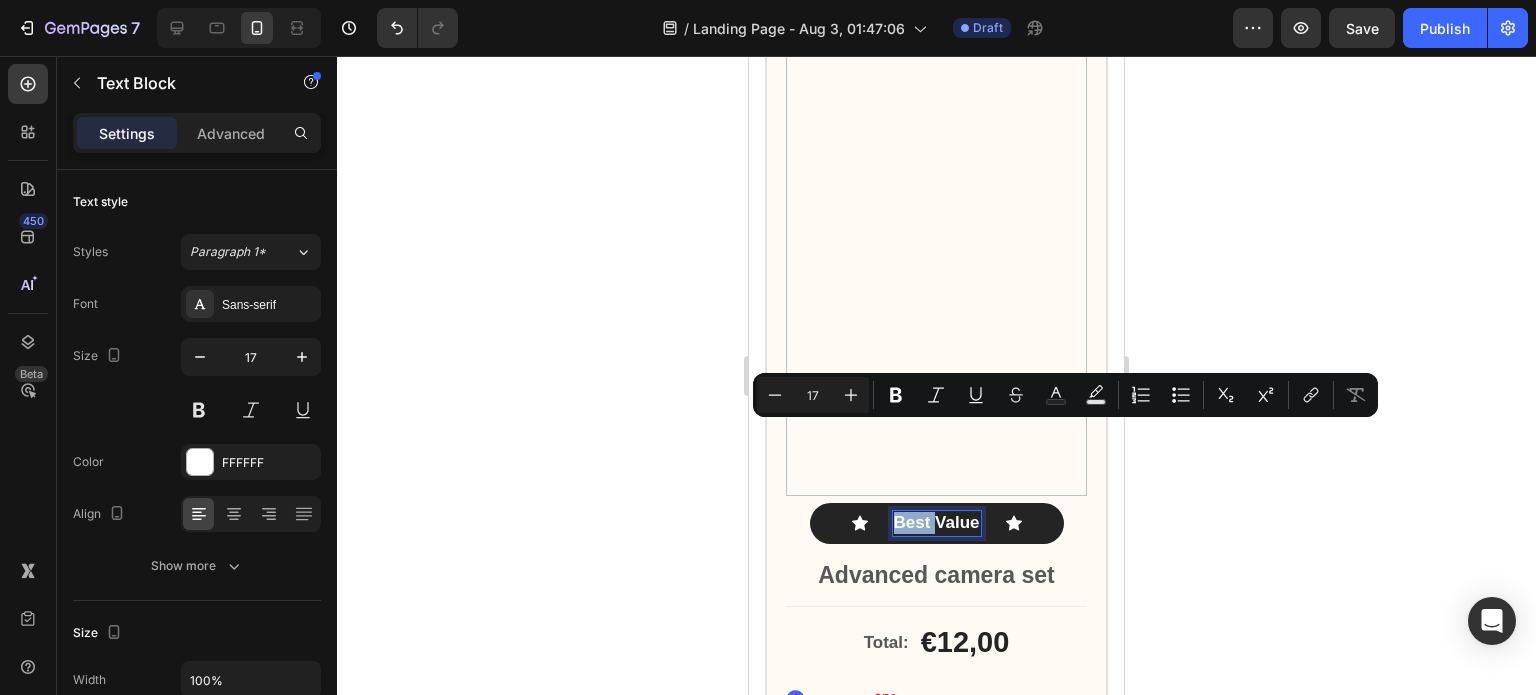 click on "Best Value" at bounding box center (937, 523) 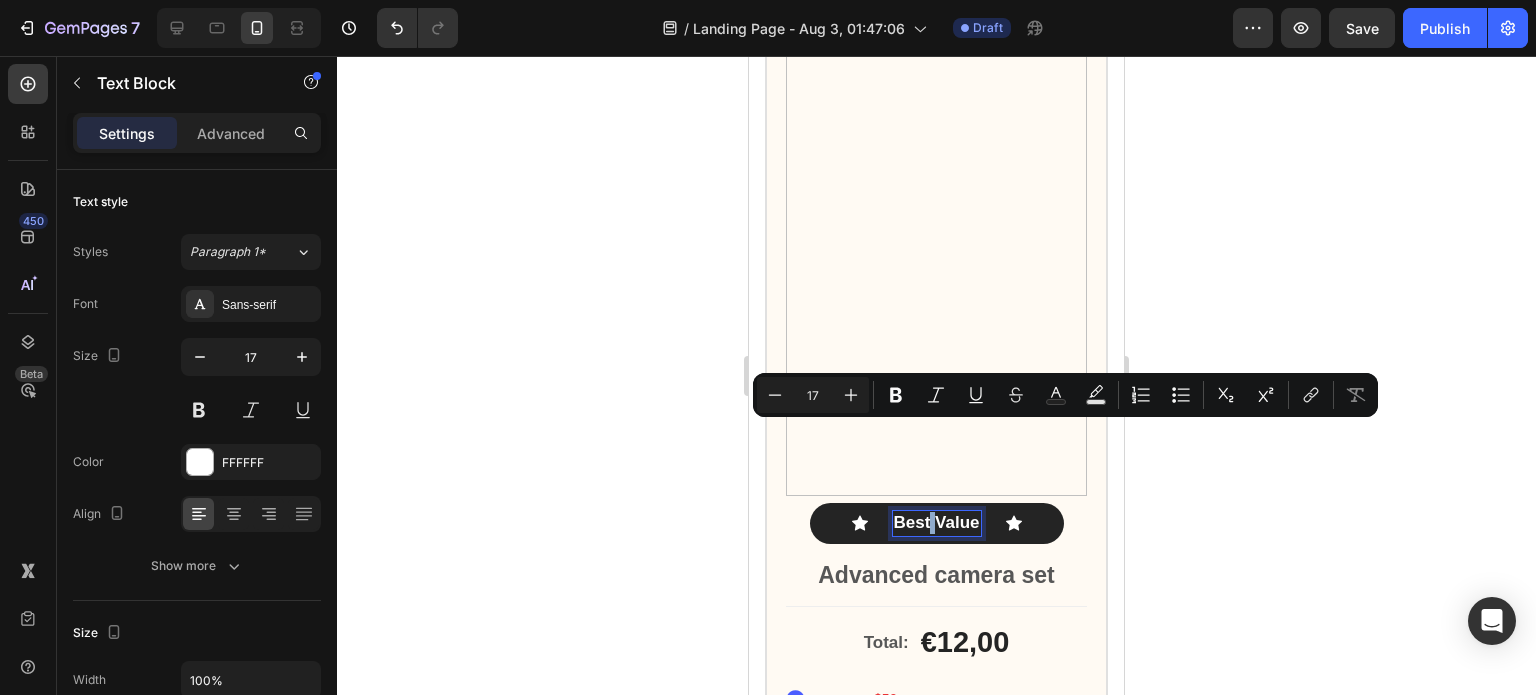 click on "Best Value" at bounding box center (937, 523) 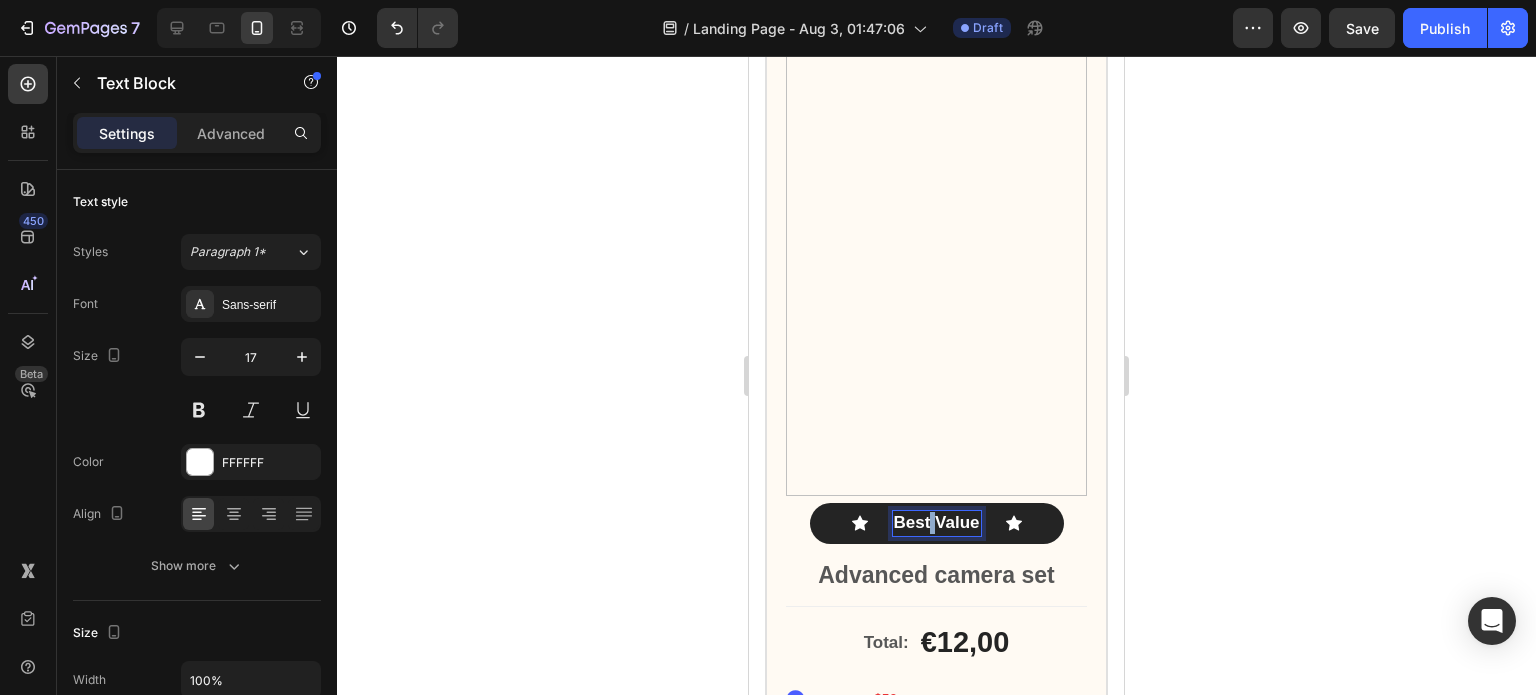 click on "Best Value" at bounding box center (937, 523) 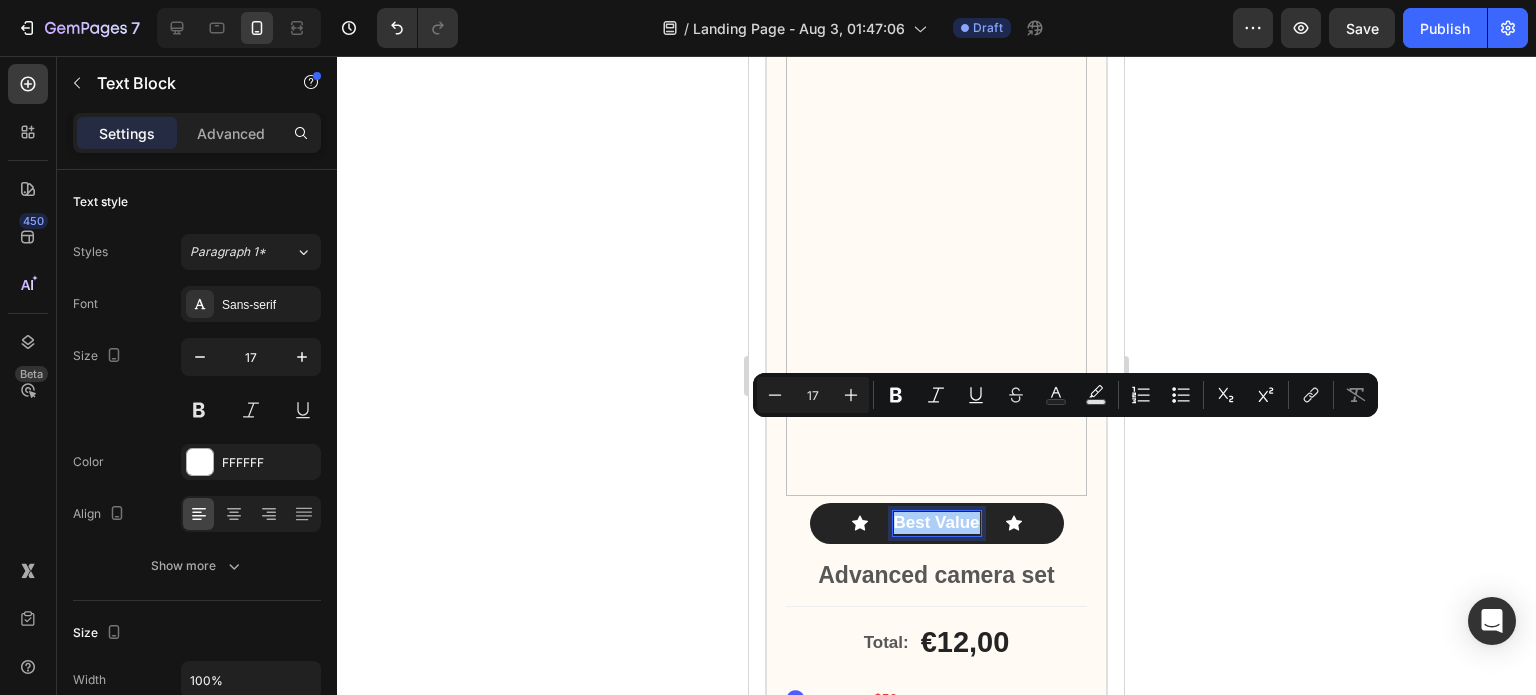 click 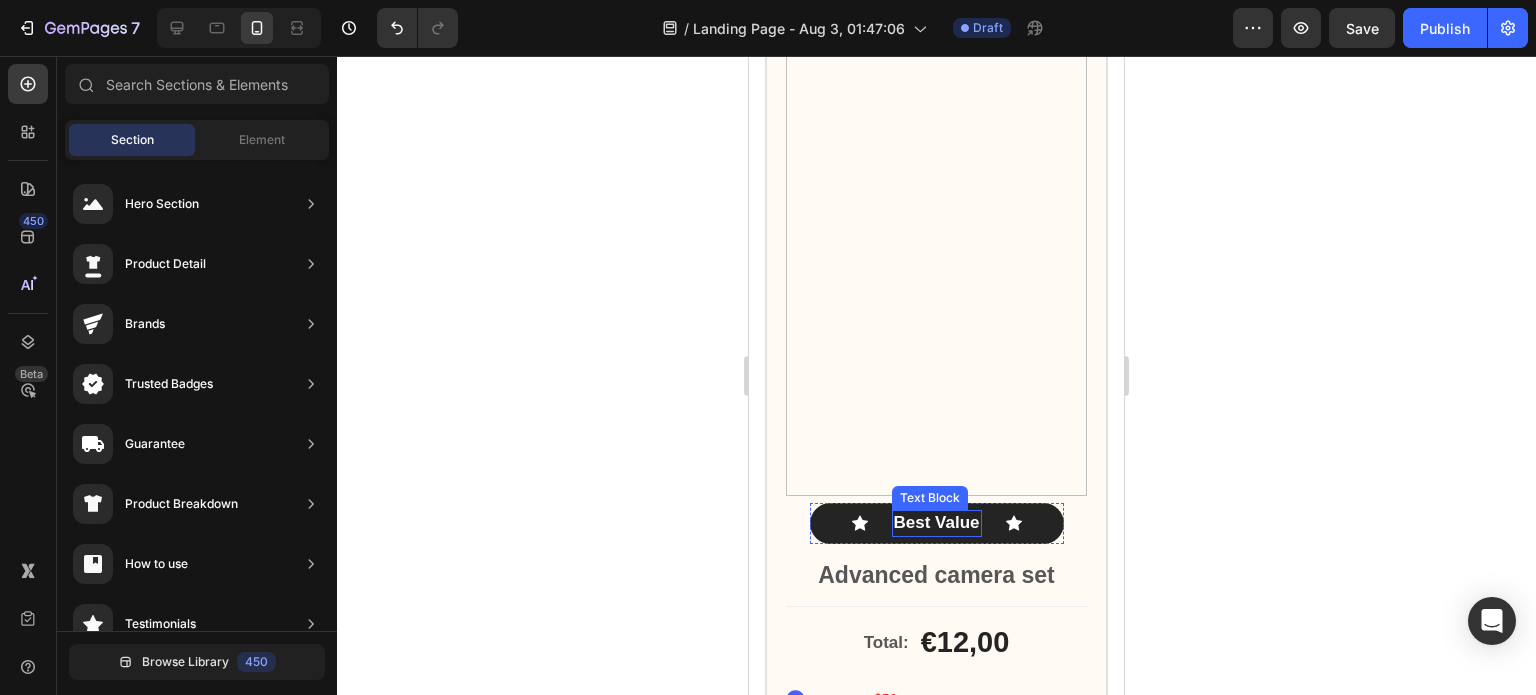 click on "Best Value" at bounding box center (937, 523) 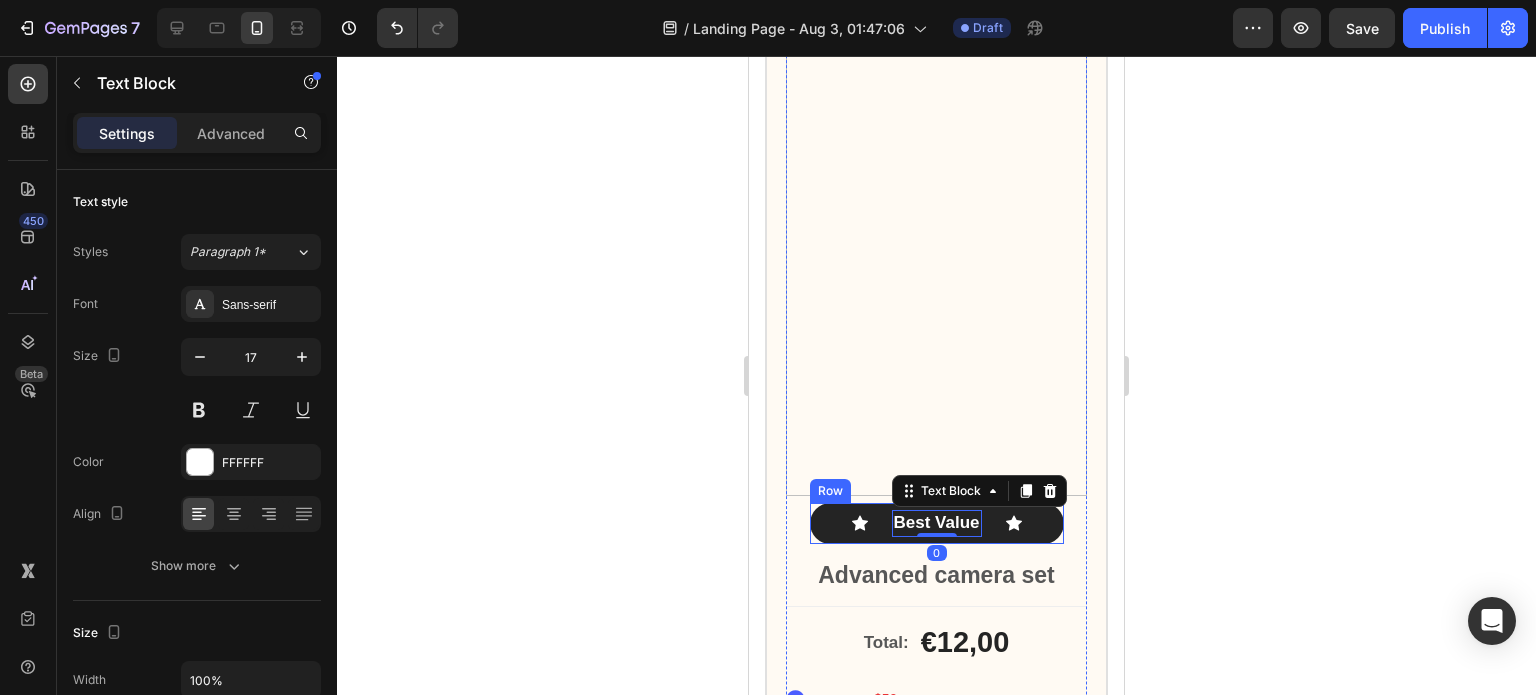 click on "Icon Best Value Text Block   0 Icon Row" at bounding box center [937, 523] 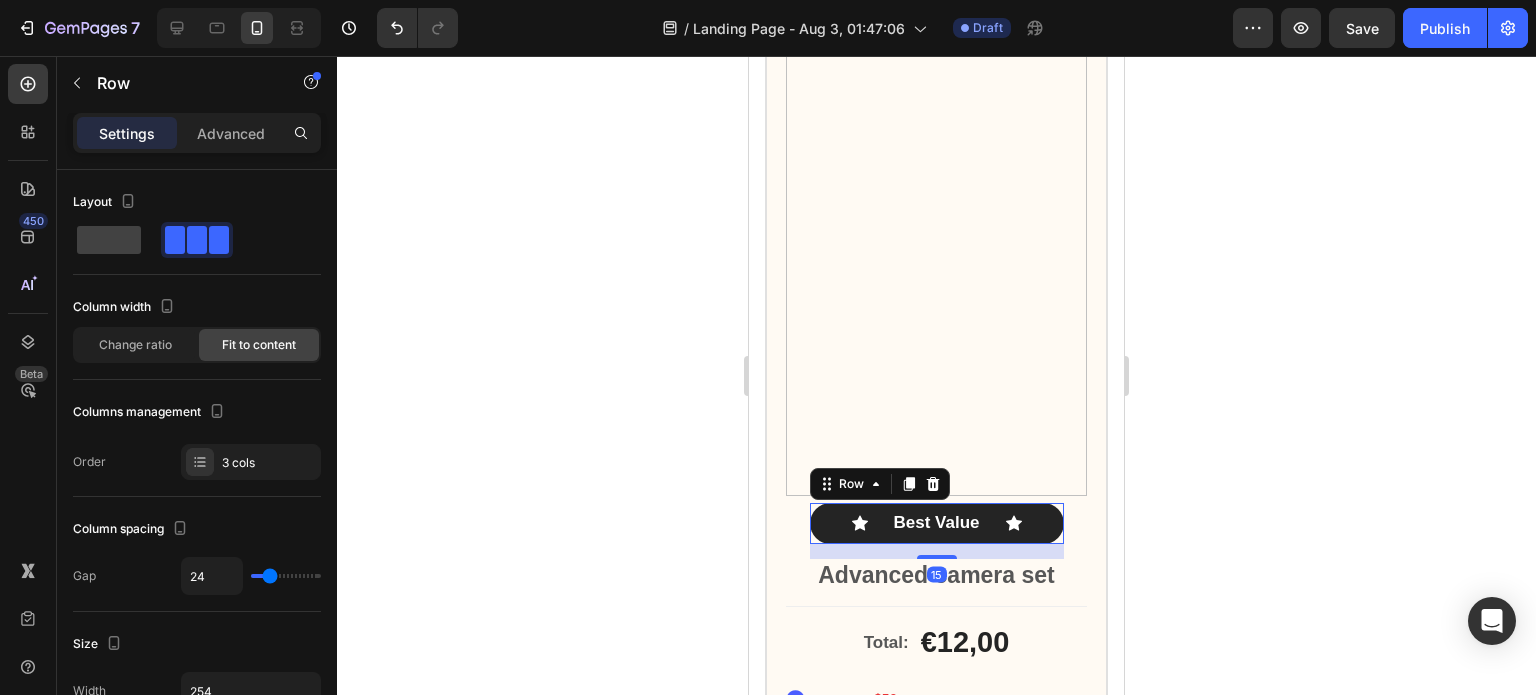 click on "Best Value" at bounding box center (937, 523) 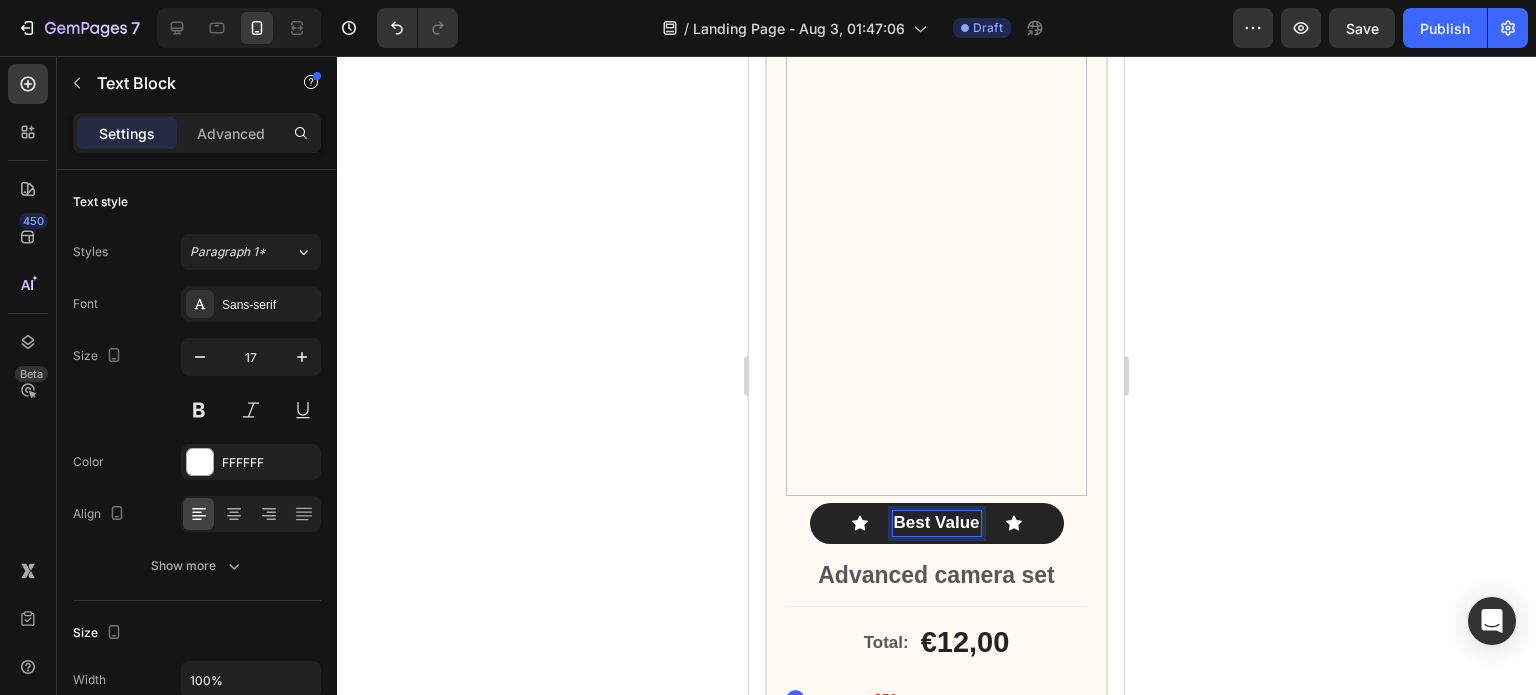 click on "Best Value" at bounding box center [937, 523] 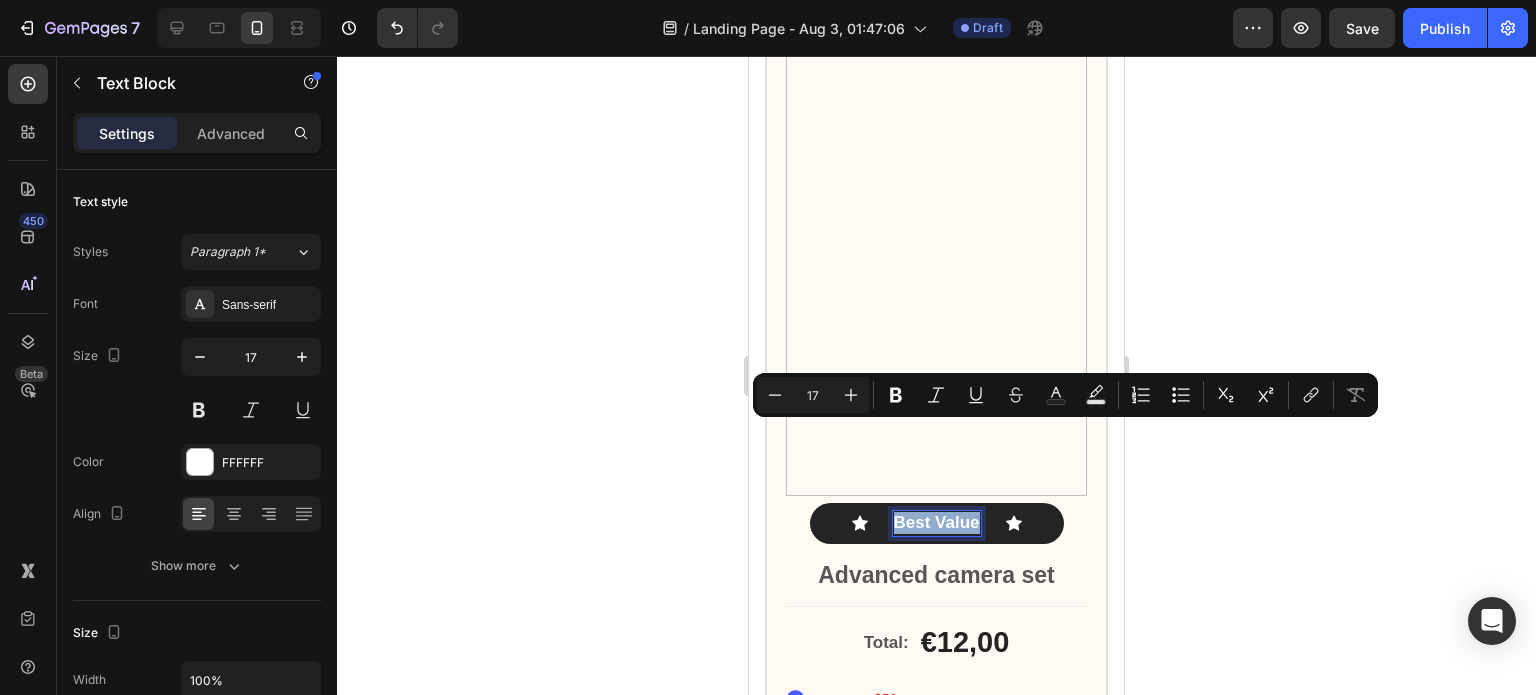 click on "Best Value" at bounding box center [937, 523] 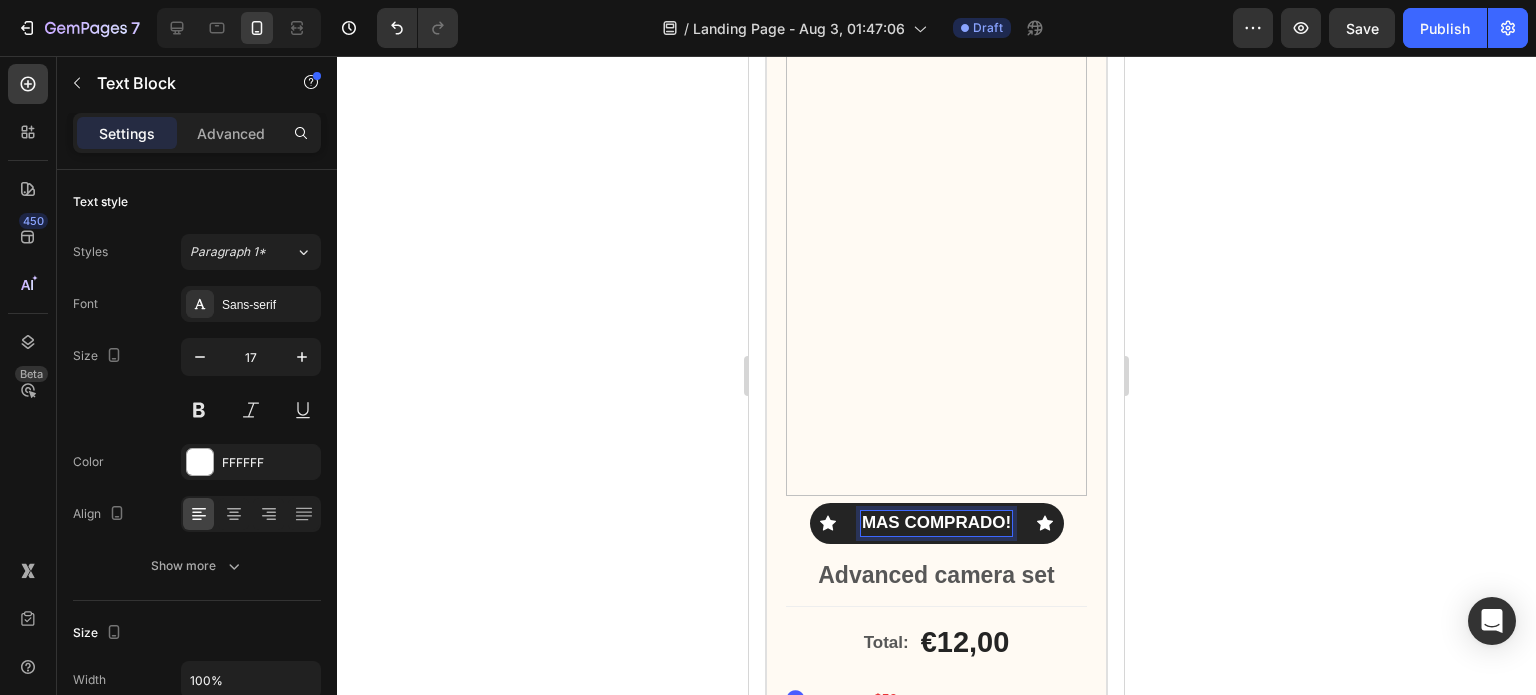 click on "MAS COMPRADO!" at bounding box center [936, 523] 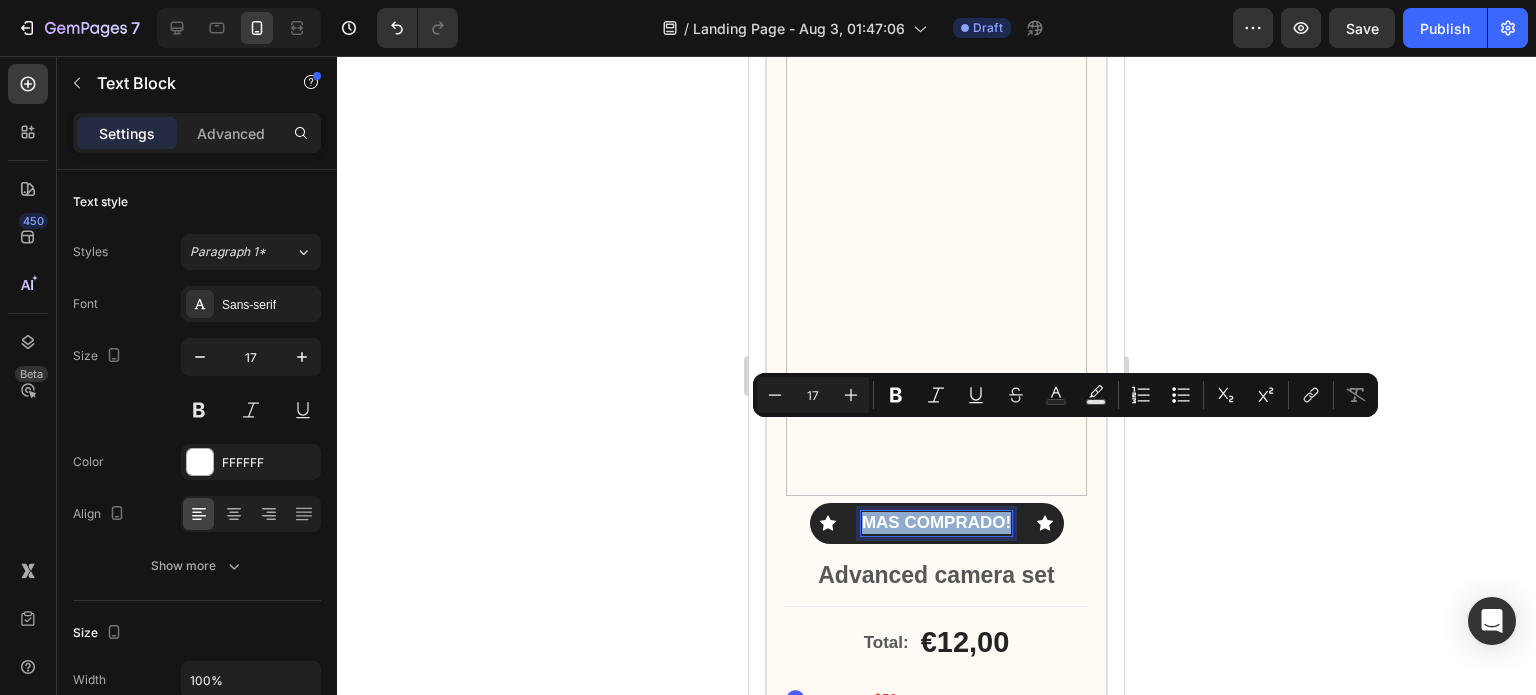 click on "MAS COMPRADO!" at bounding box center [936, 523] 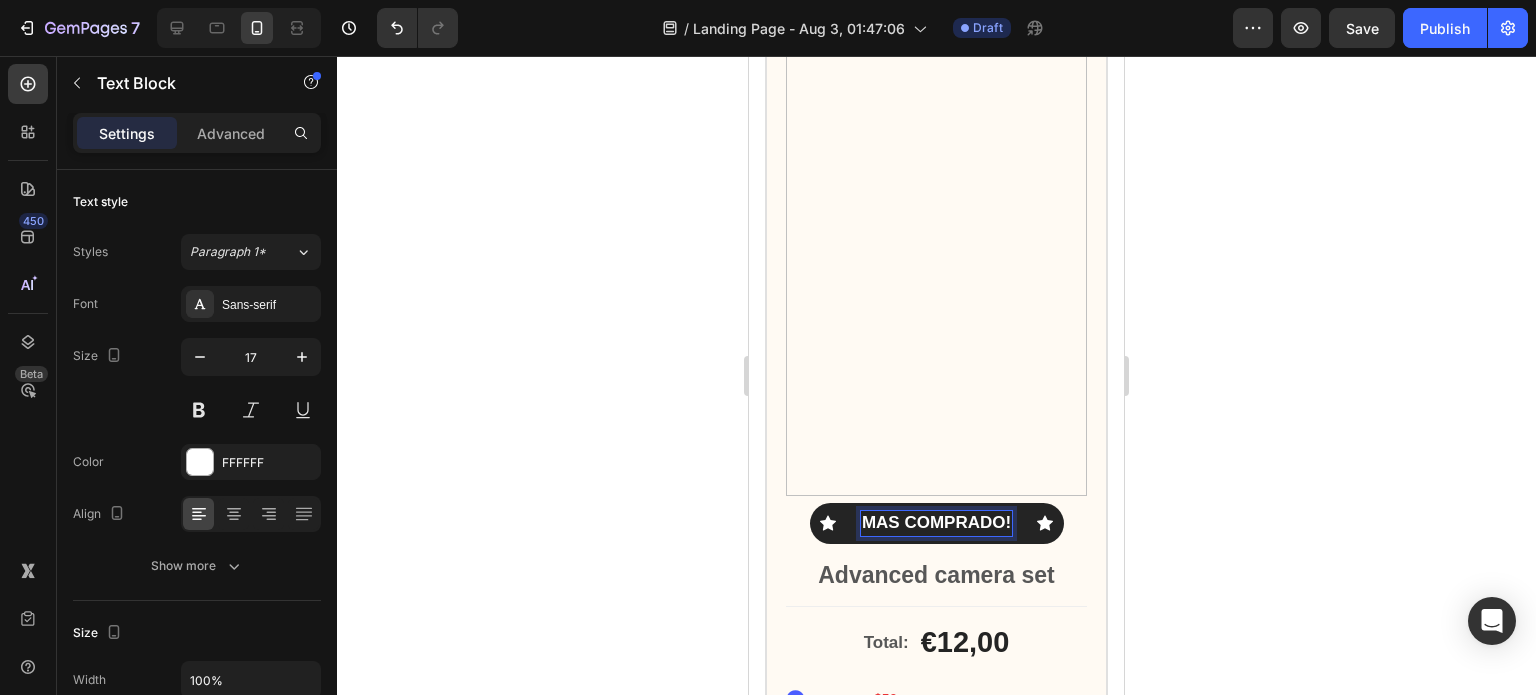 click on "MAS COMPRADO!" at bounding box center (936, 523) 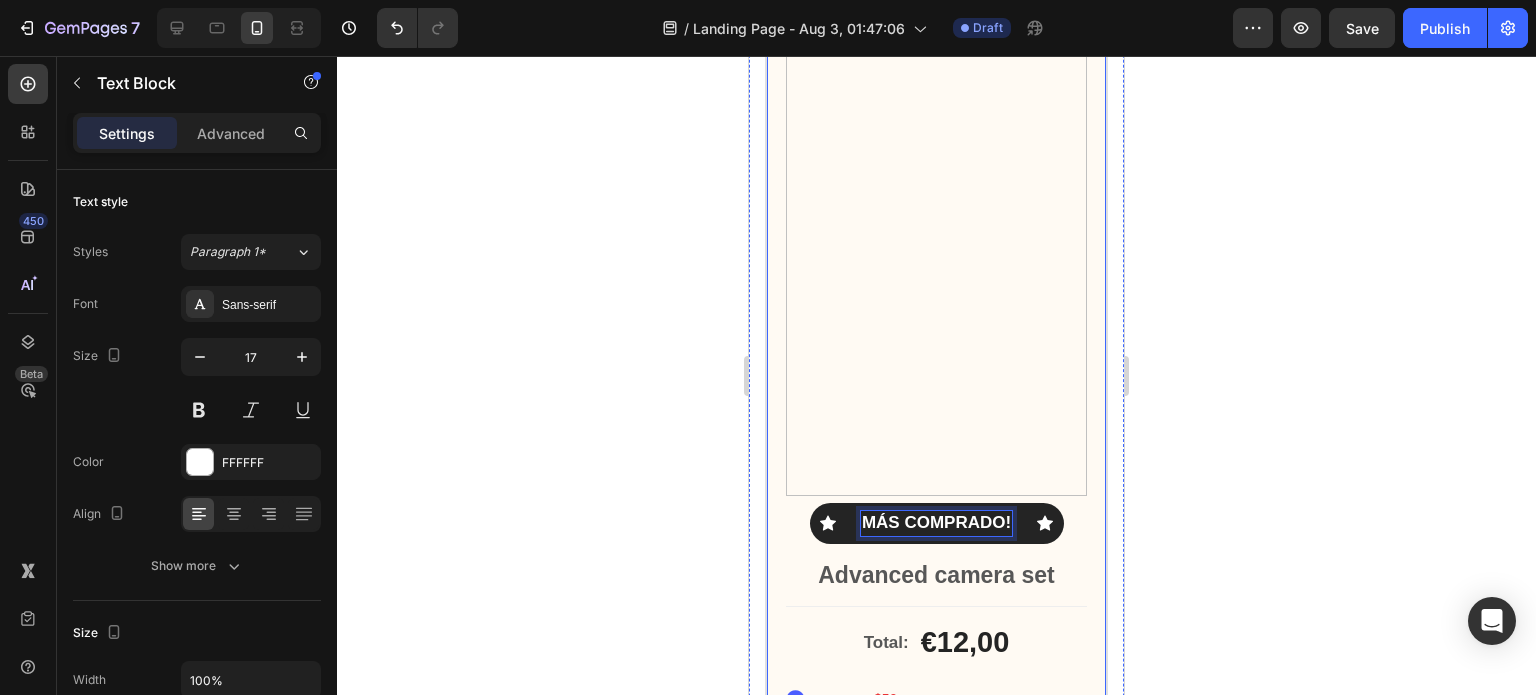 click 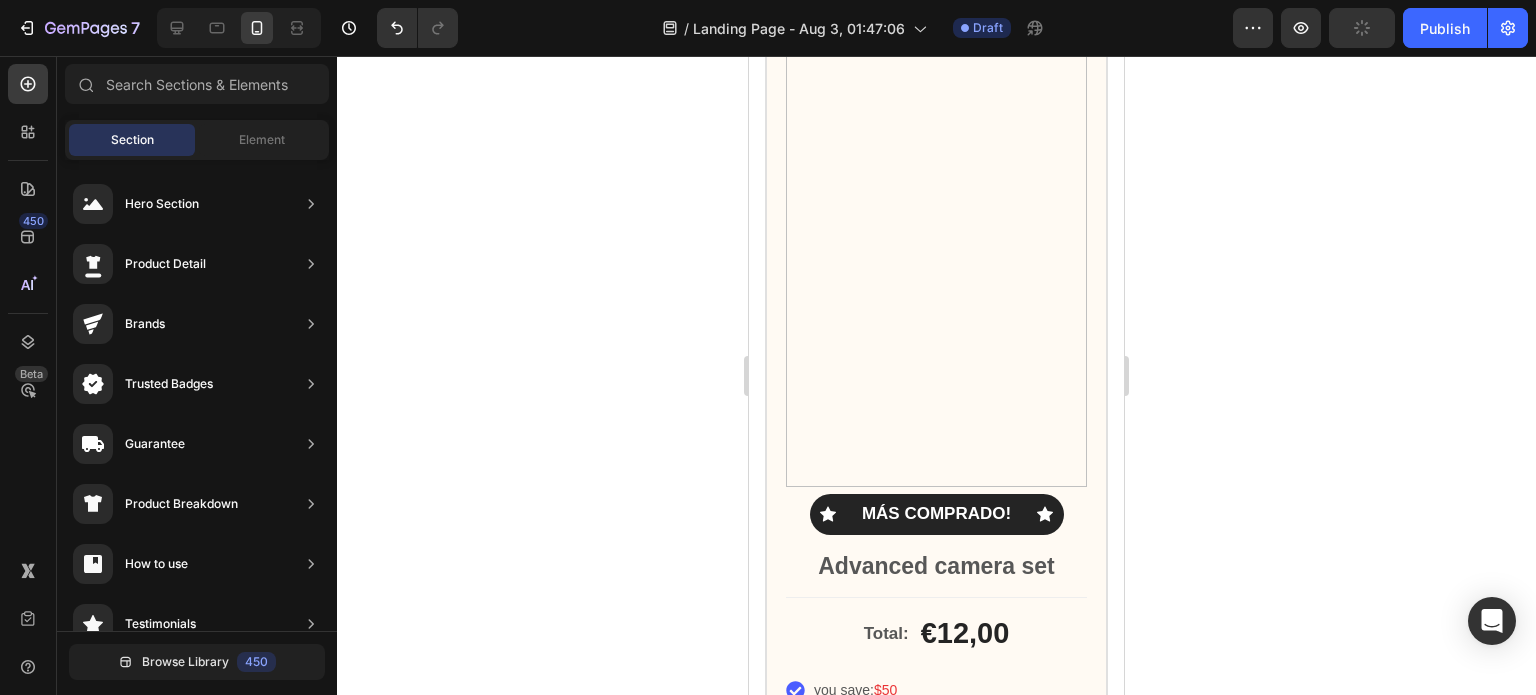 scroll, scrollTop: 1814, scrollLeft: 0, axis: vertical 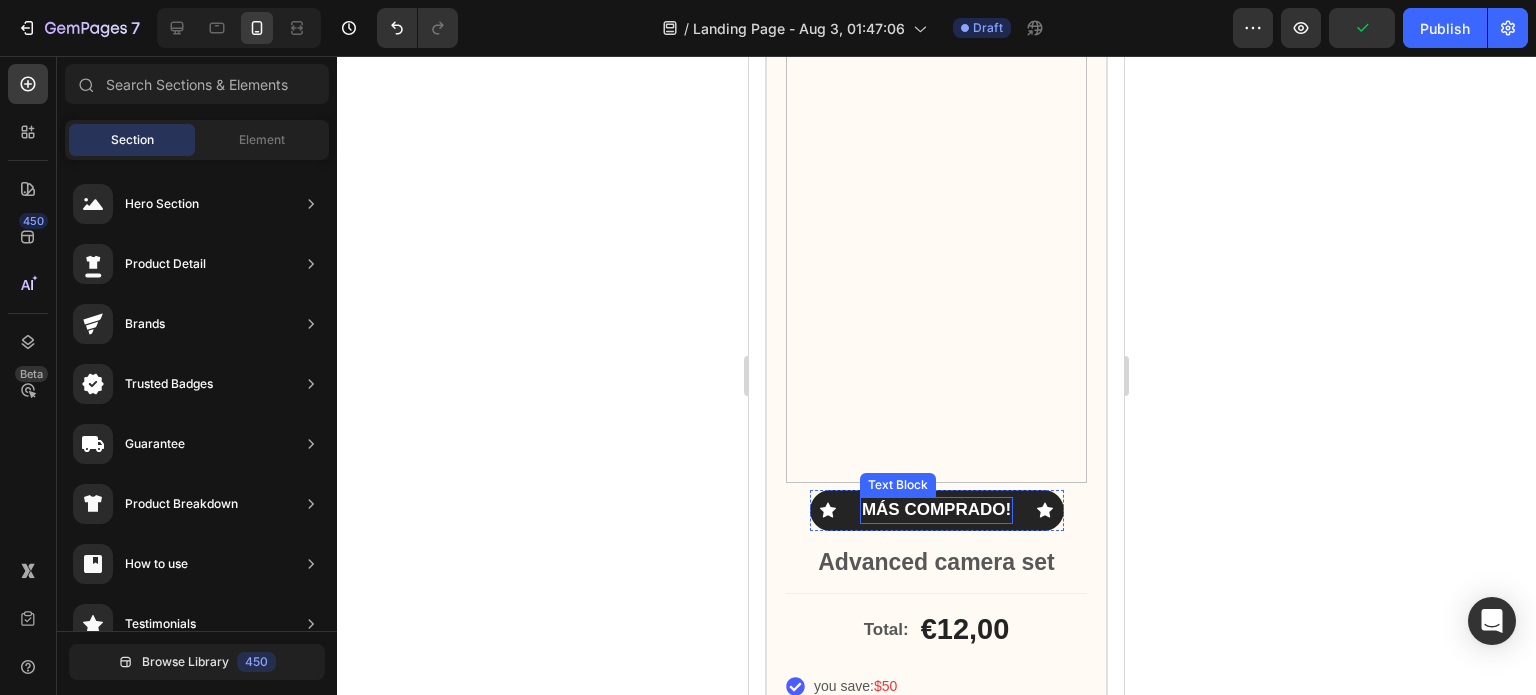 click on "MÁS COMPRADO!" at bounding box center (936, 510) 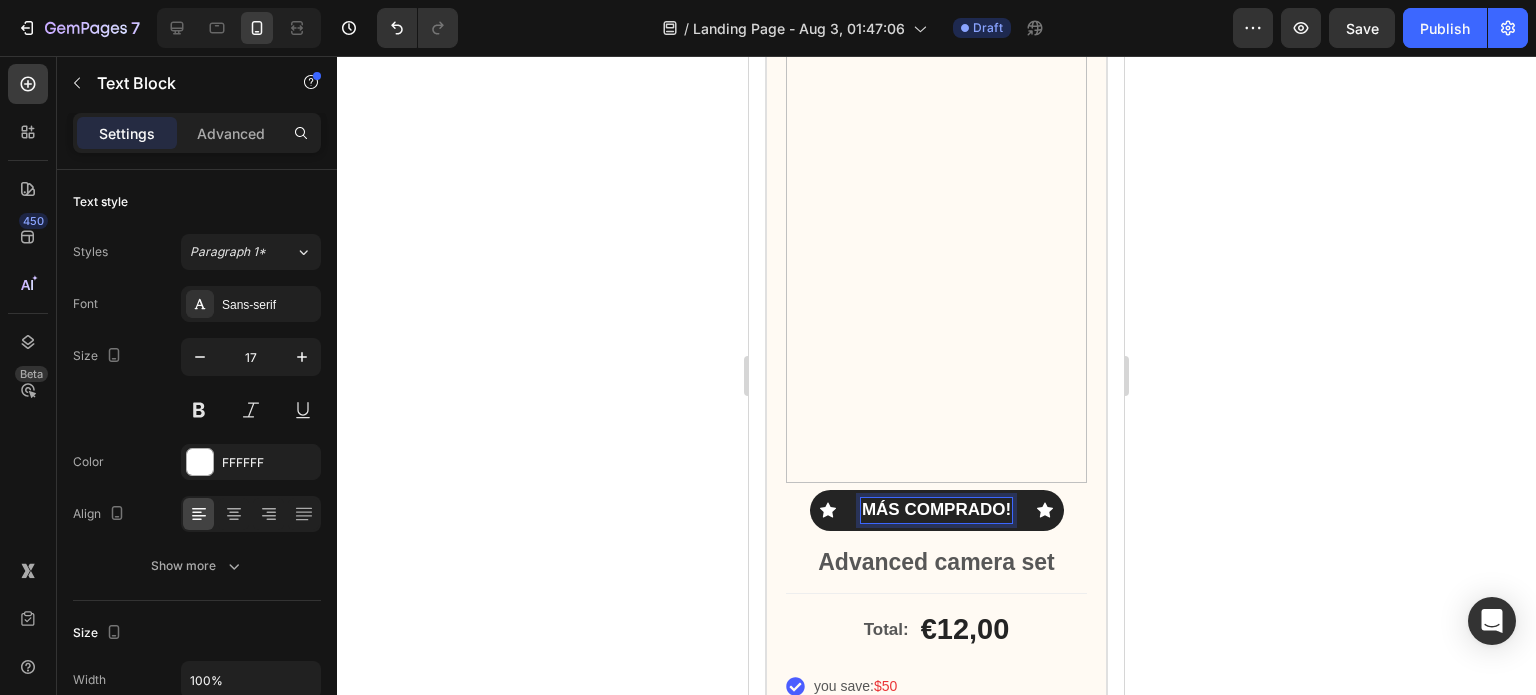 click on "MÁS COMPRADO!" at bounding box center (936, 510) 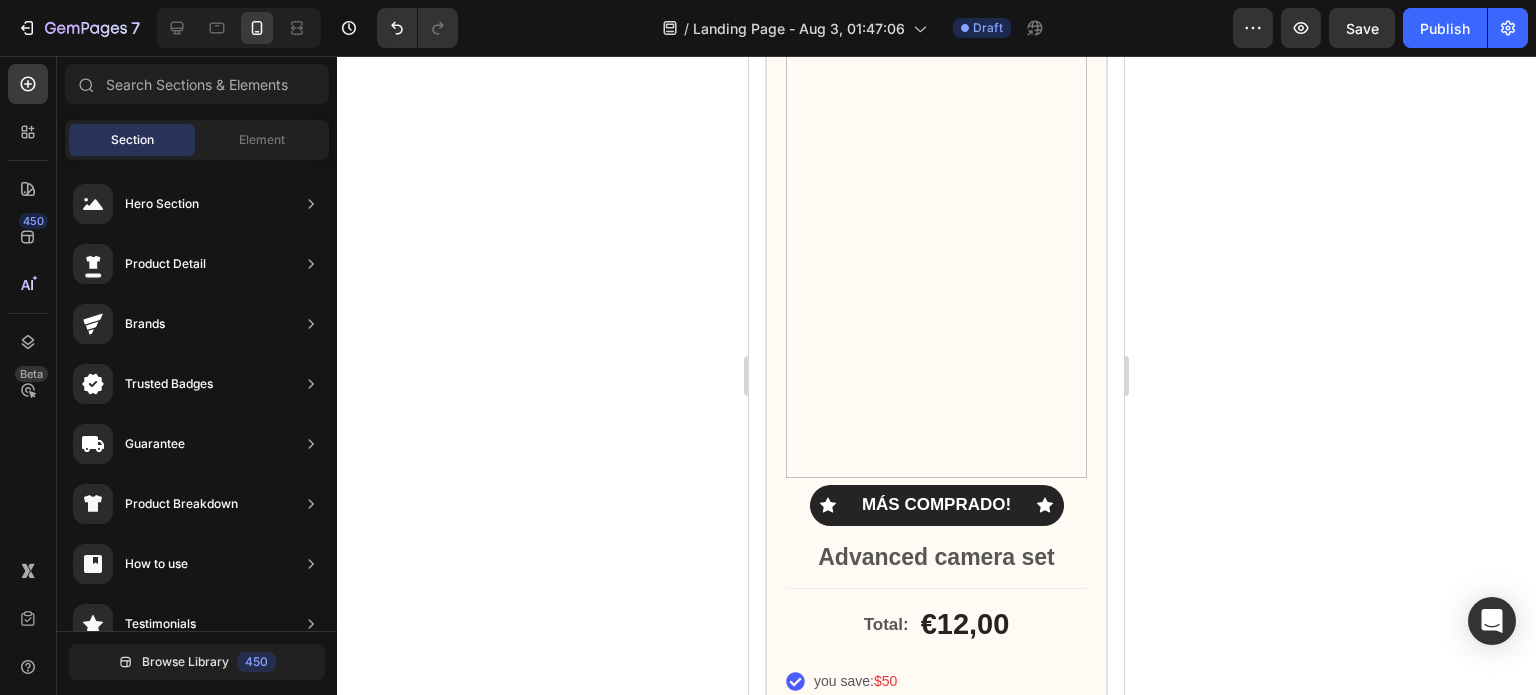 scroll, scrollTop: 1873, scrollLeft: 0, axis: vertical 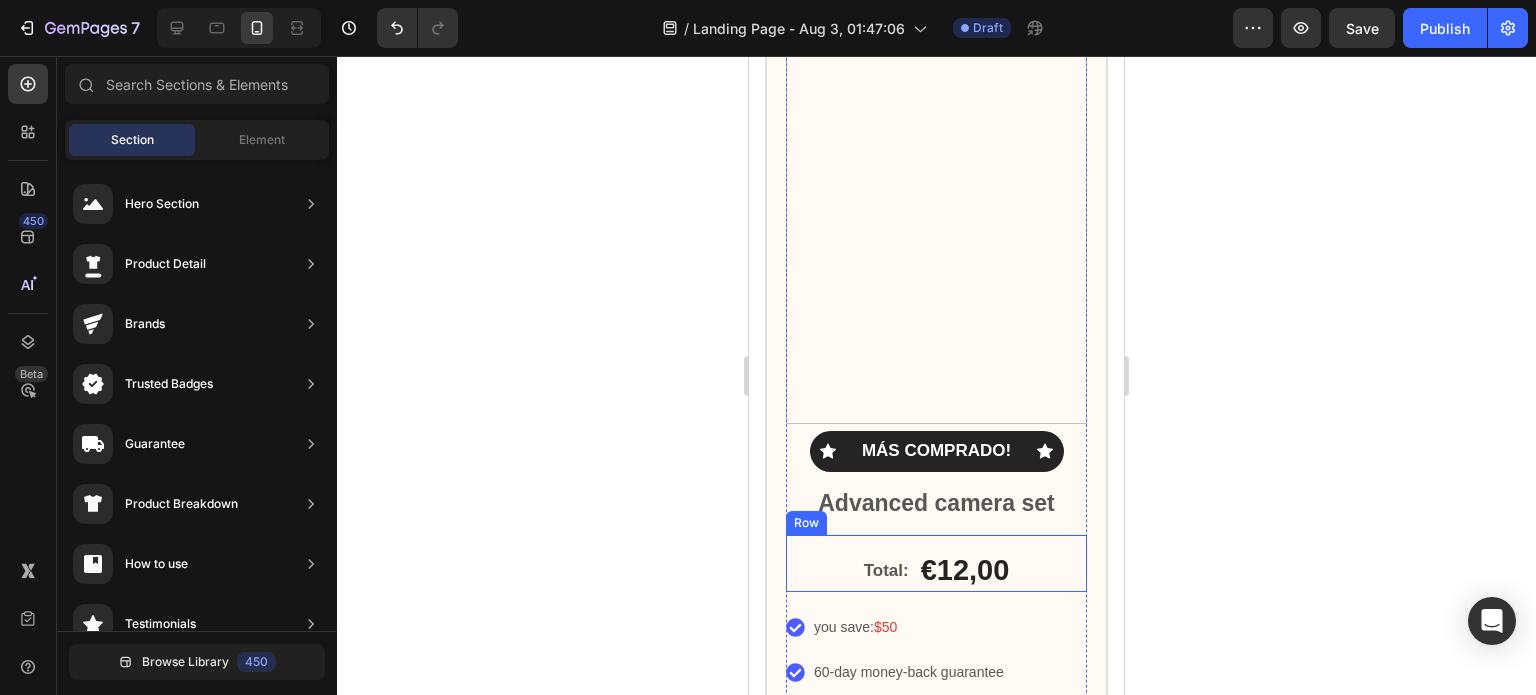 click on "Advanced camera set" at bounding box center (936, 504) 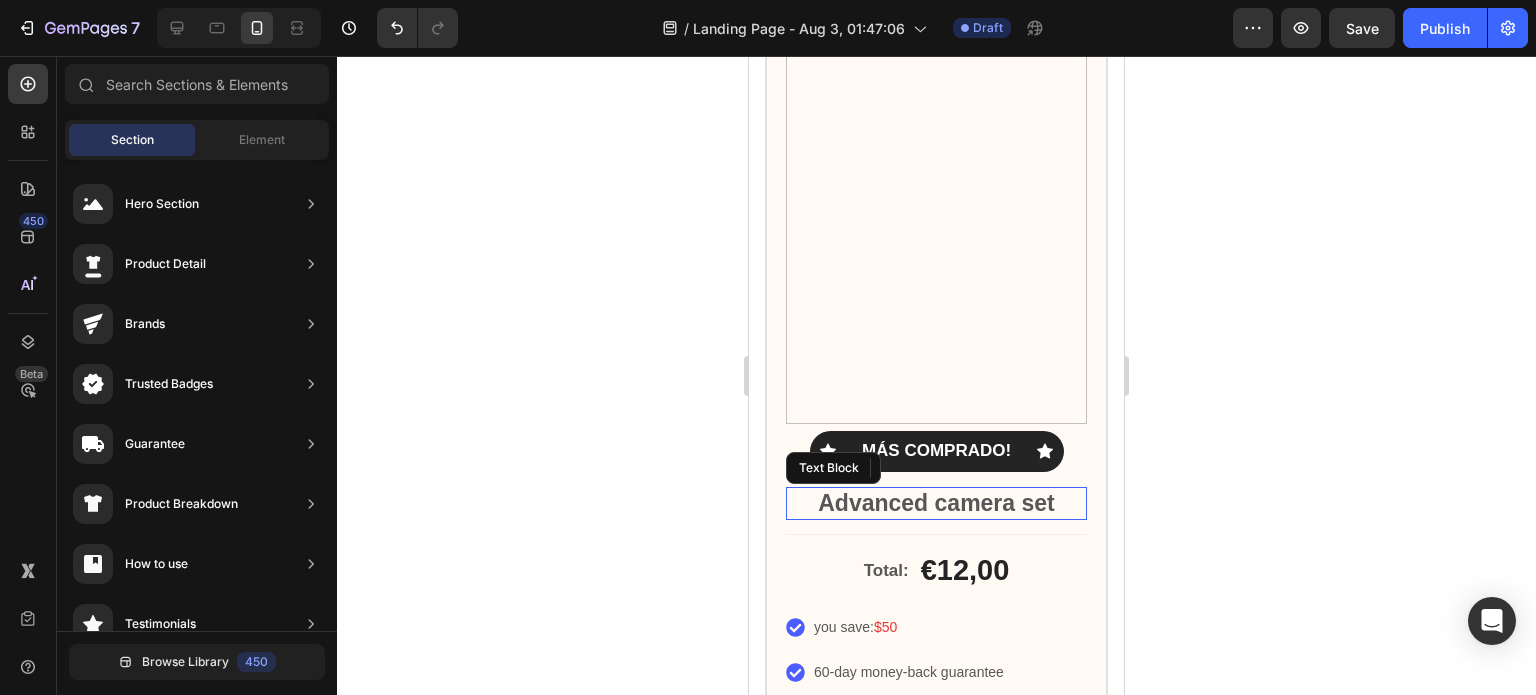 click on "Advanced camera set" at bounding box center (936, 504) 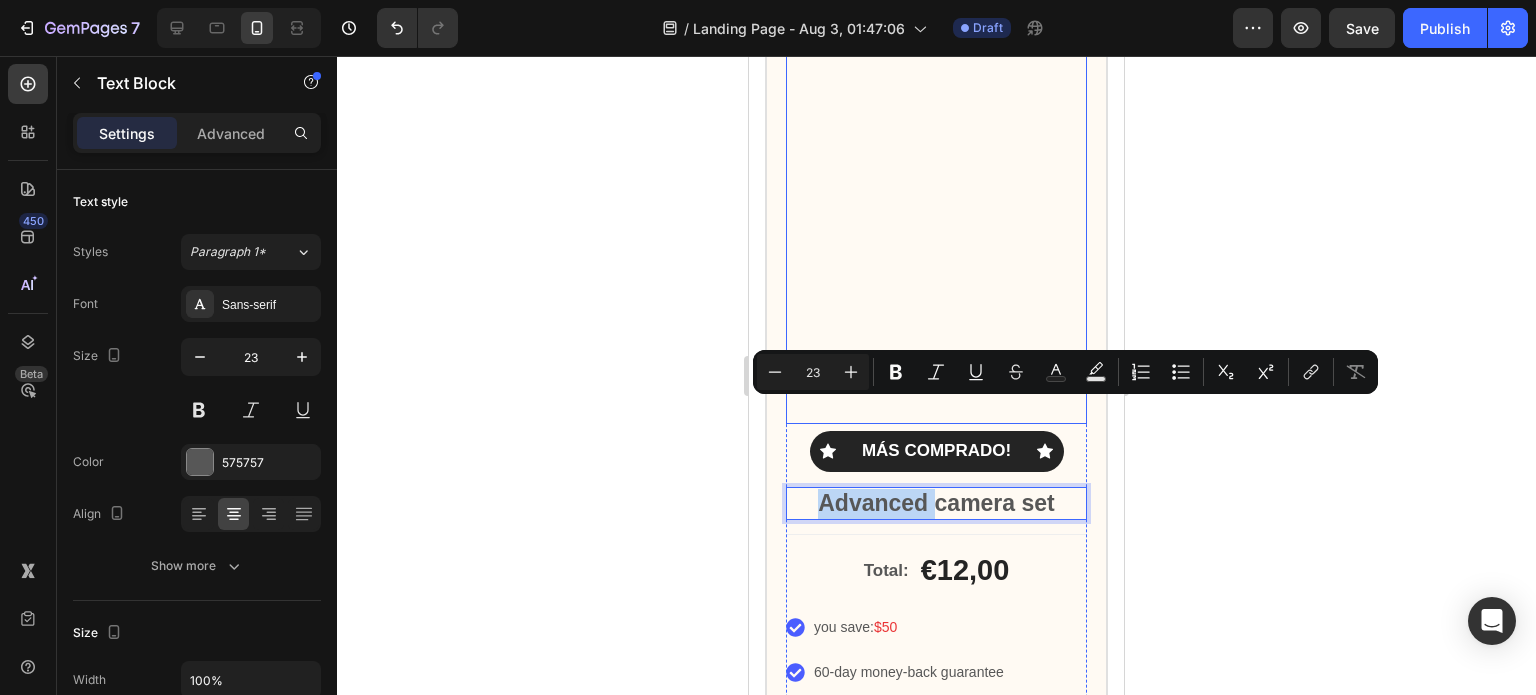 click at bounding box center (936, 189) 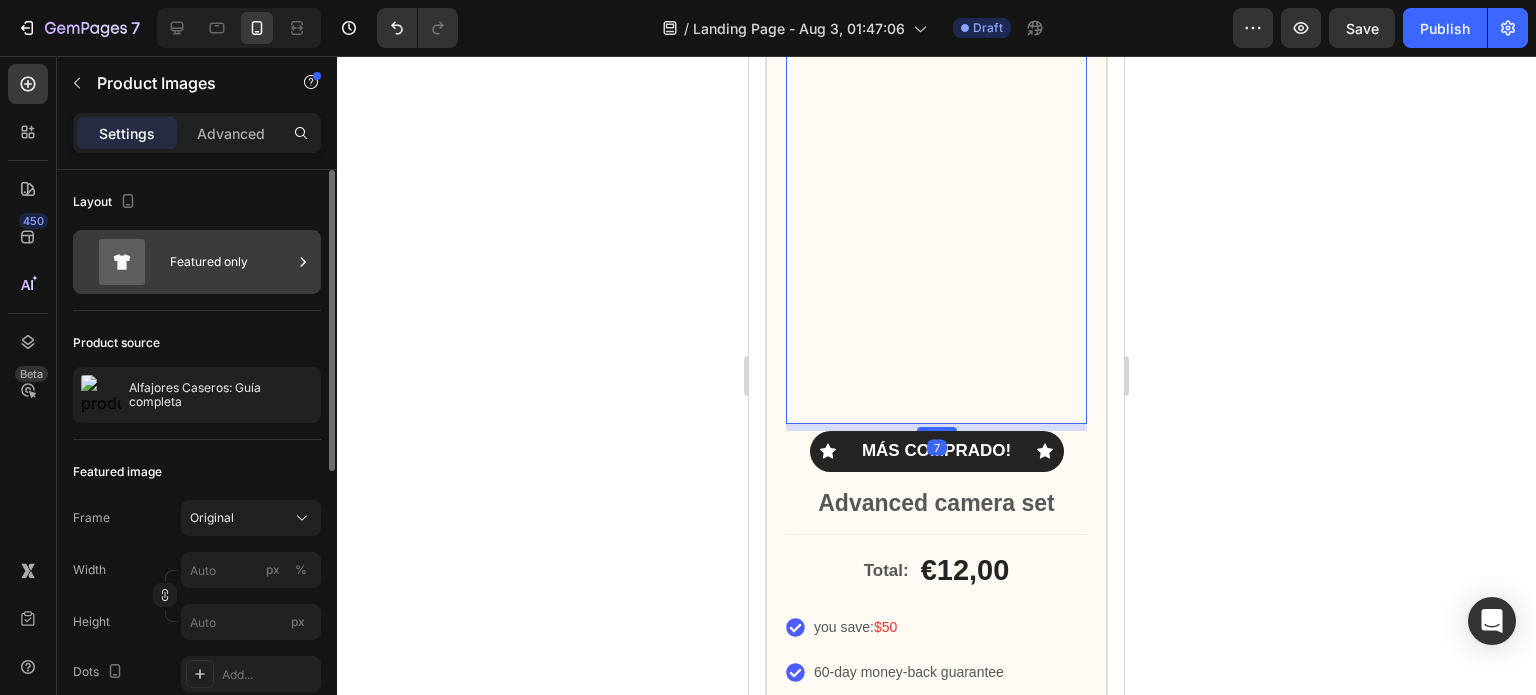 click on "Featured only" at bounding box center [231, 262] 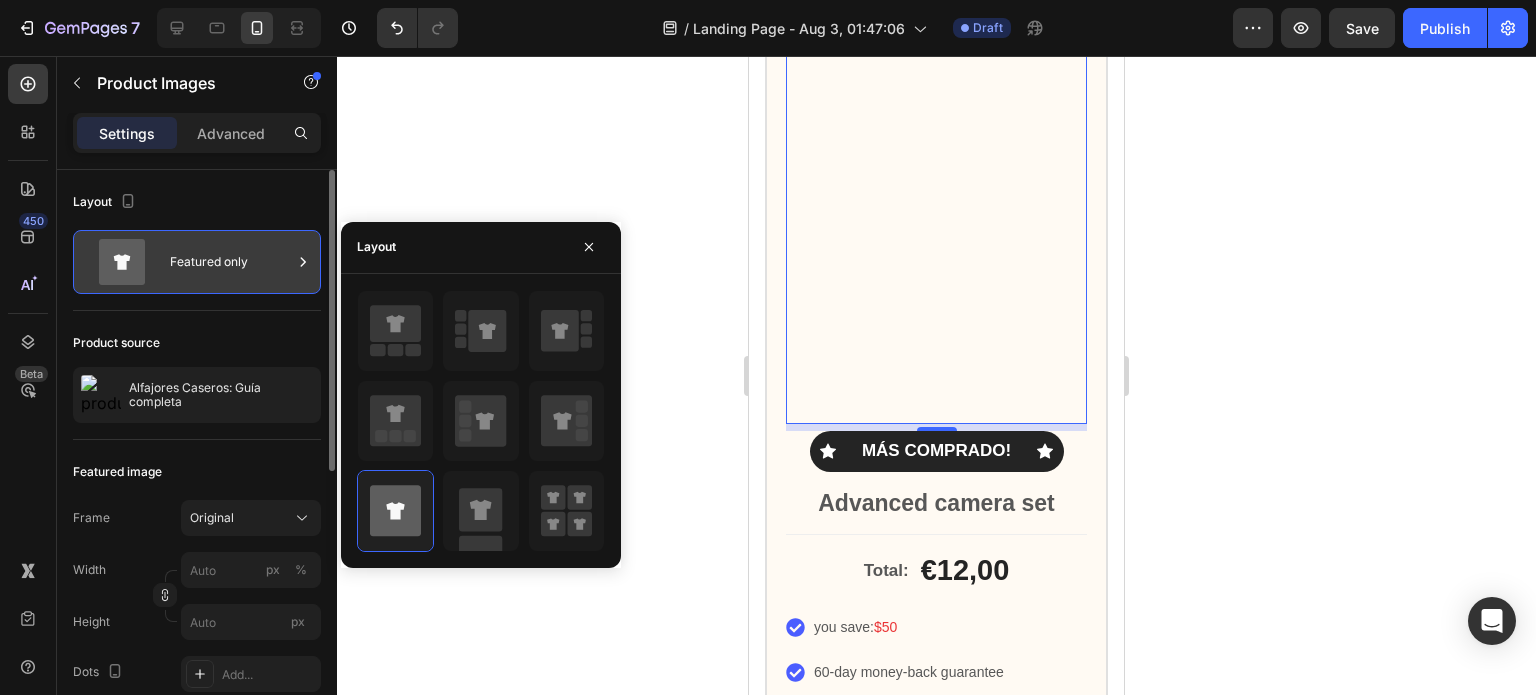 click on "Featured only" at bounding box center (197, 262) 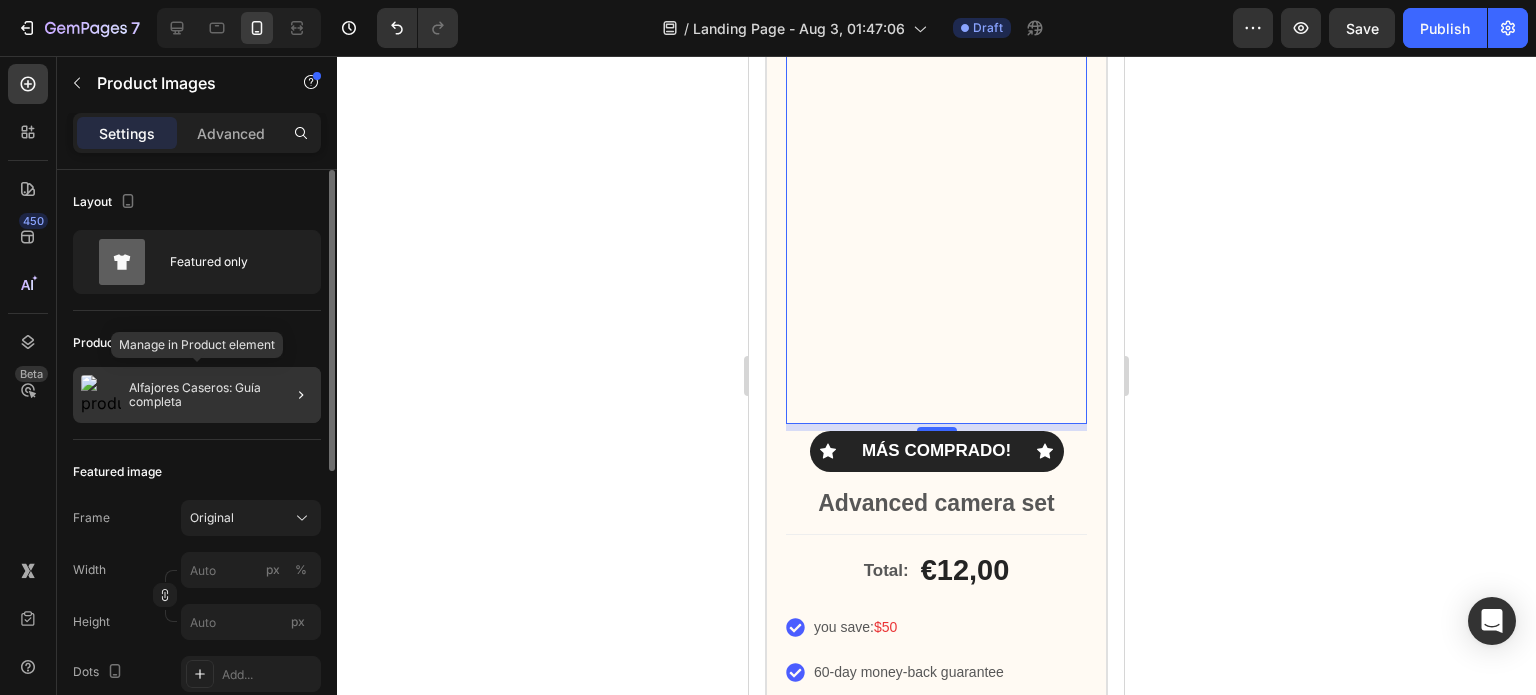 click on "Alfajores Caseros: Guía completa" at bounding box center [221, 395] 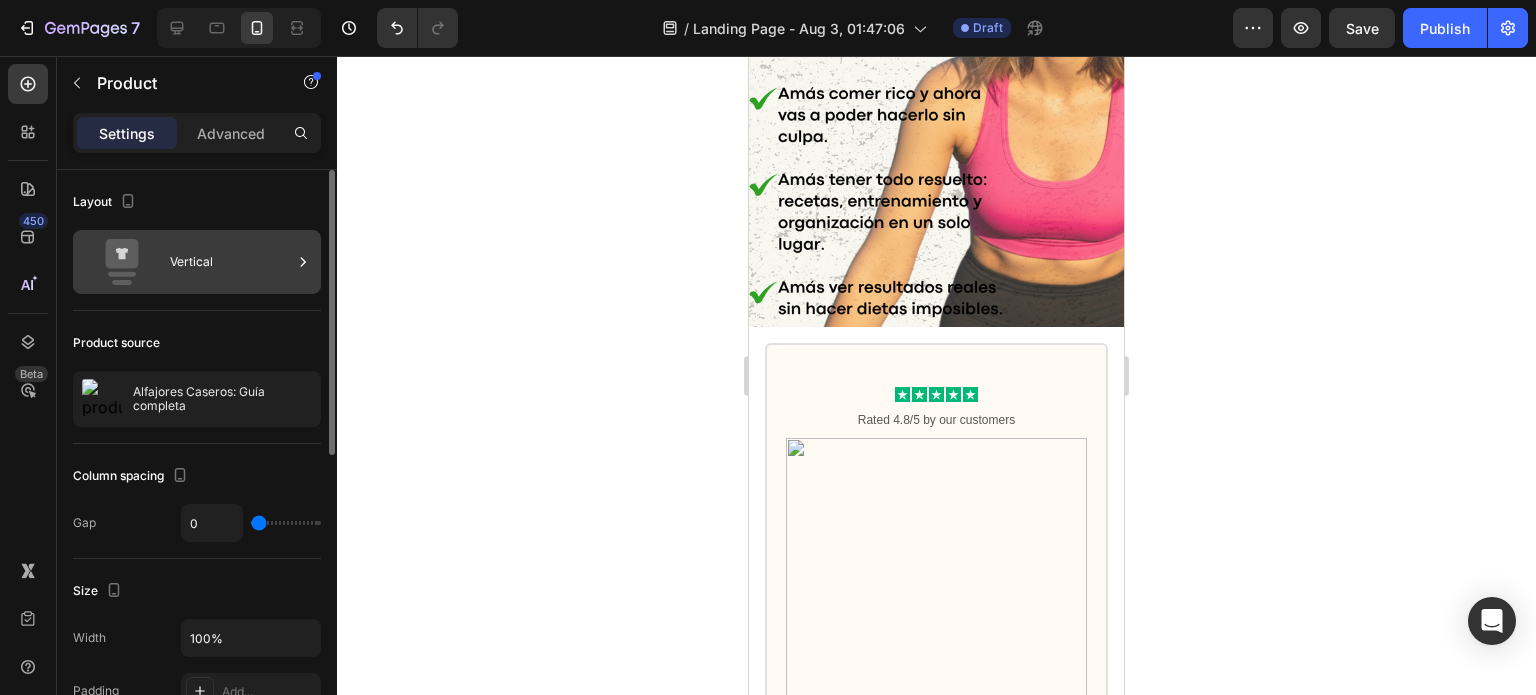 scroll, scrollTop: 1873, scrollLeft: 0, axis: vertical 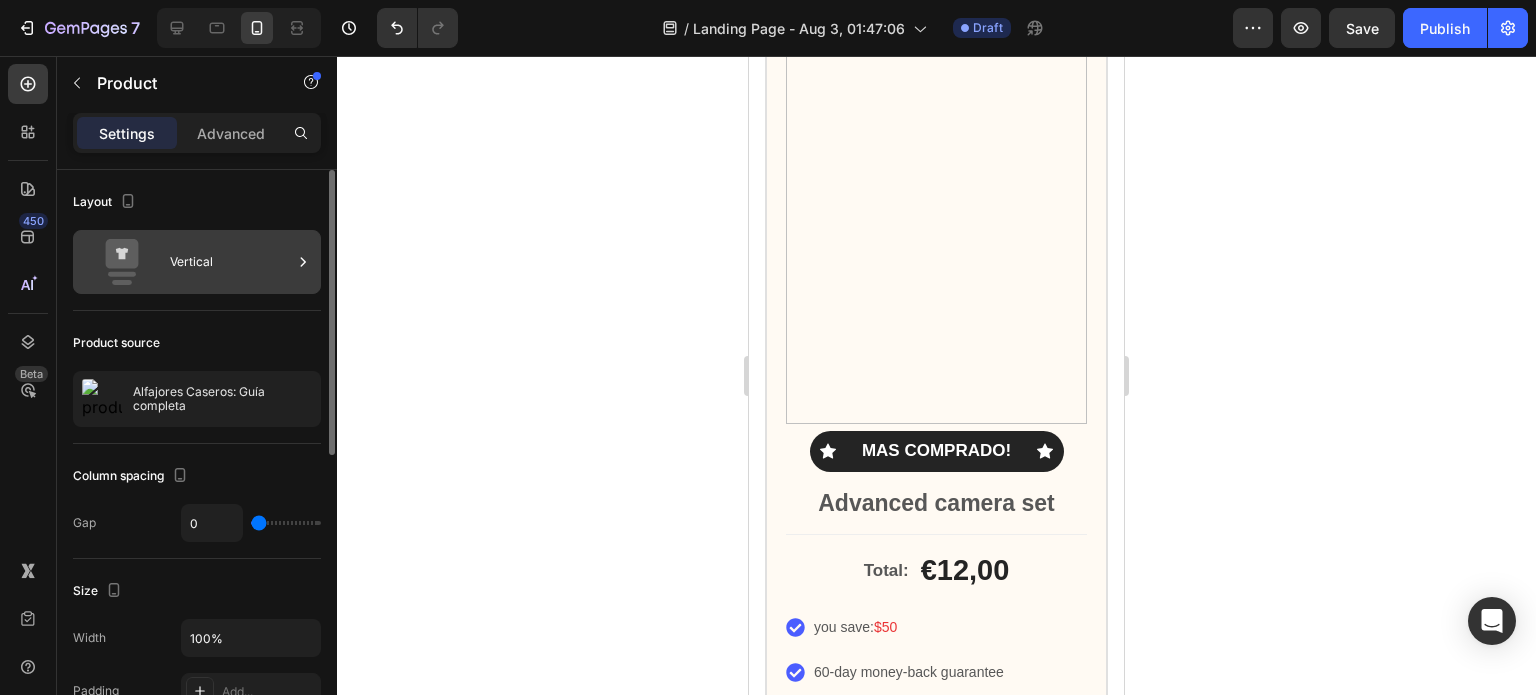 click on "Vertical" at bounding box center [197, 262] 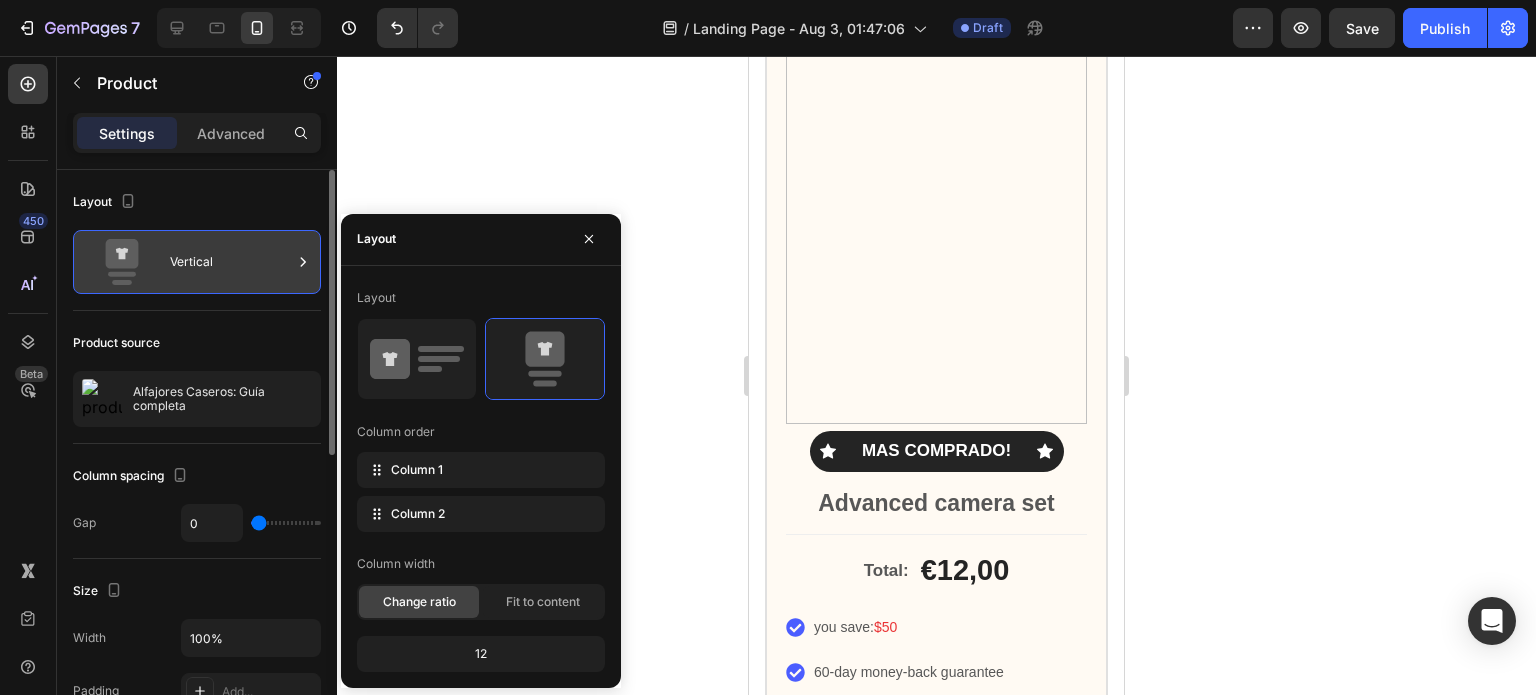 click on "Vertical" at bounding box center (197, 262) 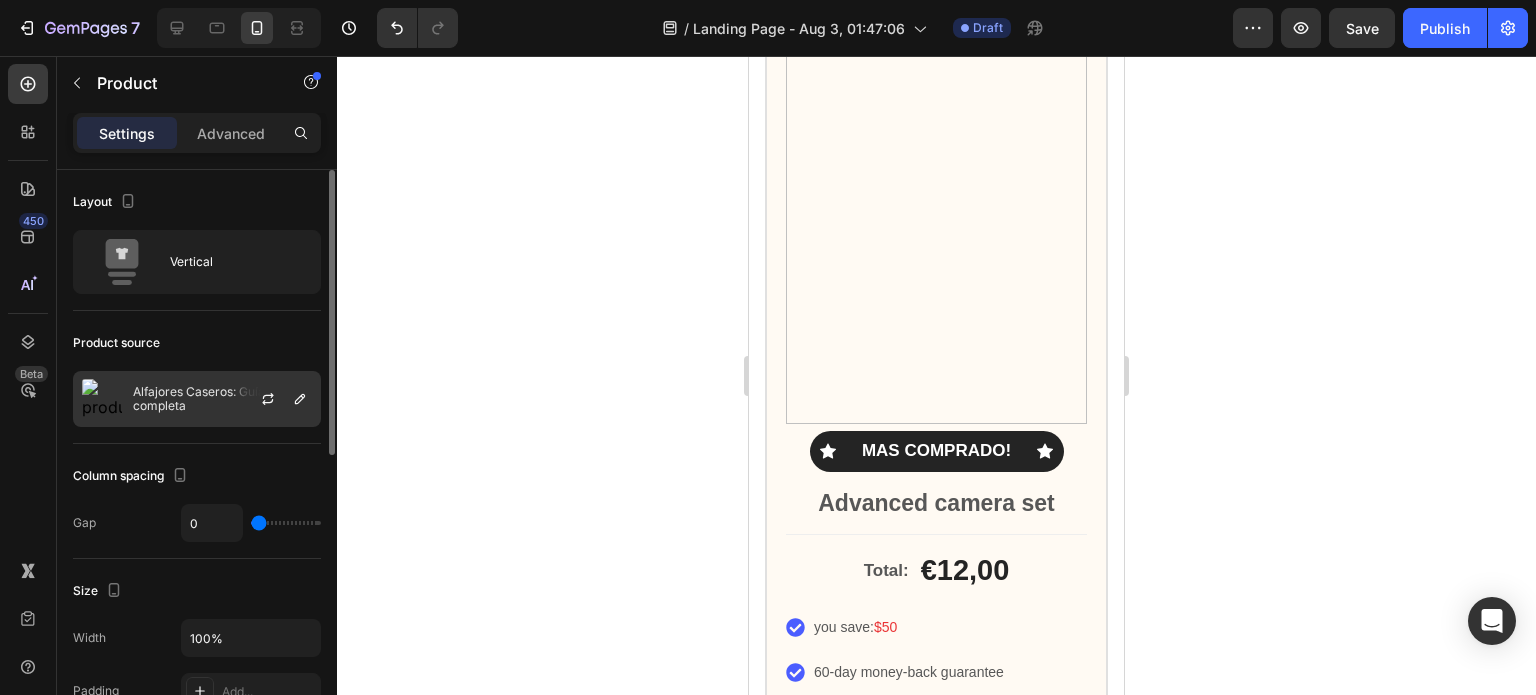 click on "Alfajores Caseros: Guía completa" at bounding box center (222, 399) 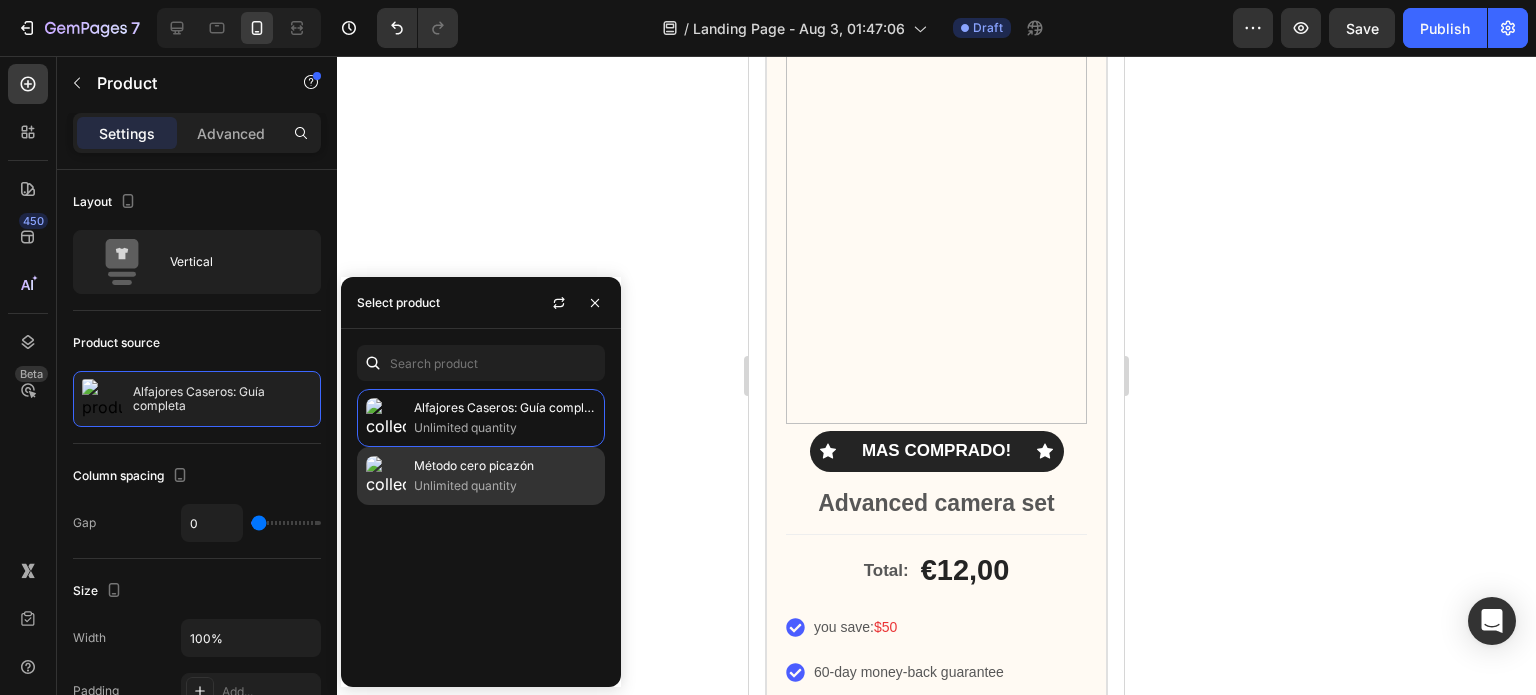 click on "Método cero picazón Unlimited quantity" 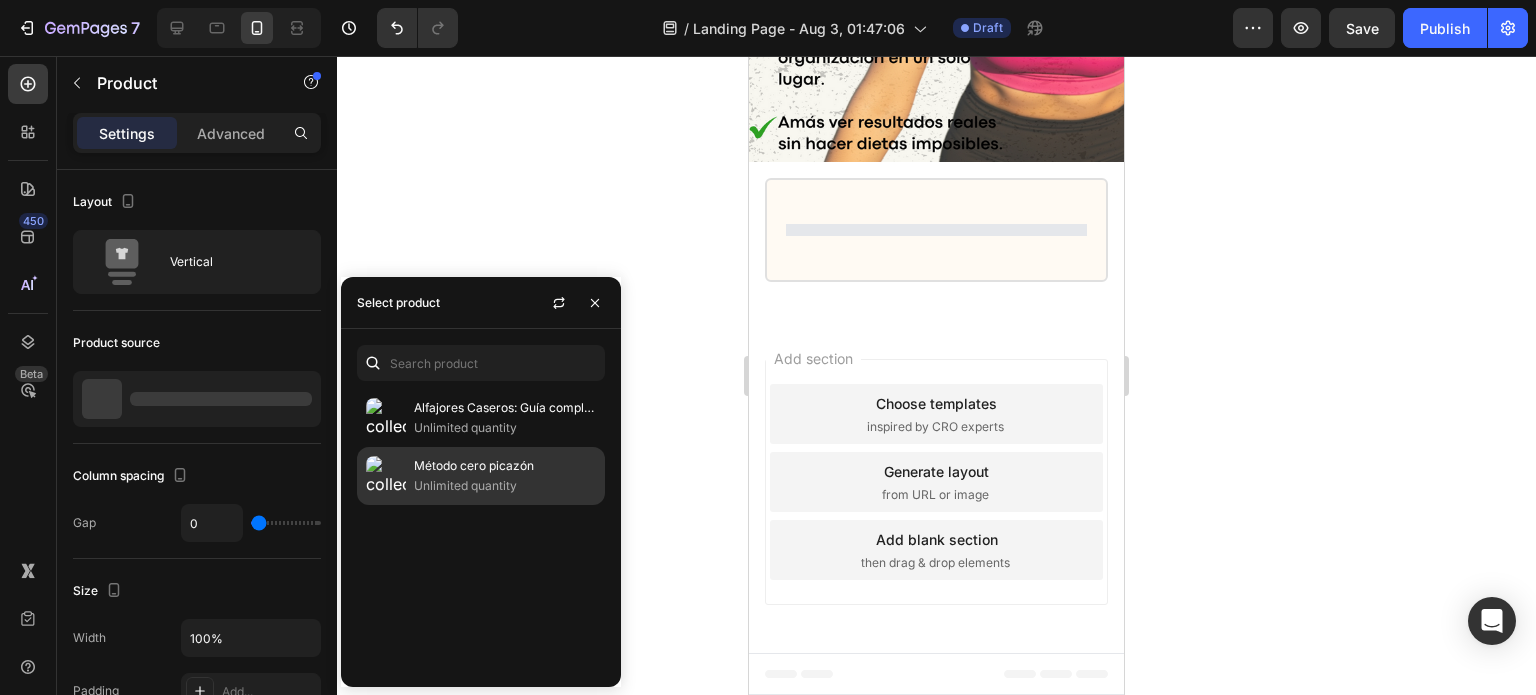 scroll, scrollTop: 1389, scrollLeft: 0, axis: vertical 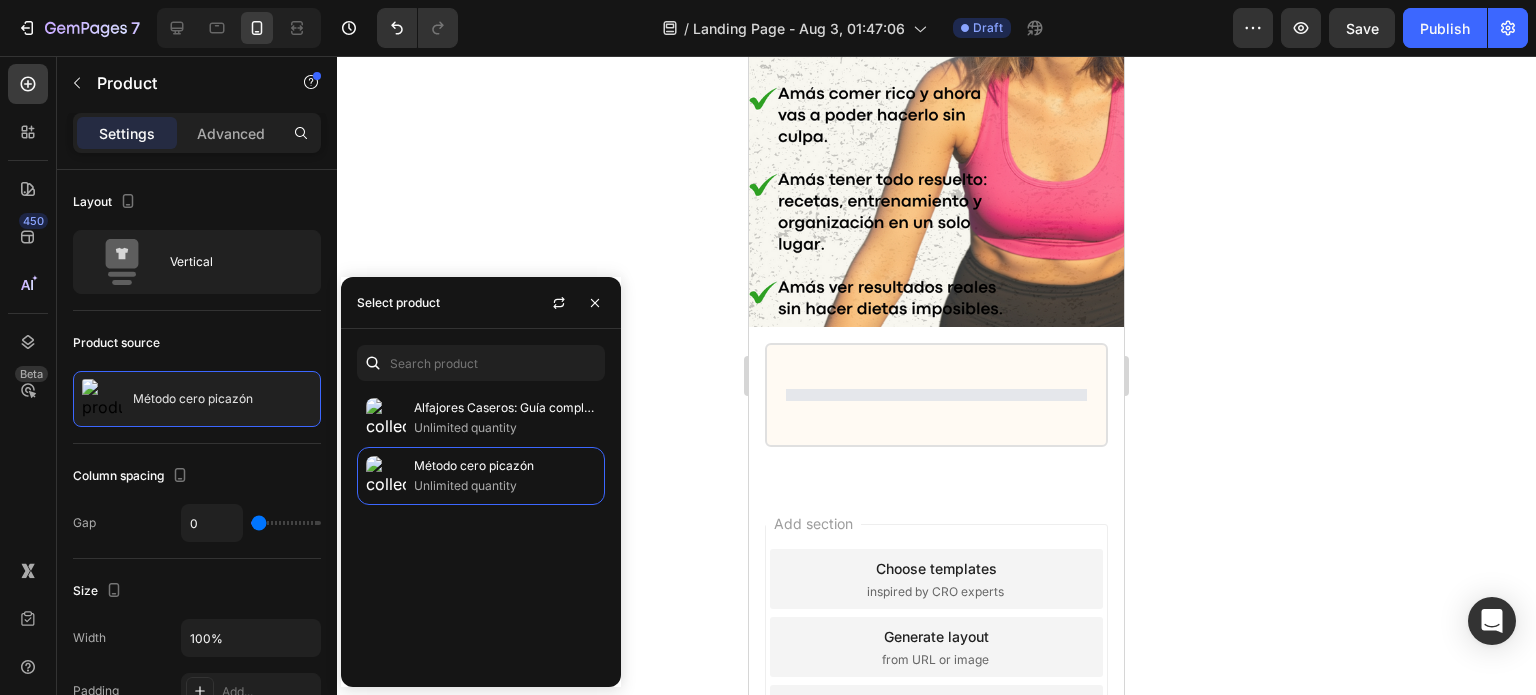 click on "Unlimited quantity" at bounding box center [505, 428] 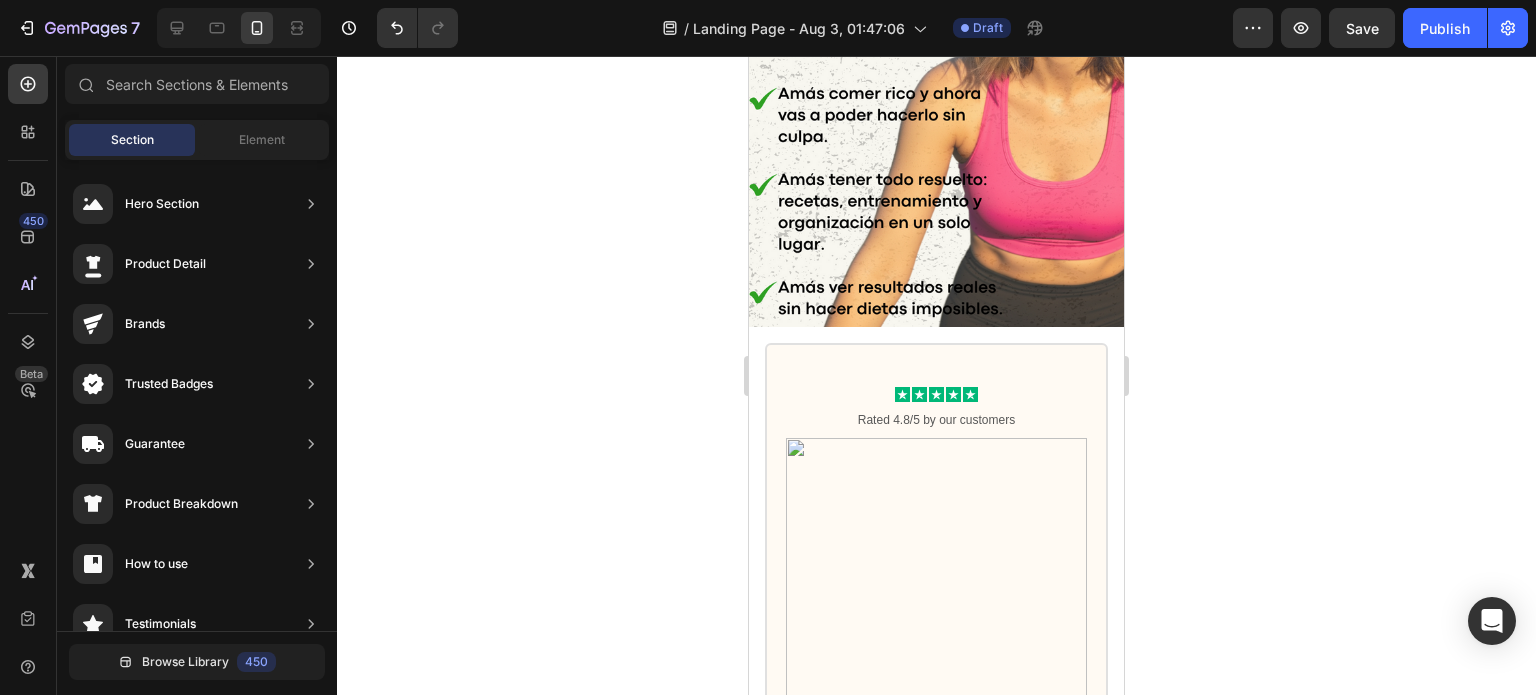 scroll, scrollTop: 1873, scrollLeft: 0, axis: vertical 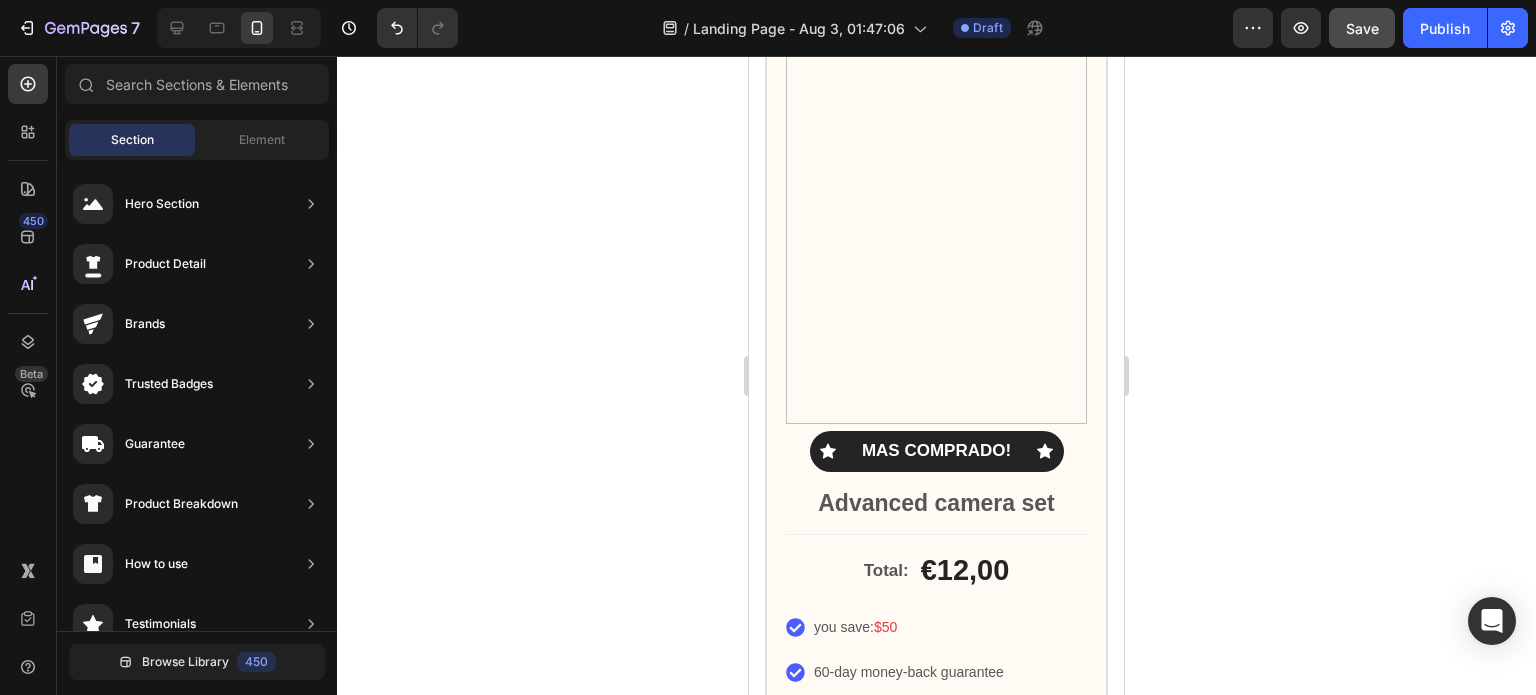 click on "Save" at bounding box center (1362, 28) 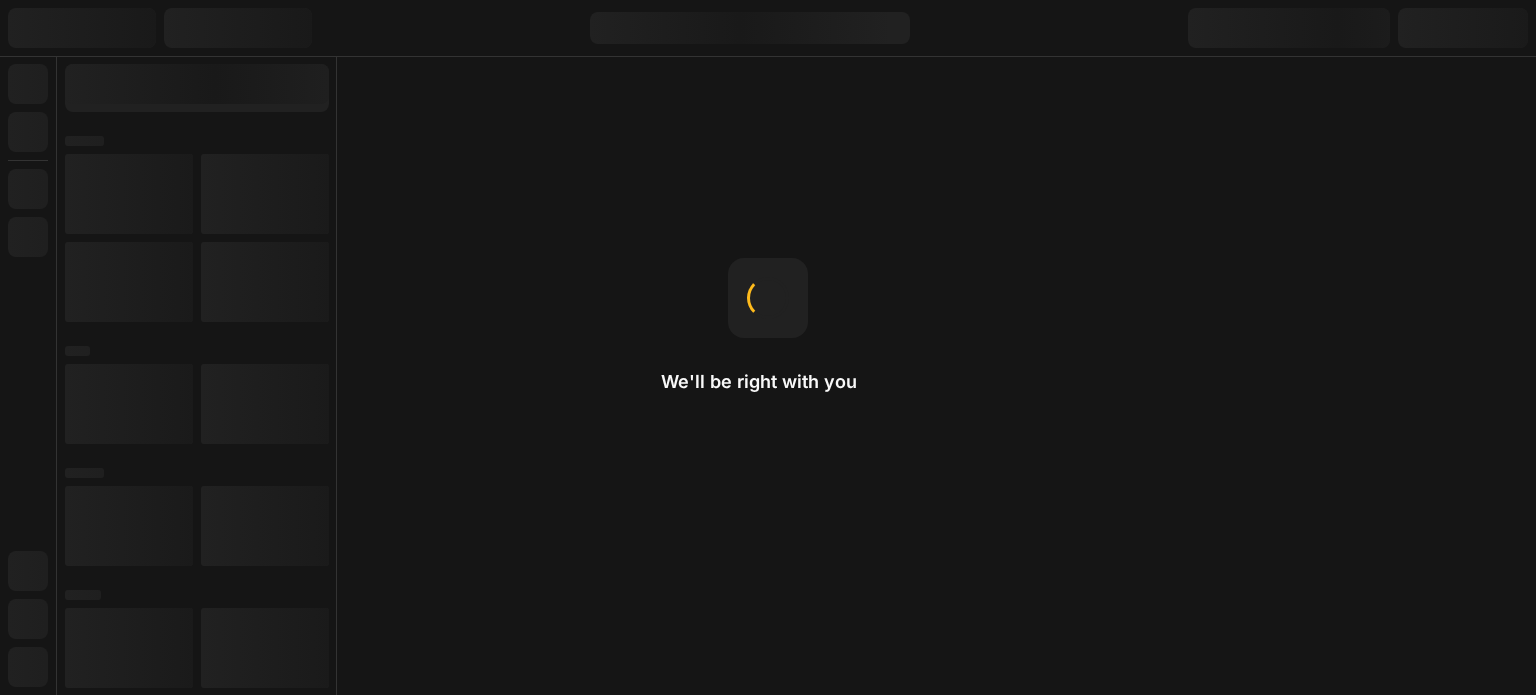 scroll, scrollTop: 0, scrollLeft: 0, axis: both 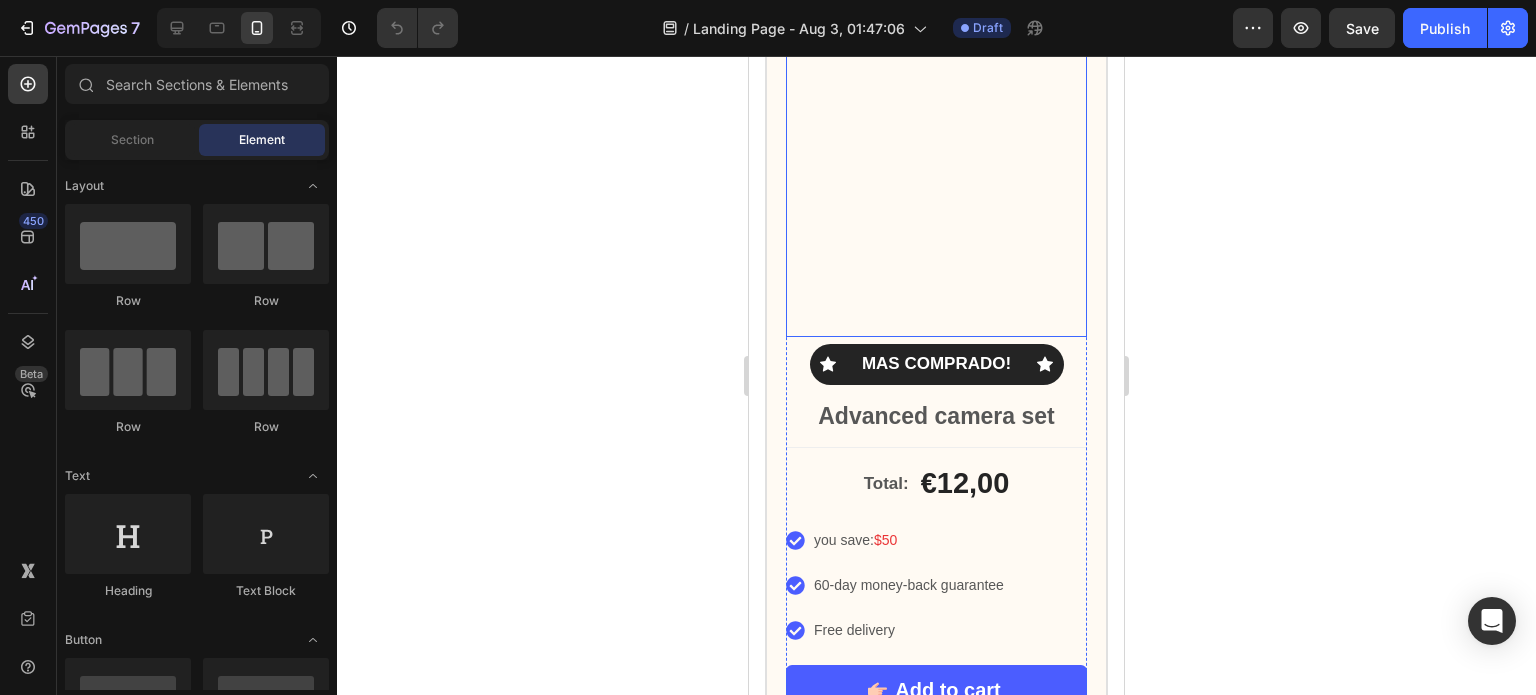 click at bounding box center (936, 102) 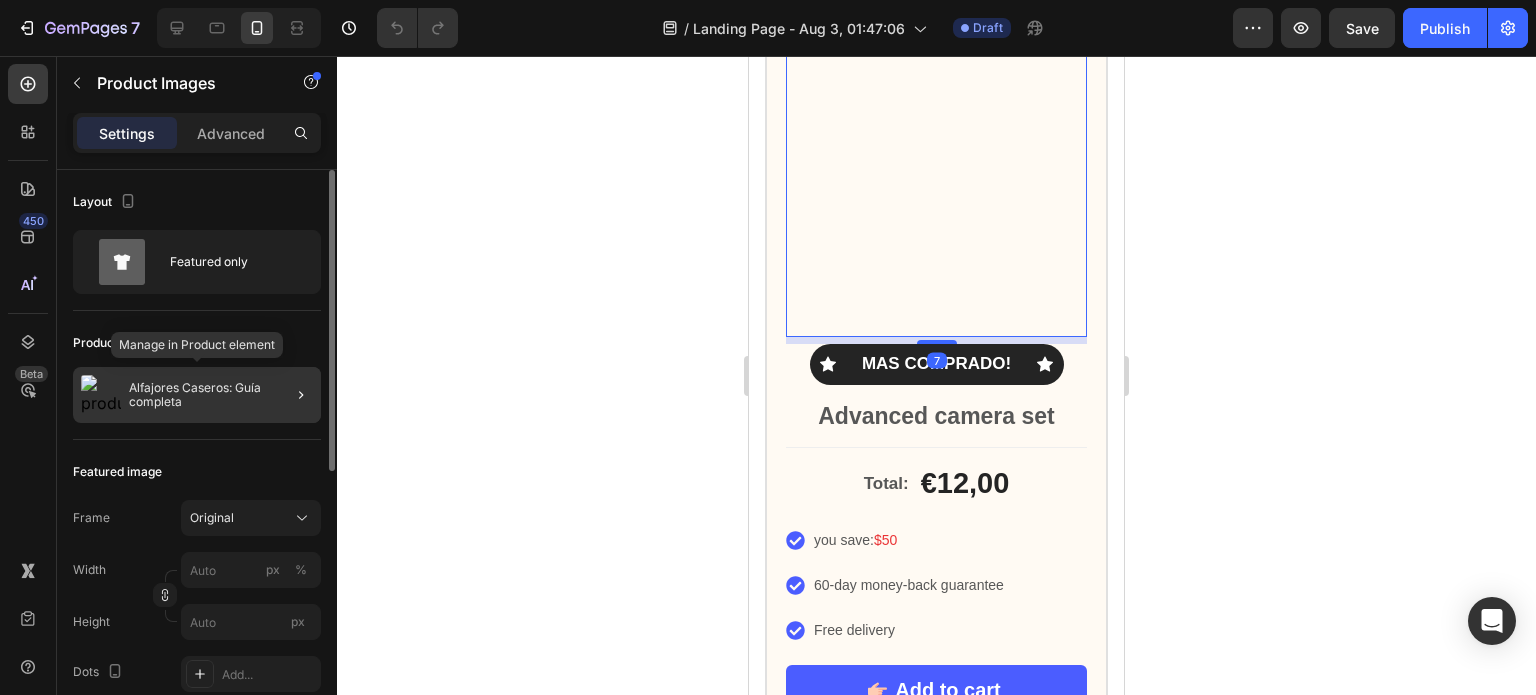 click on "Alfajores Caseros: Guía completa" at bounding box center (221, 395) 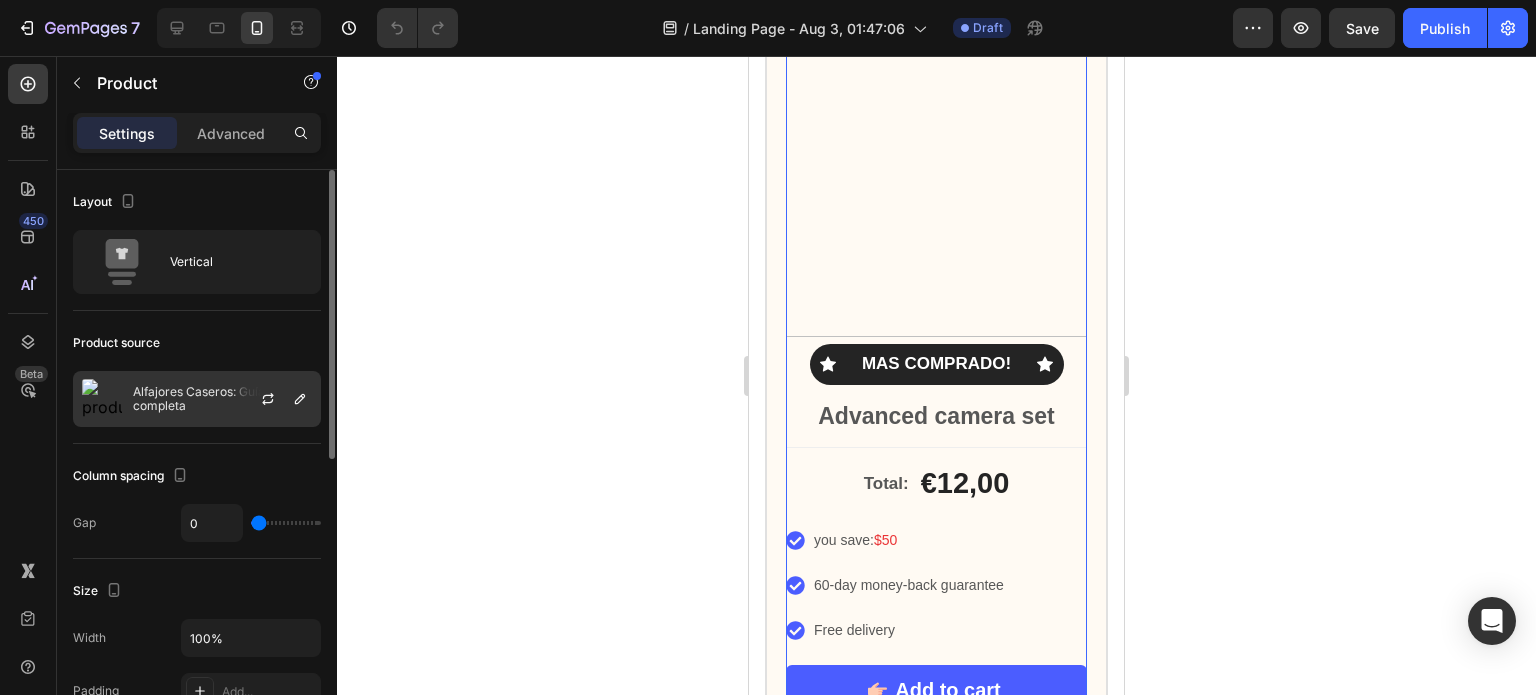 click on "Alfajores Caseros: Guía completa" at bounding box center (222, 399) 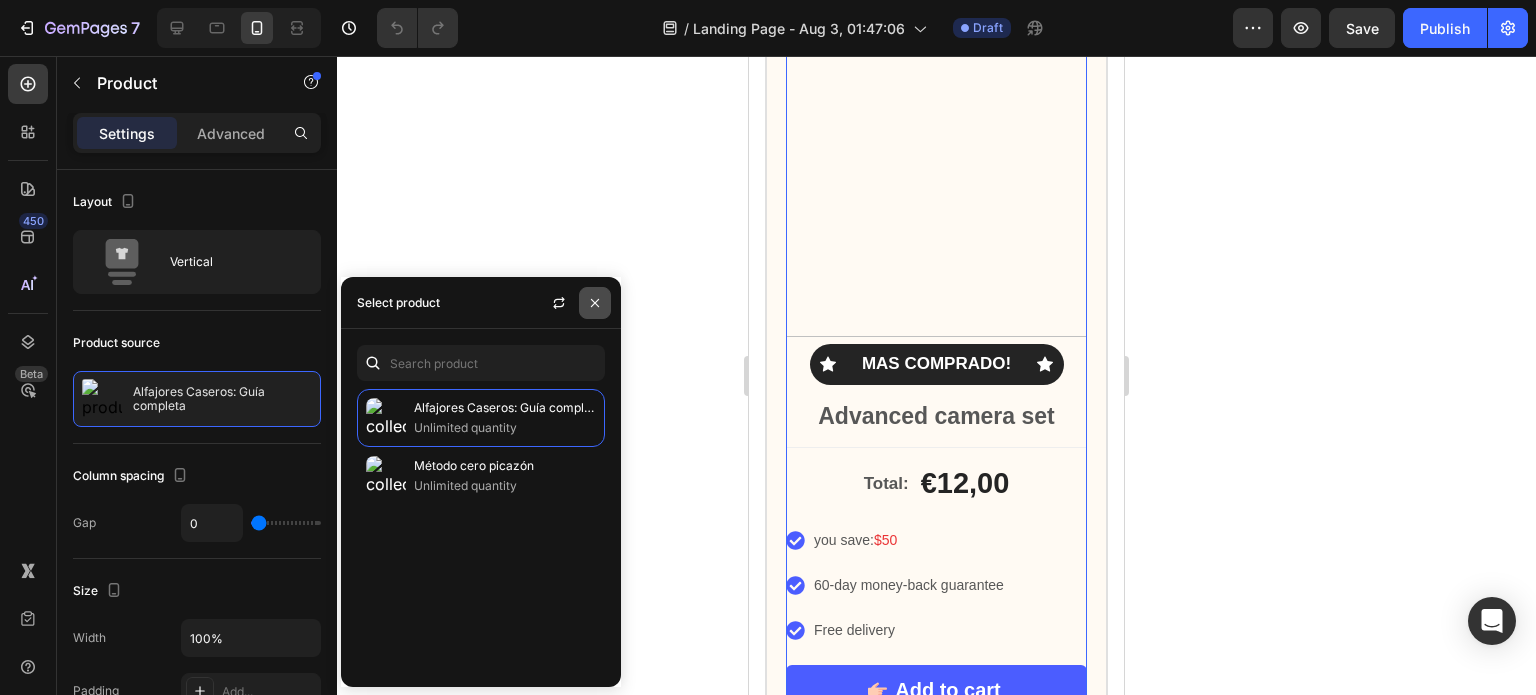 click 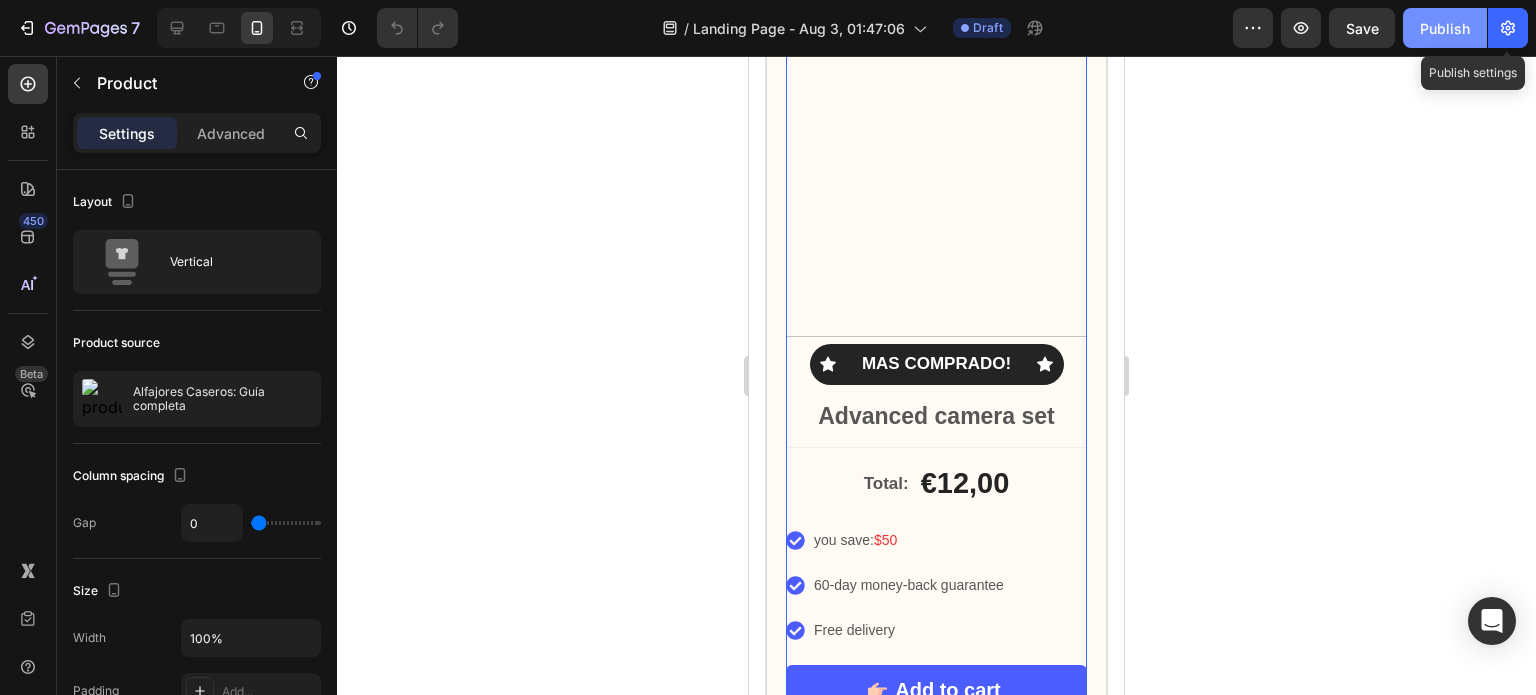 click on "Publish" at bounding box center (1445, 28) 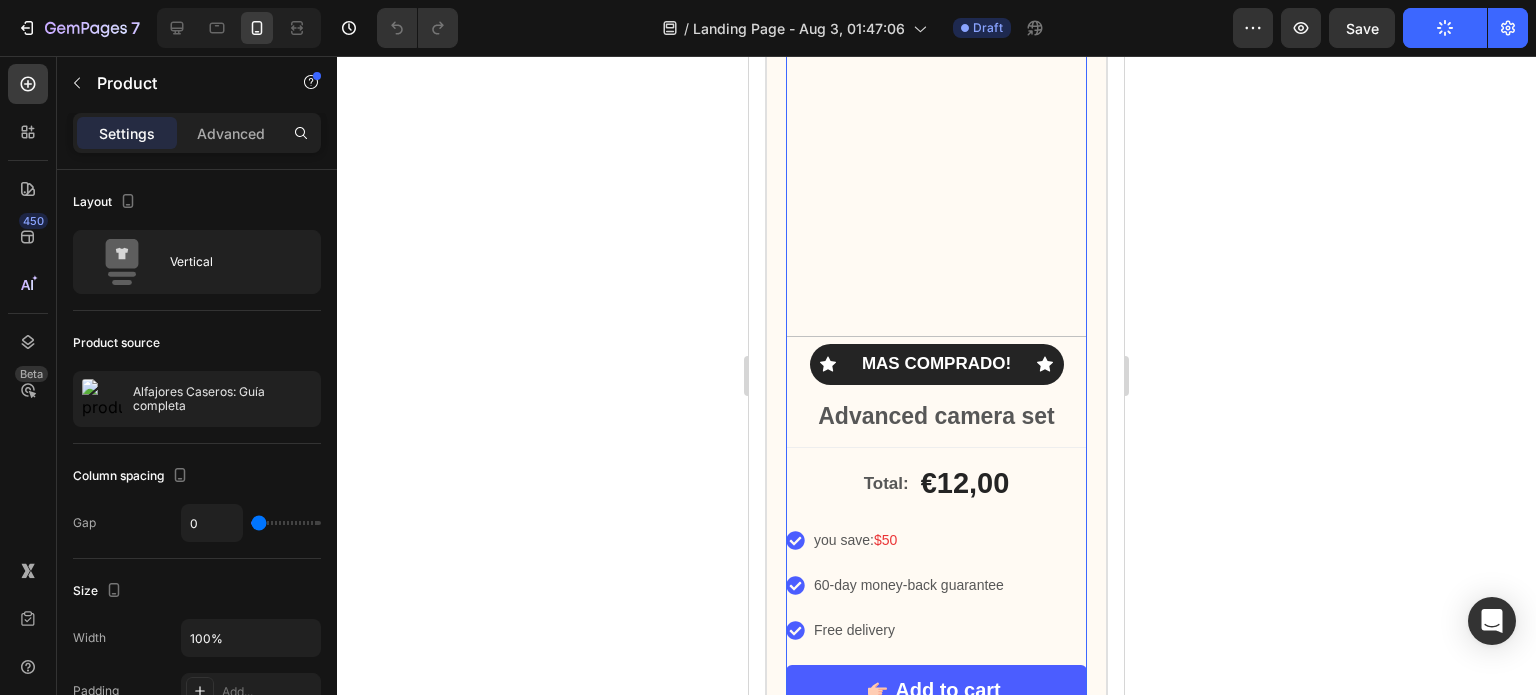 click on "/  Landing Page - Aug 3, 01:47:06 Draft" 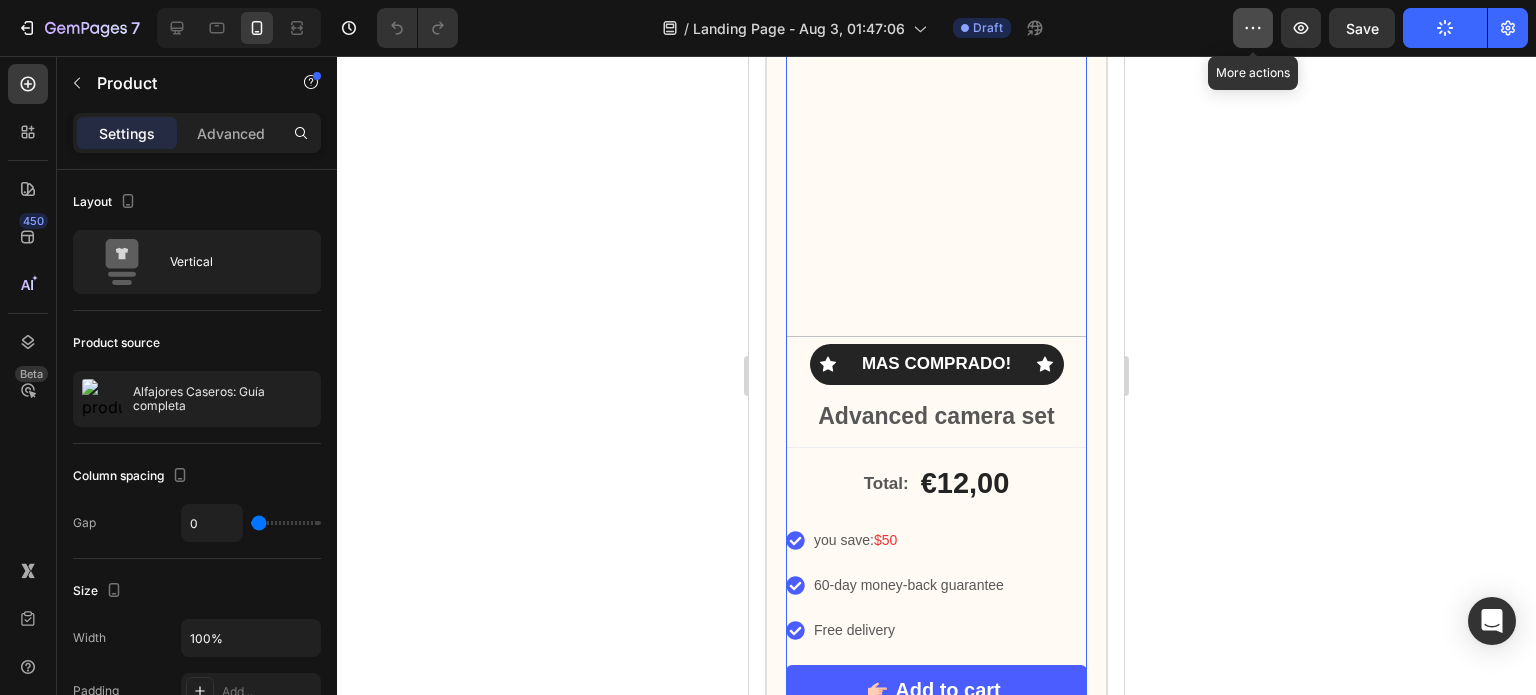 click 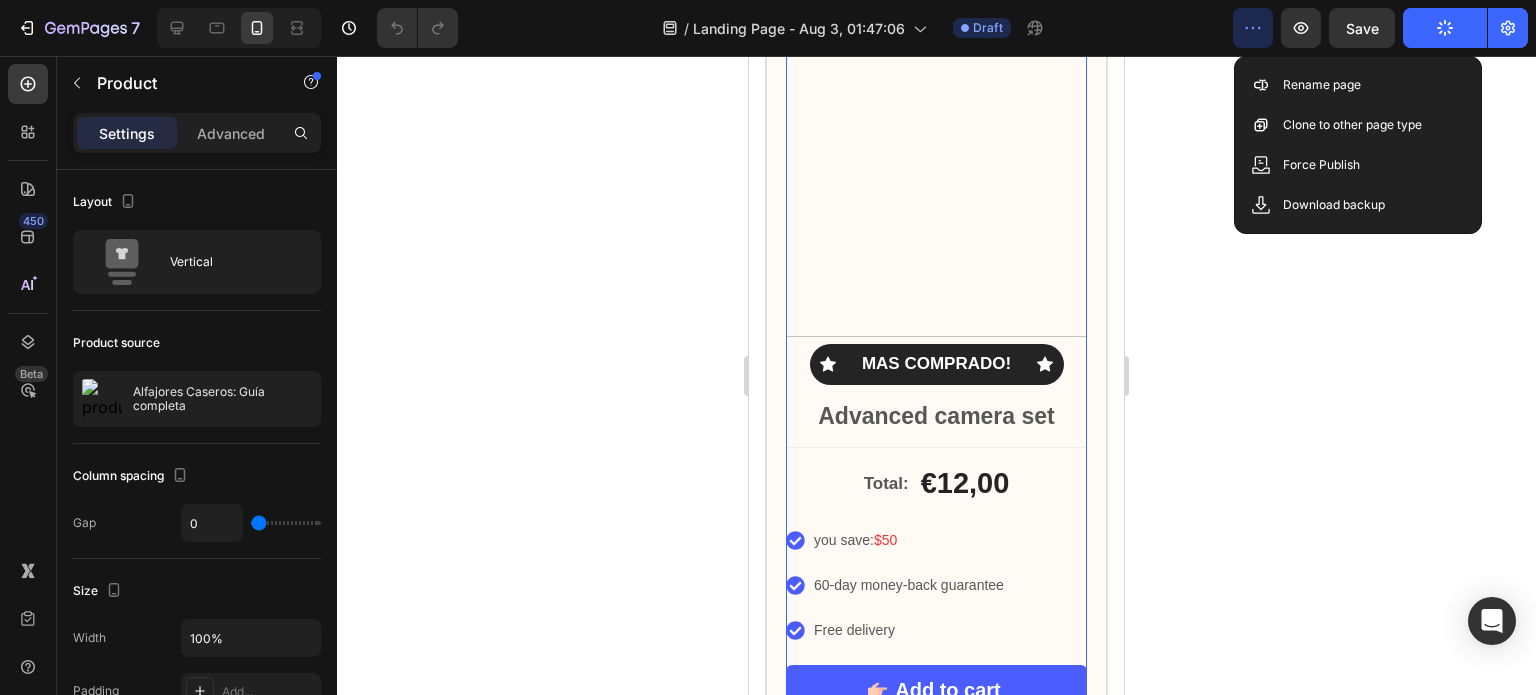 click 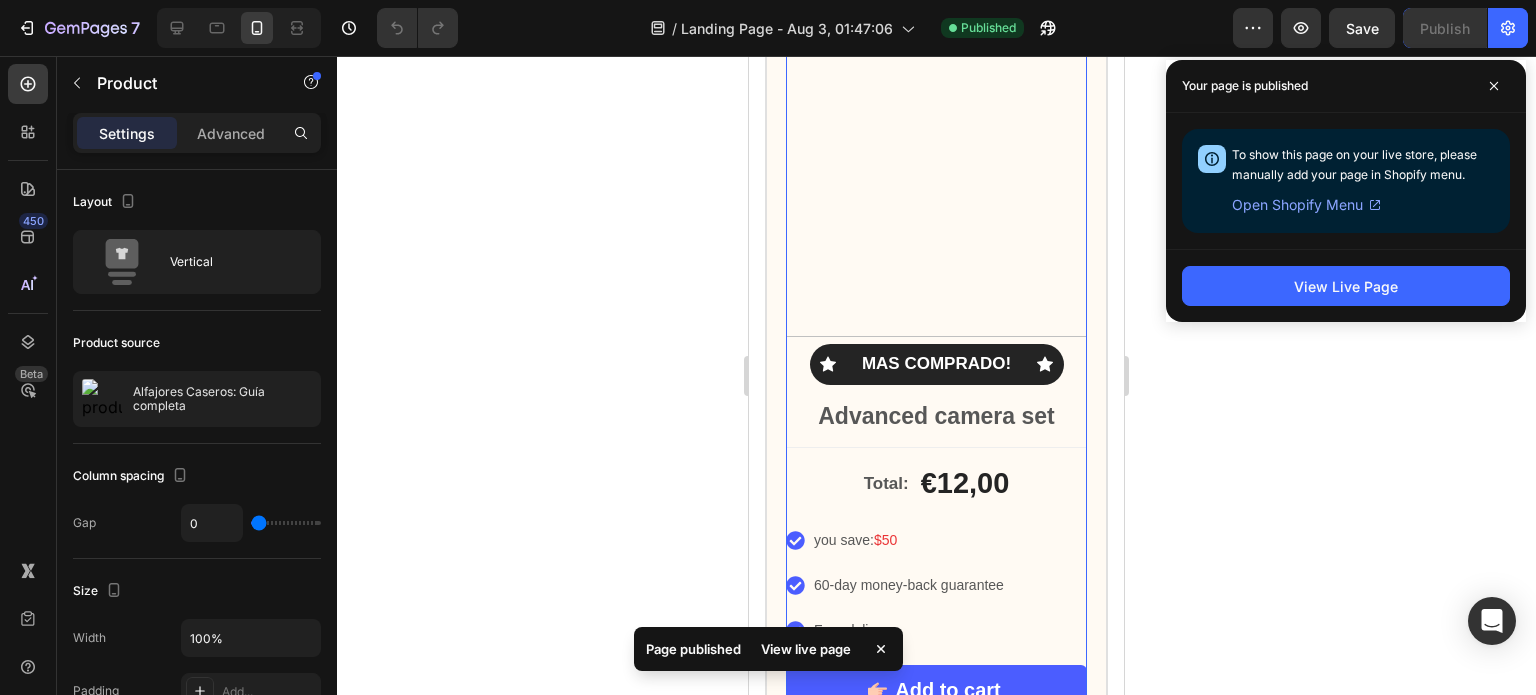 click on "7   /  Landing Page - Aug 3, 01:47:06 Published Preview  Save   Publish" 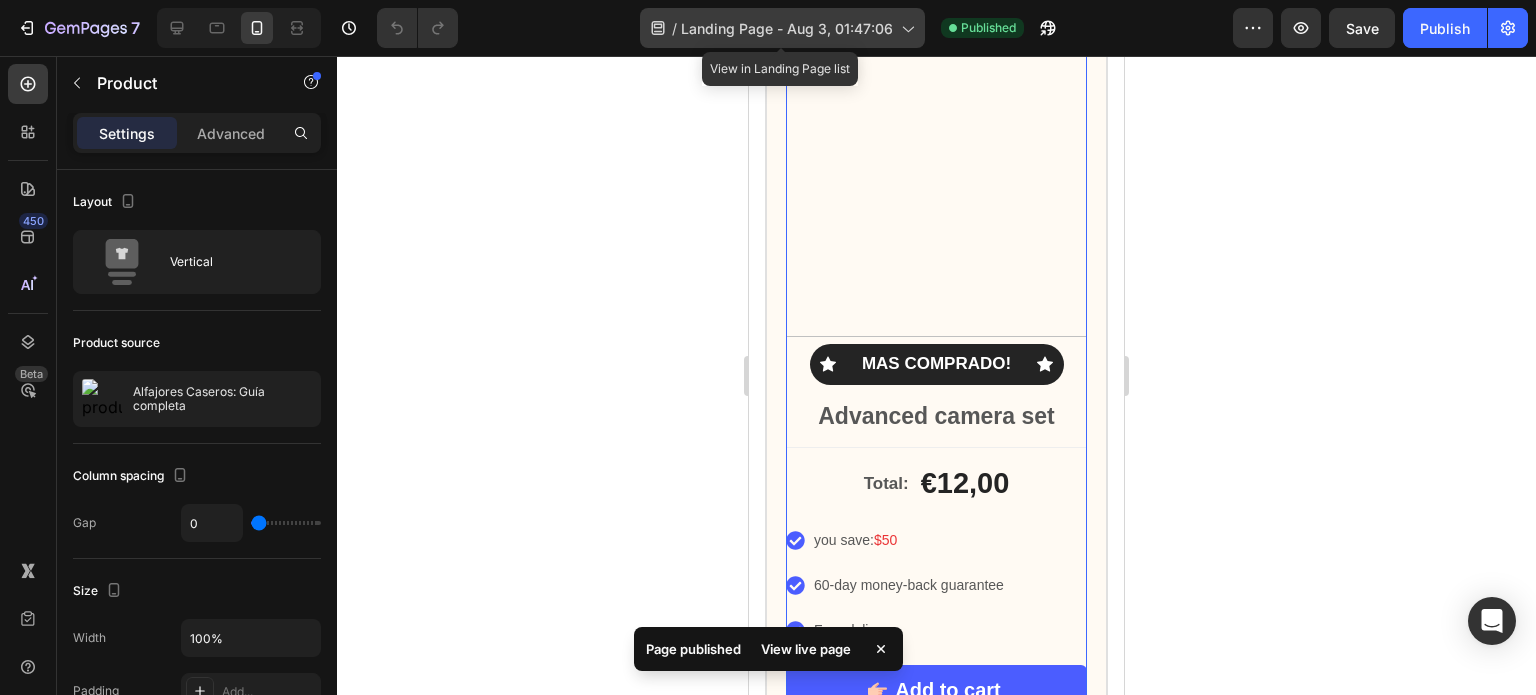 click 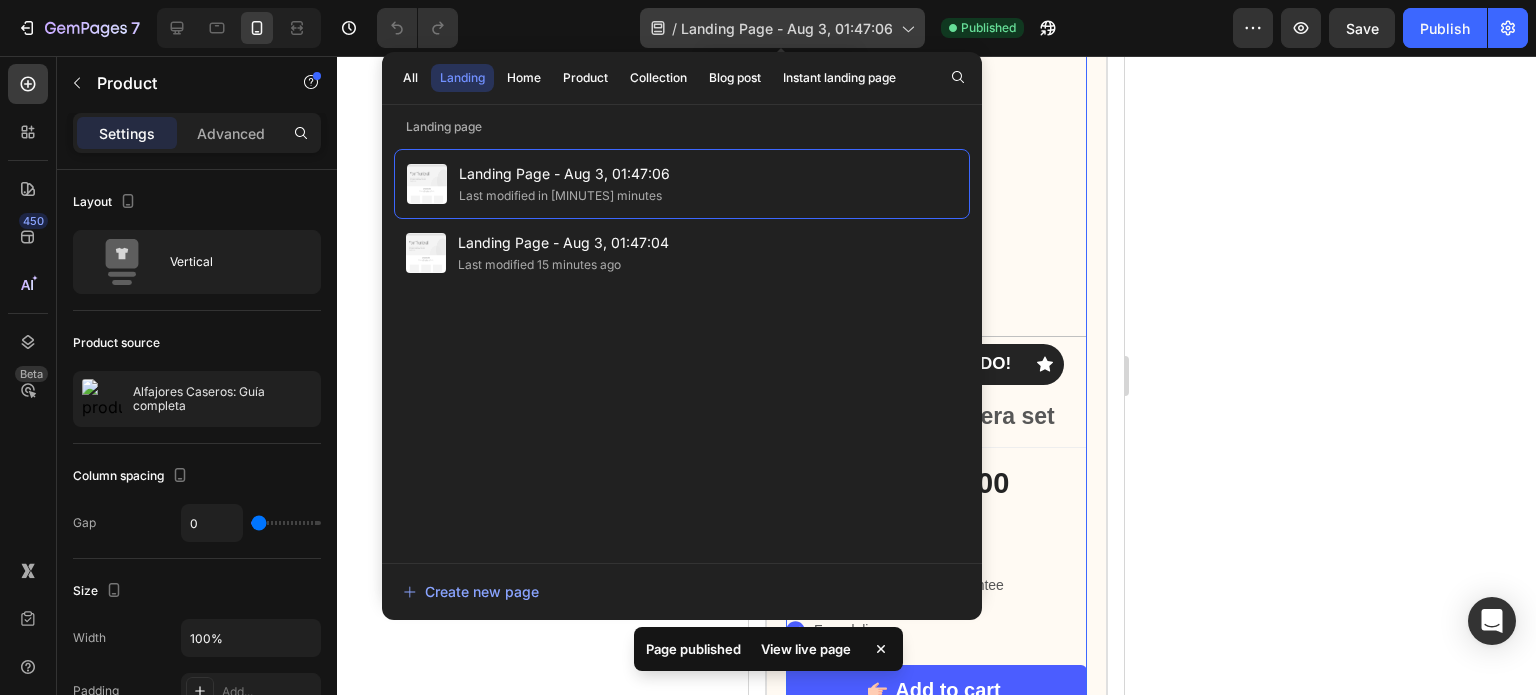 click 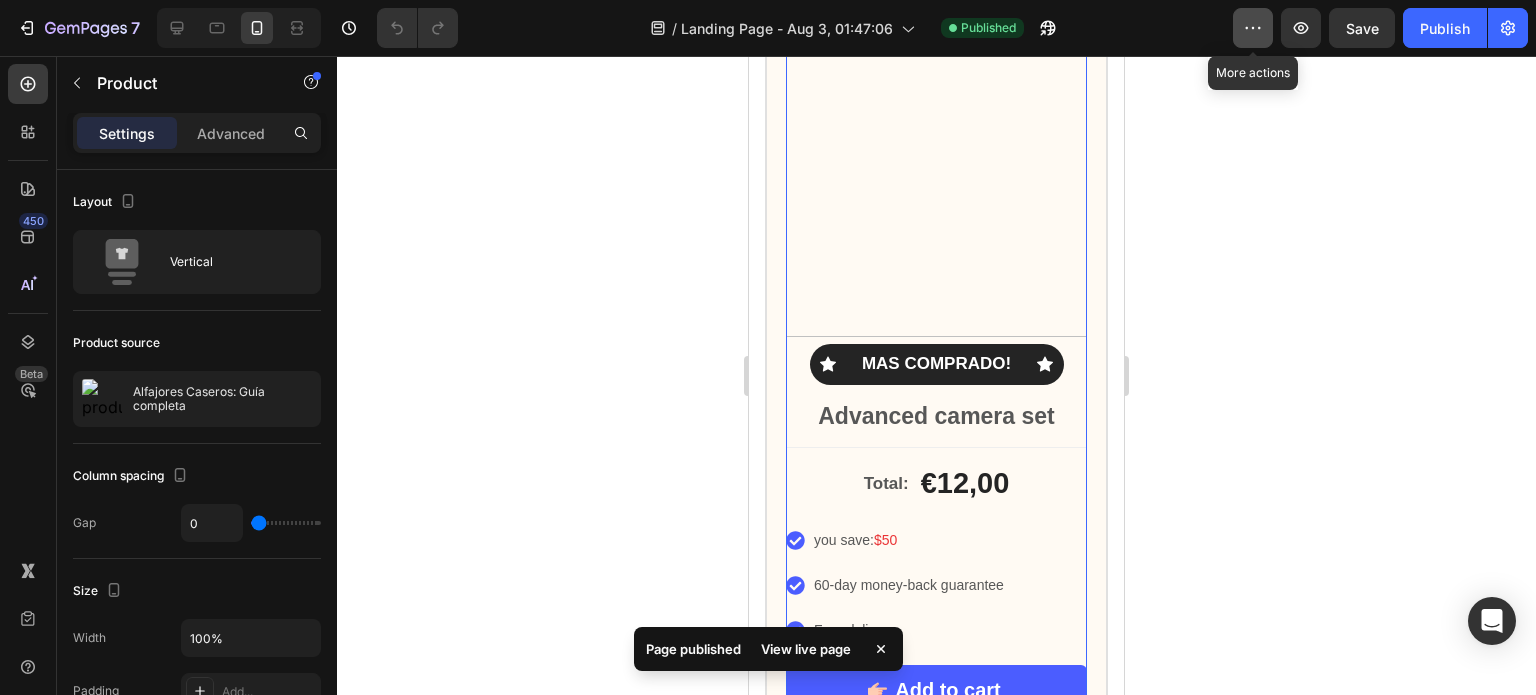 click 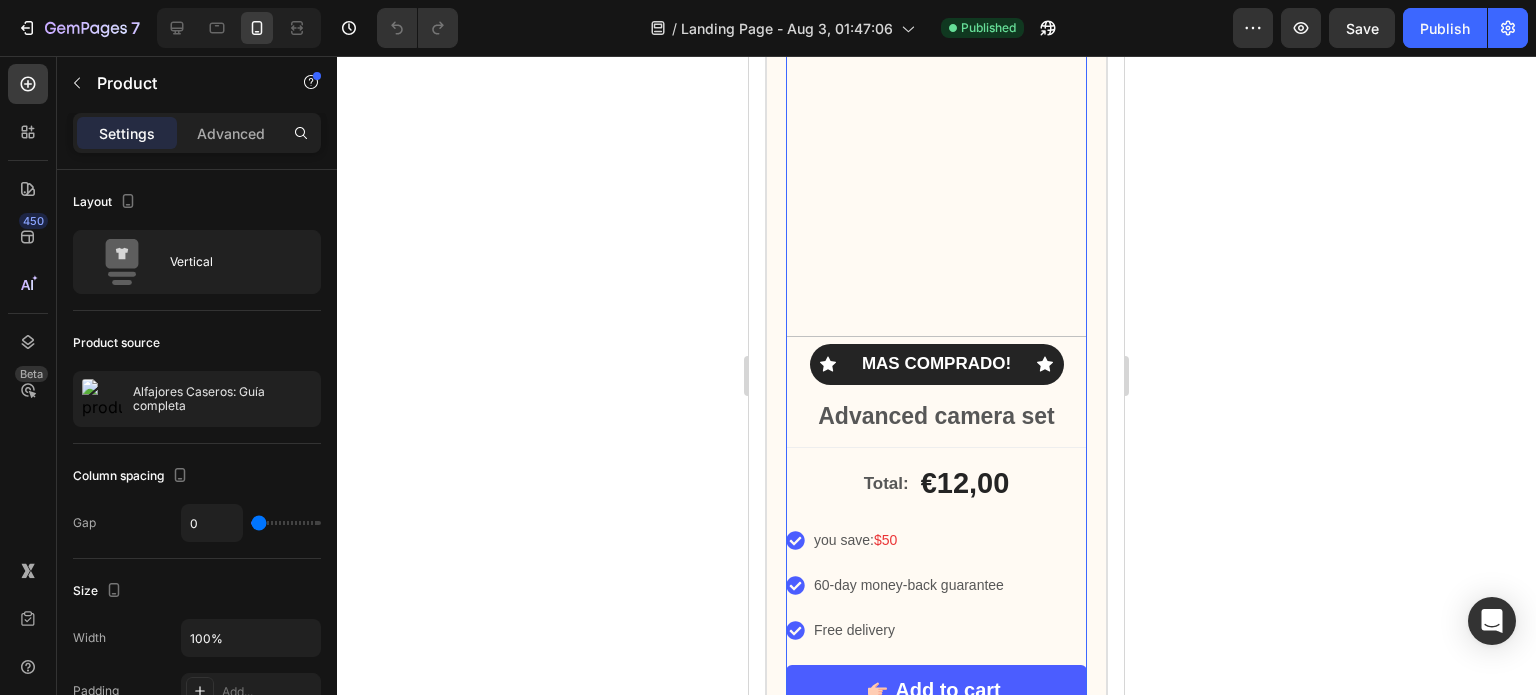 click 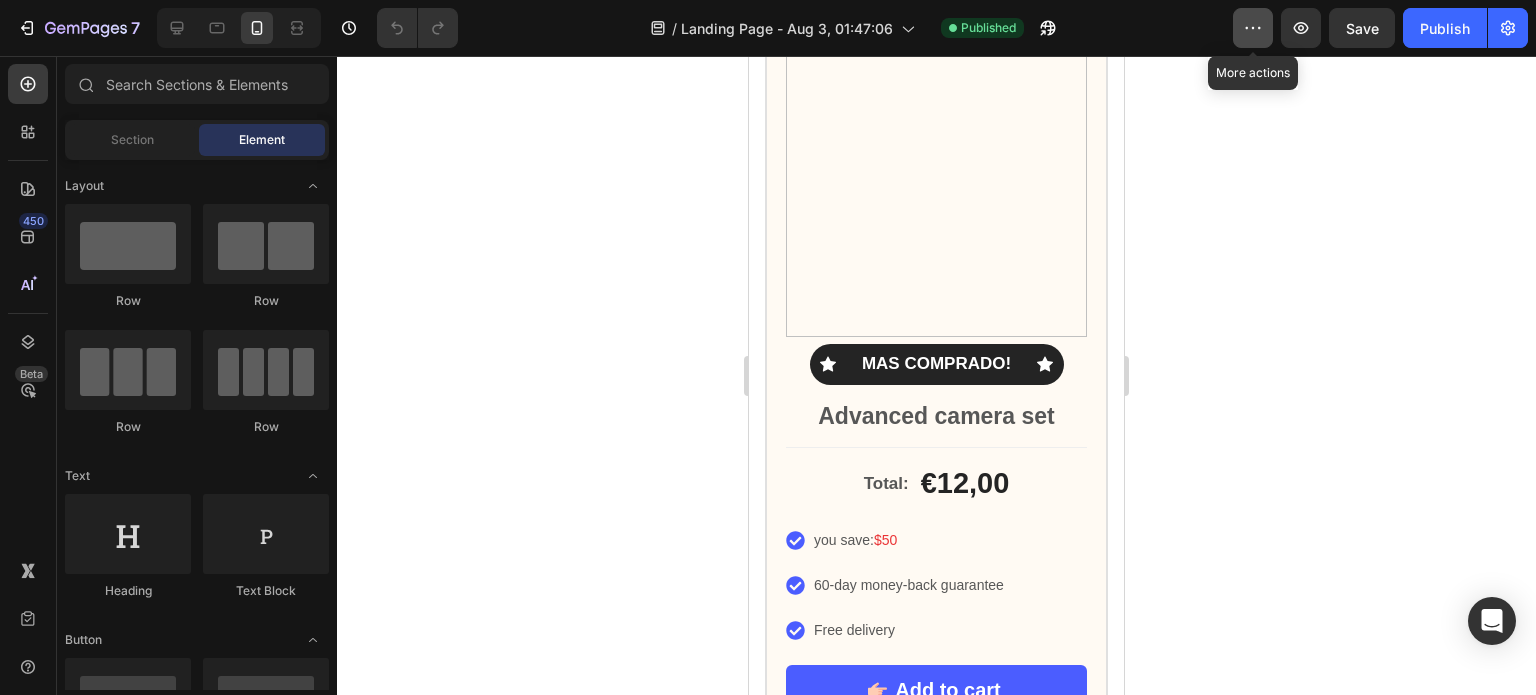 click 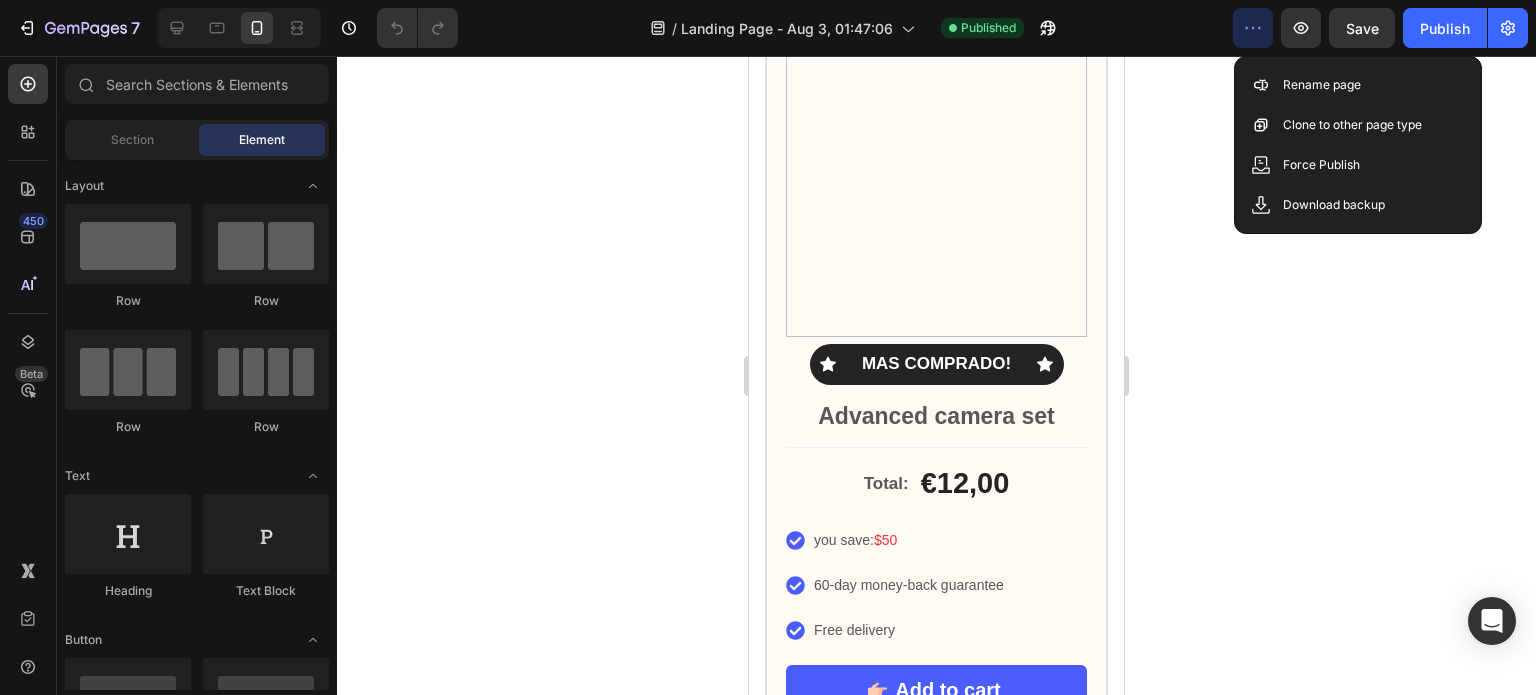 click 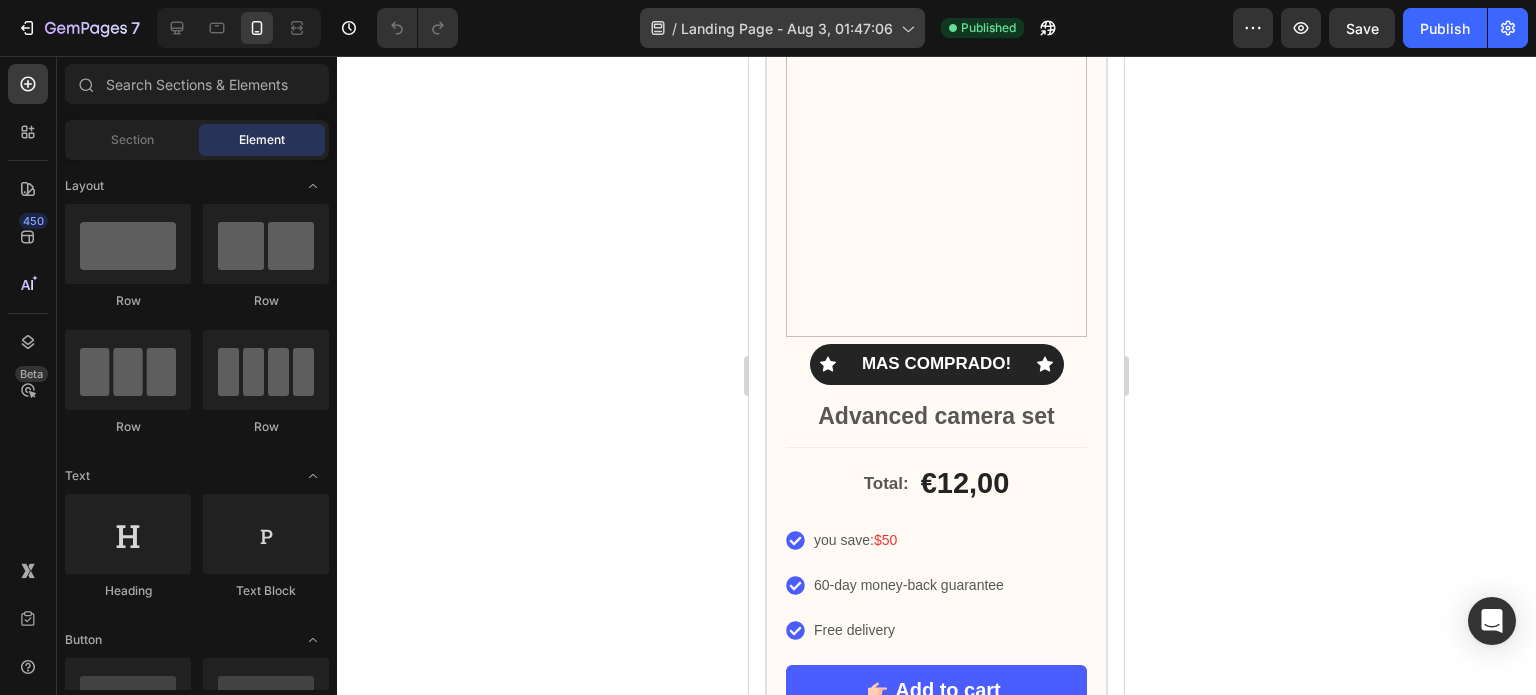click 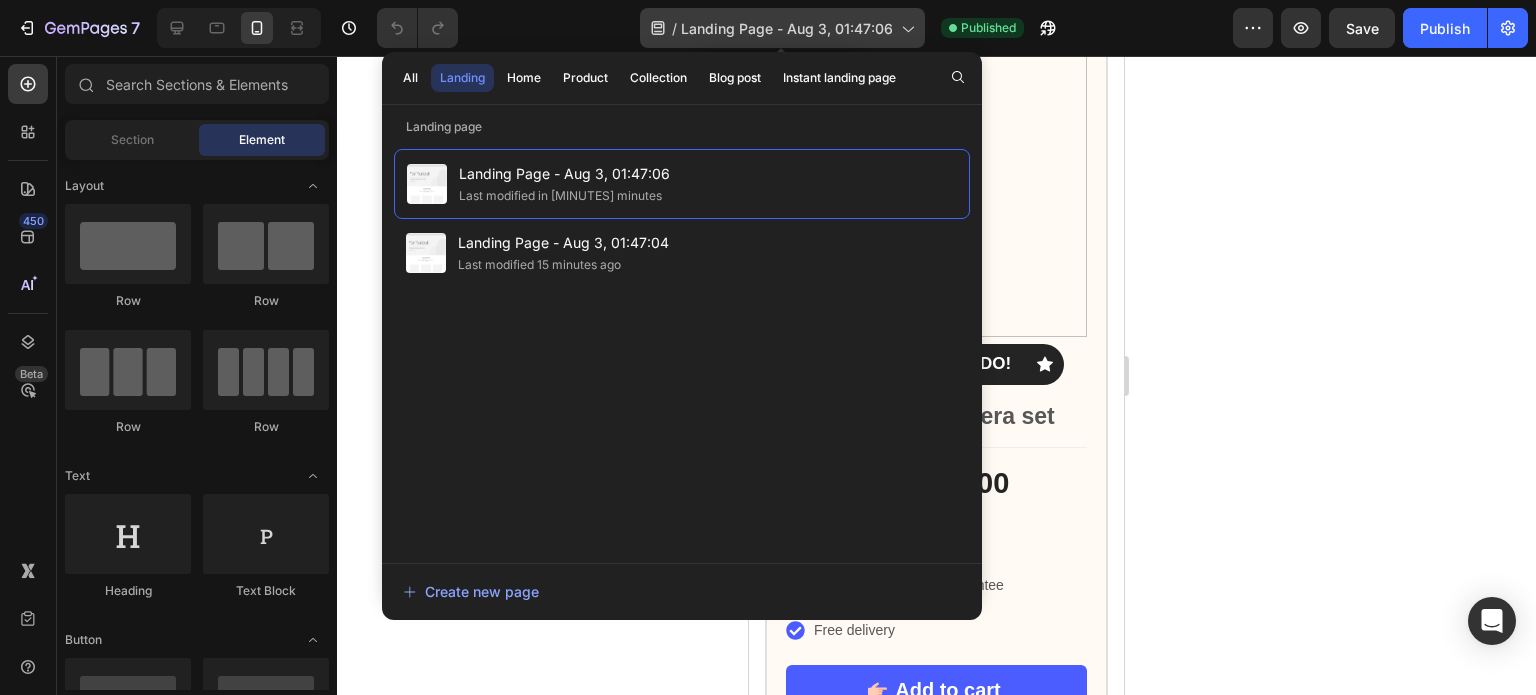 click 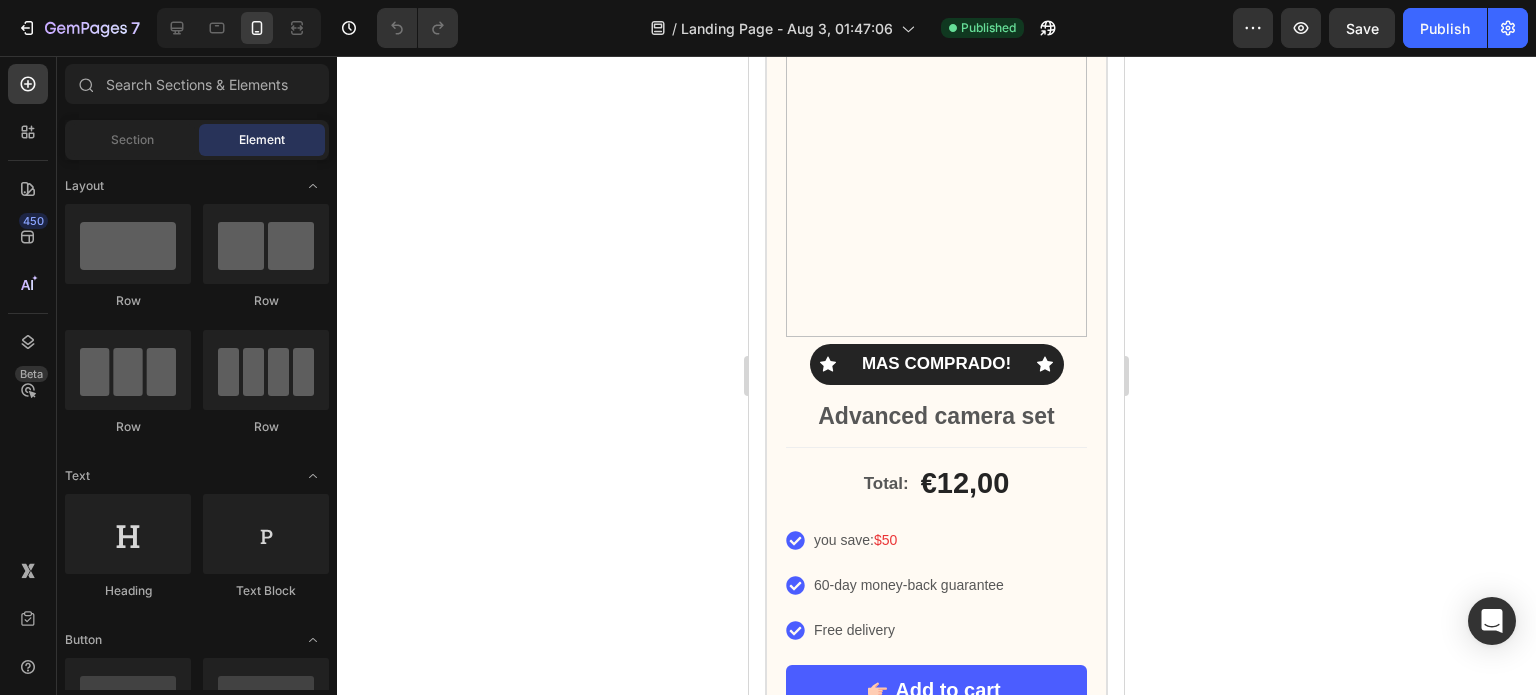 click on "/  Landing Page - Aug 3, 01:47:06 Published" 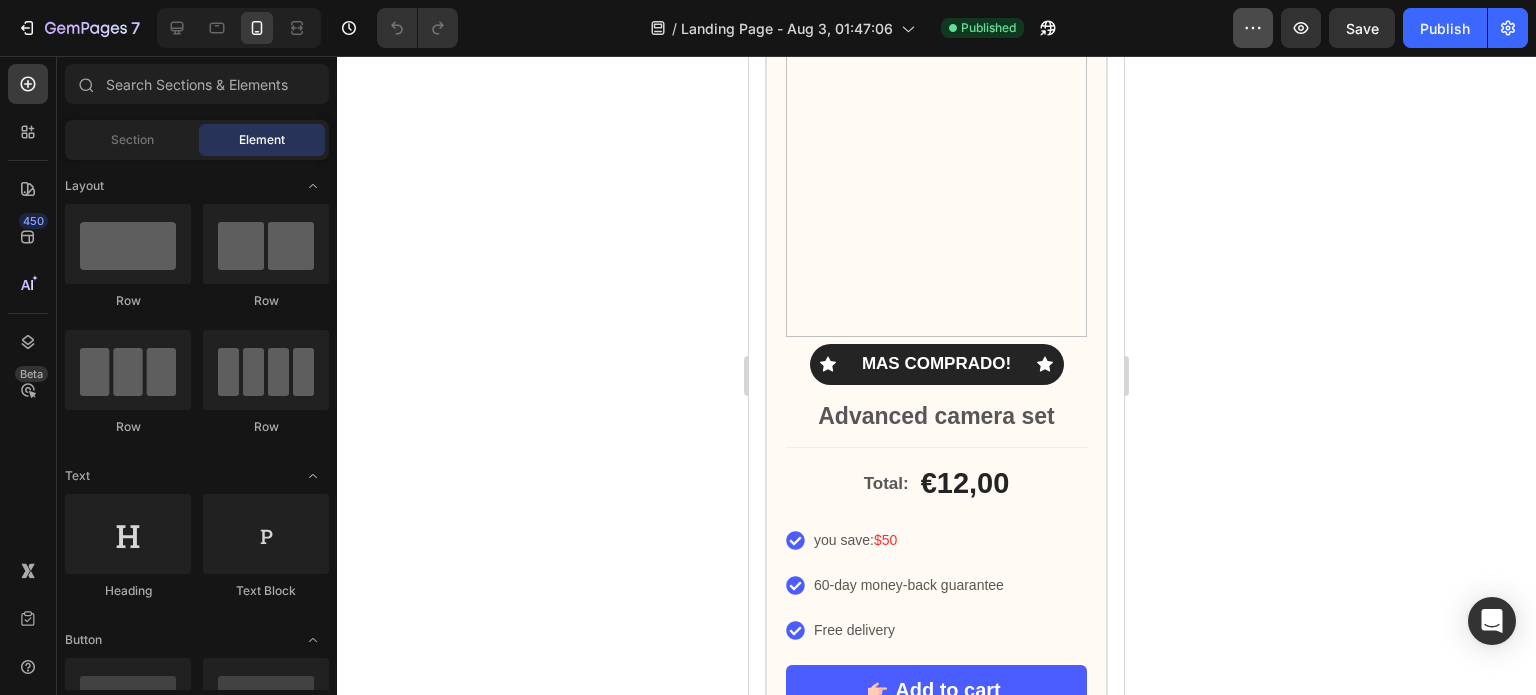click 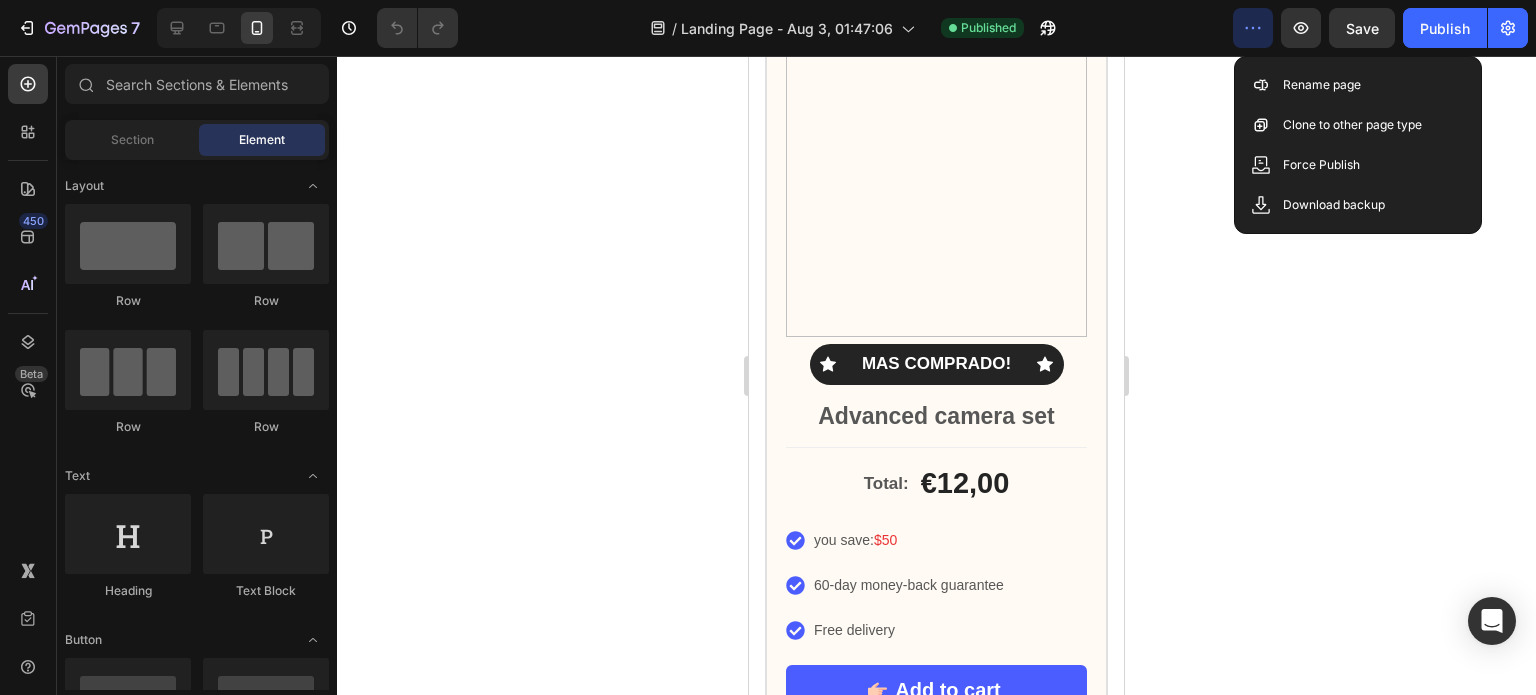 click 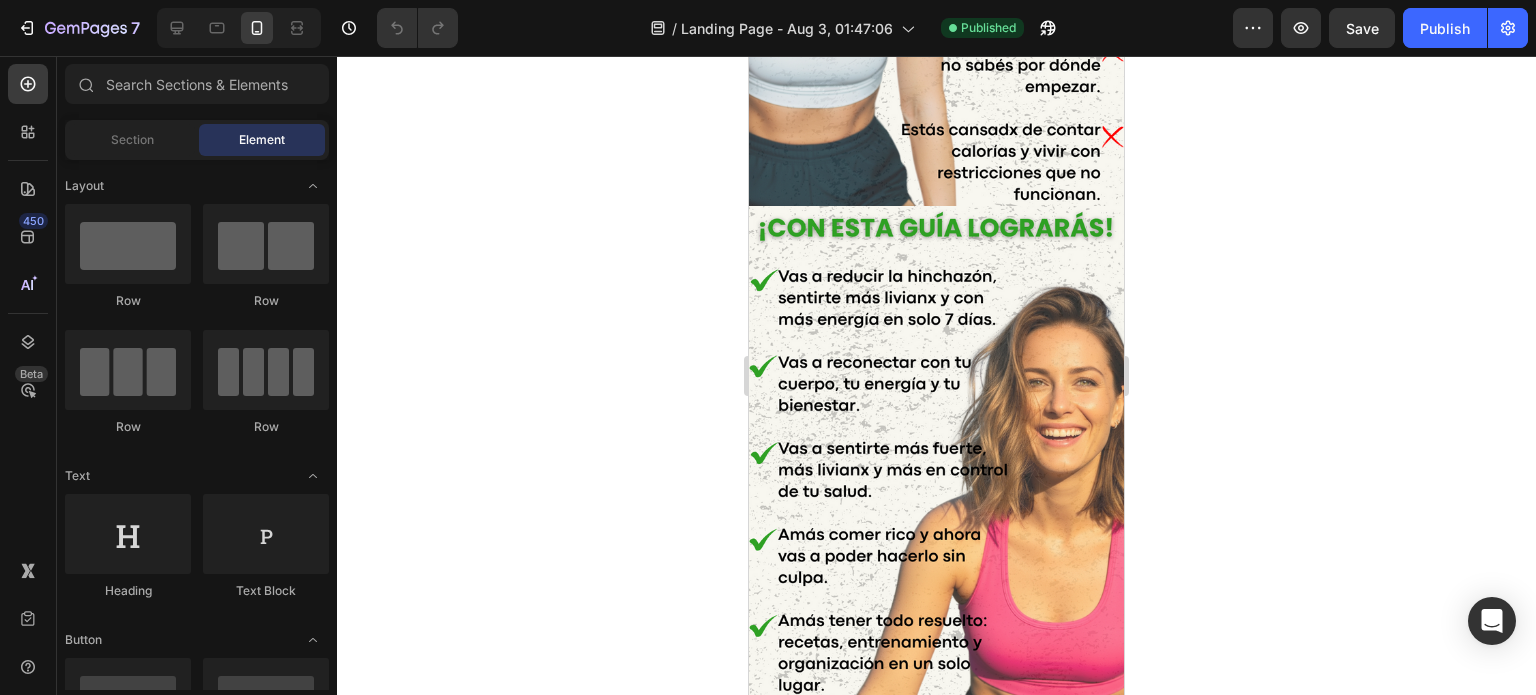 scroll, scrollTop: 0, scrollLeft: 0, axis: both 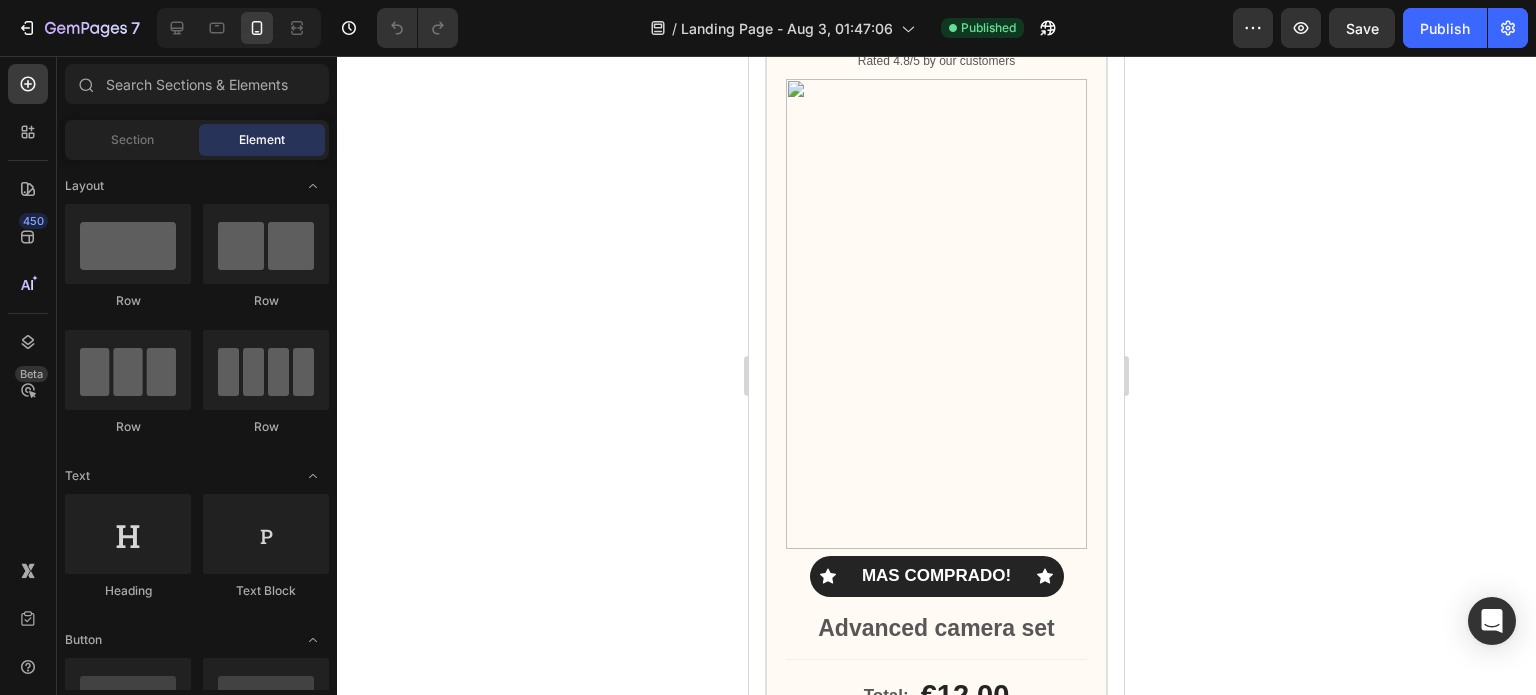drag, startPoint x: 1112, startPoint y: 495, endPoint x: 1899, endPoint y: 498, distance: 787.00574 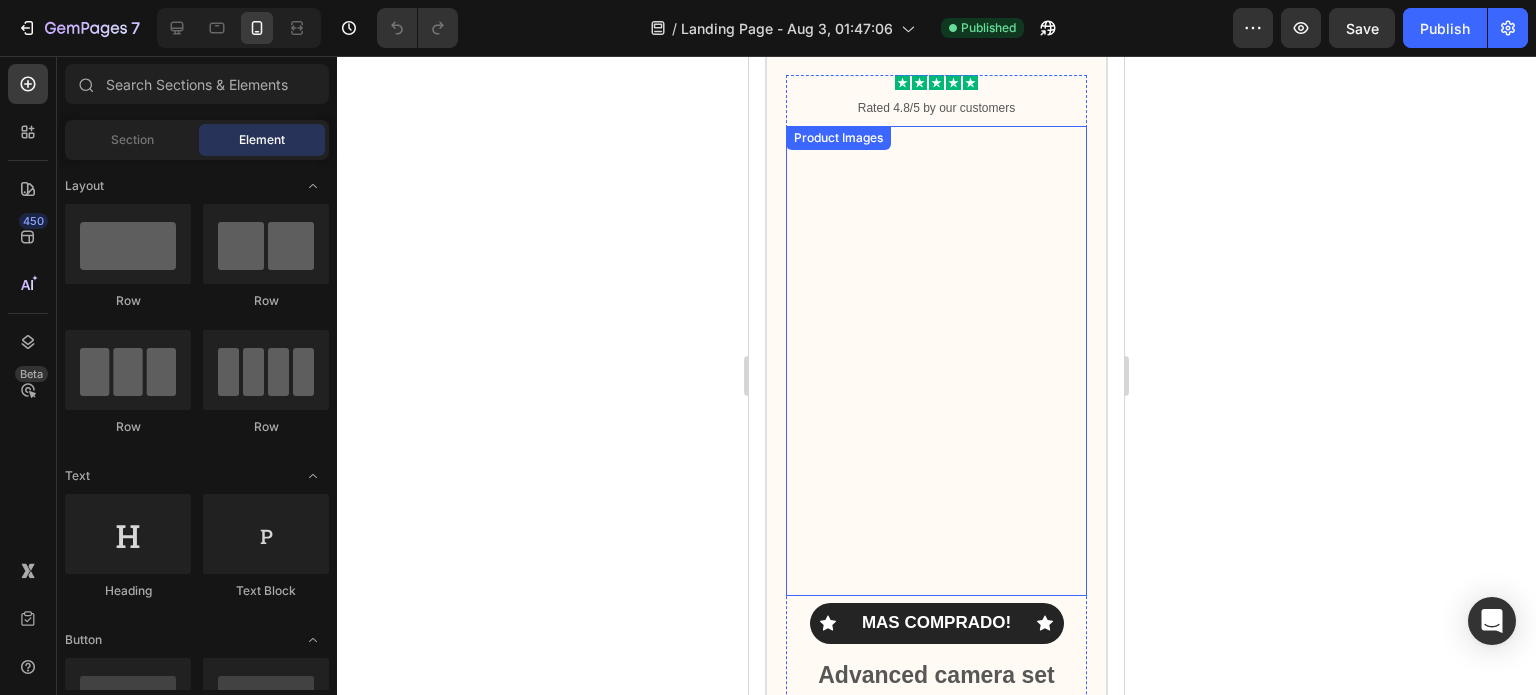 click at bounding box center (936, 361) 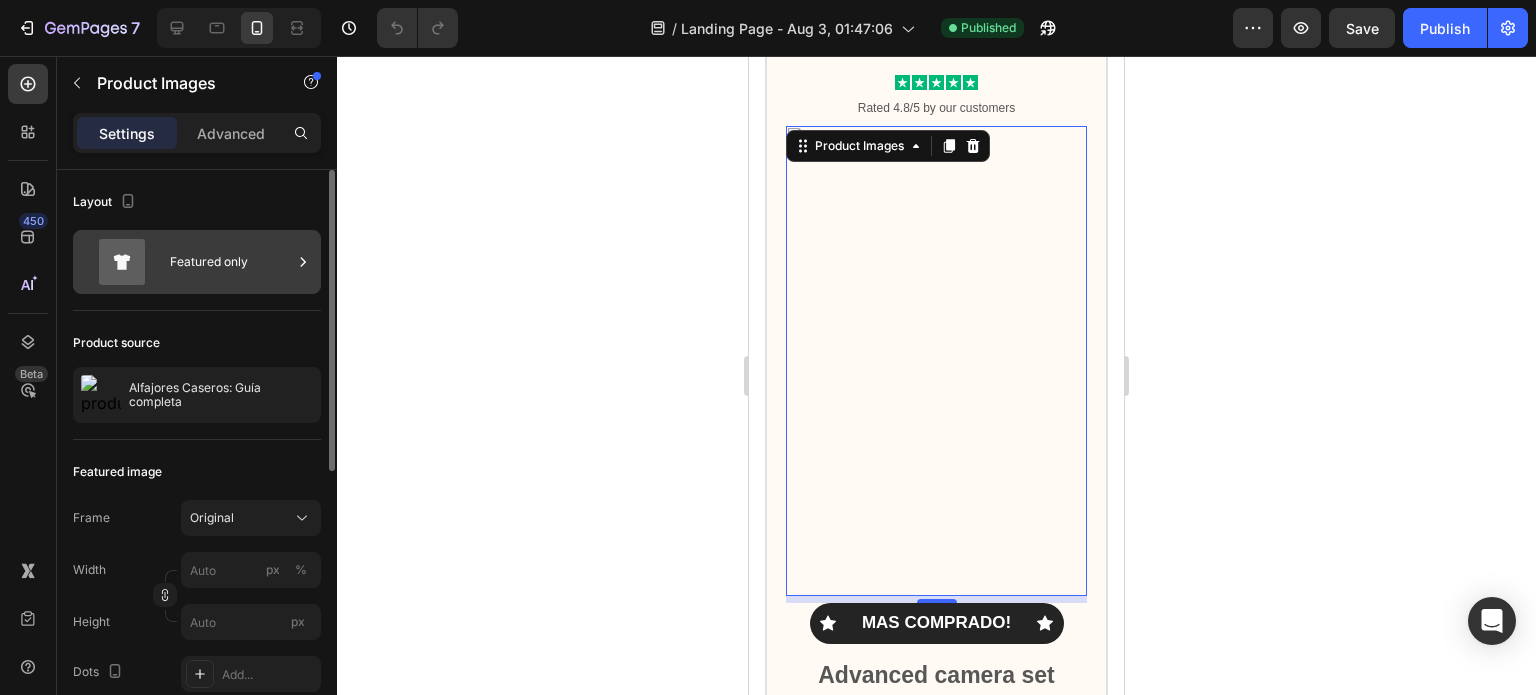 click on "Featured only" at bounding box center (231, 262) 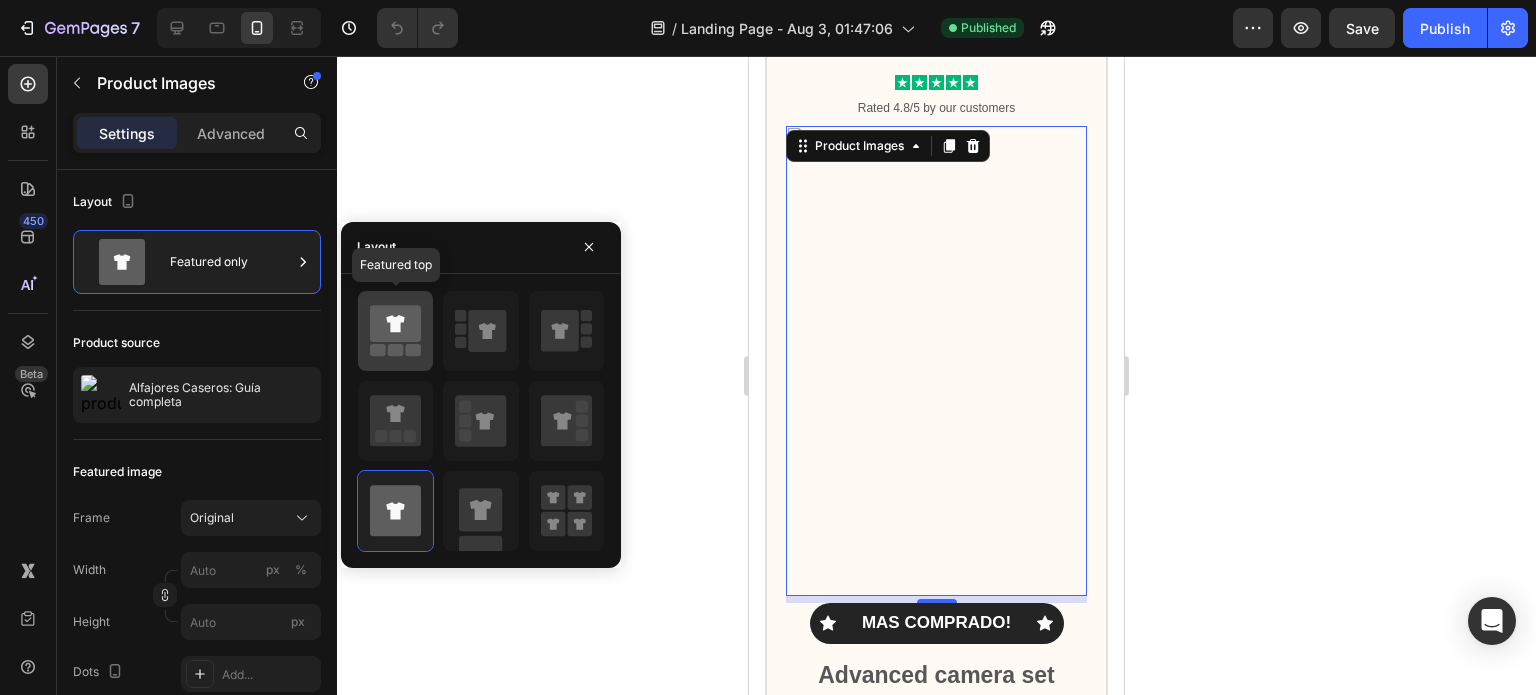 click 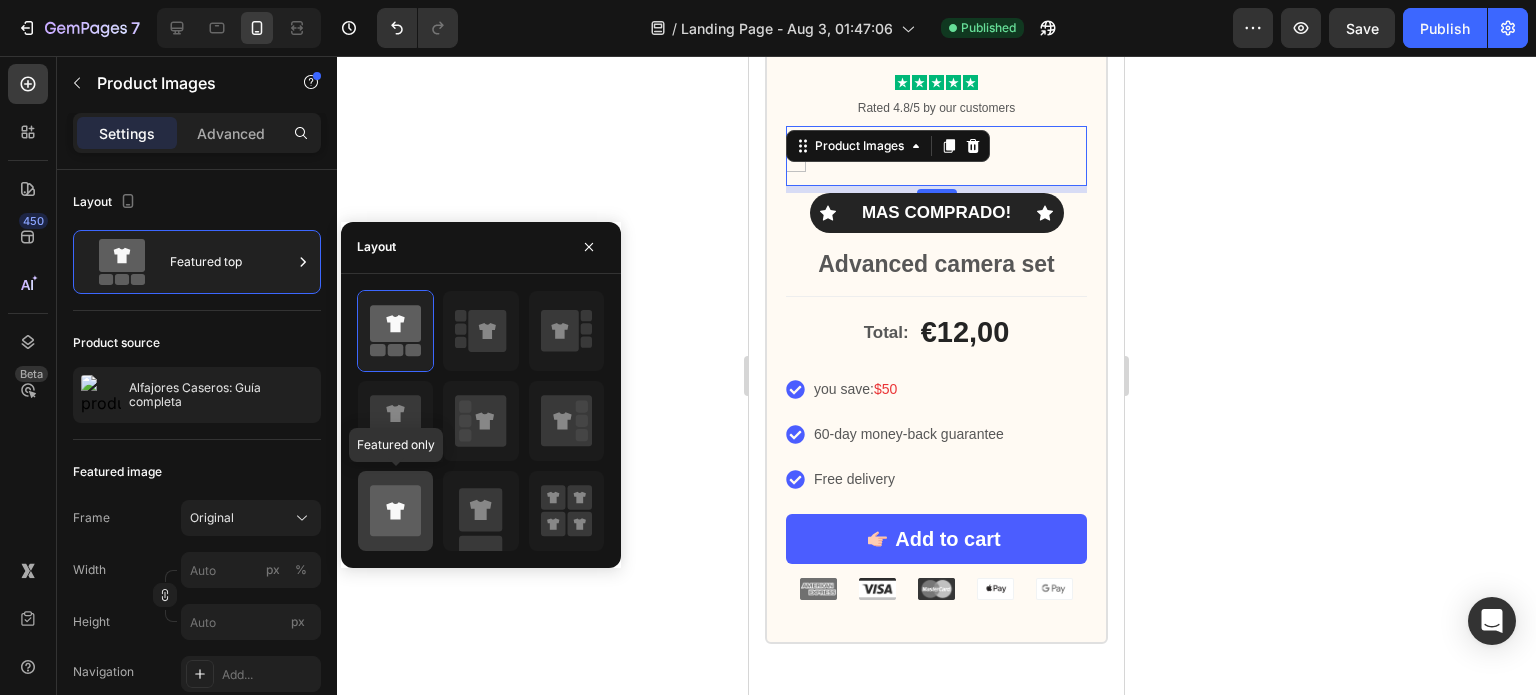 click 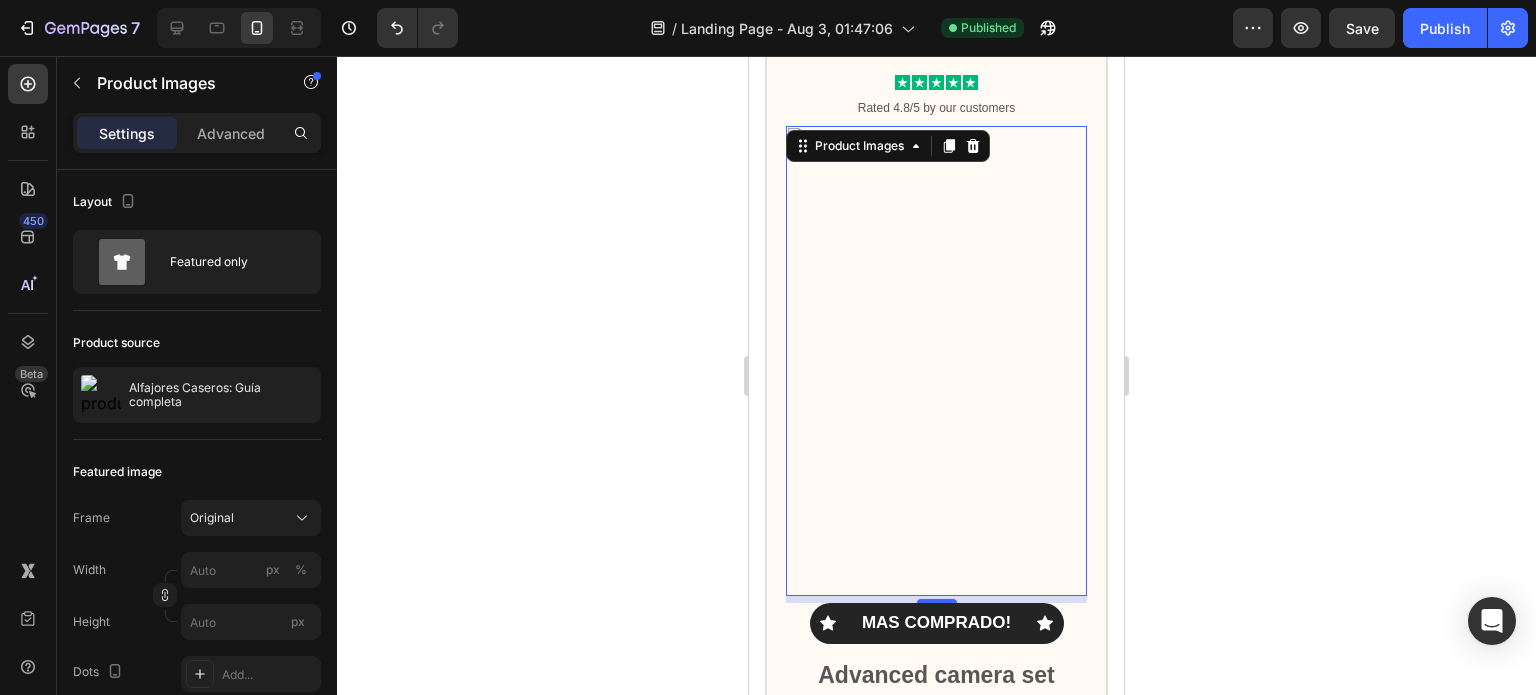 click 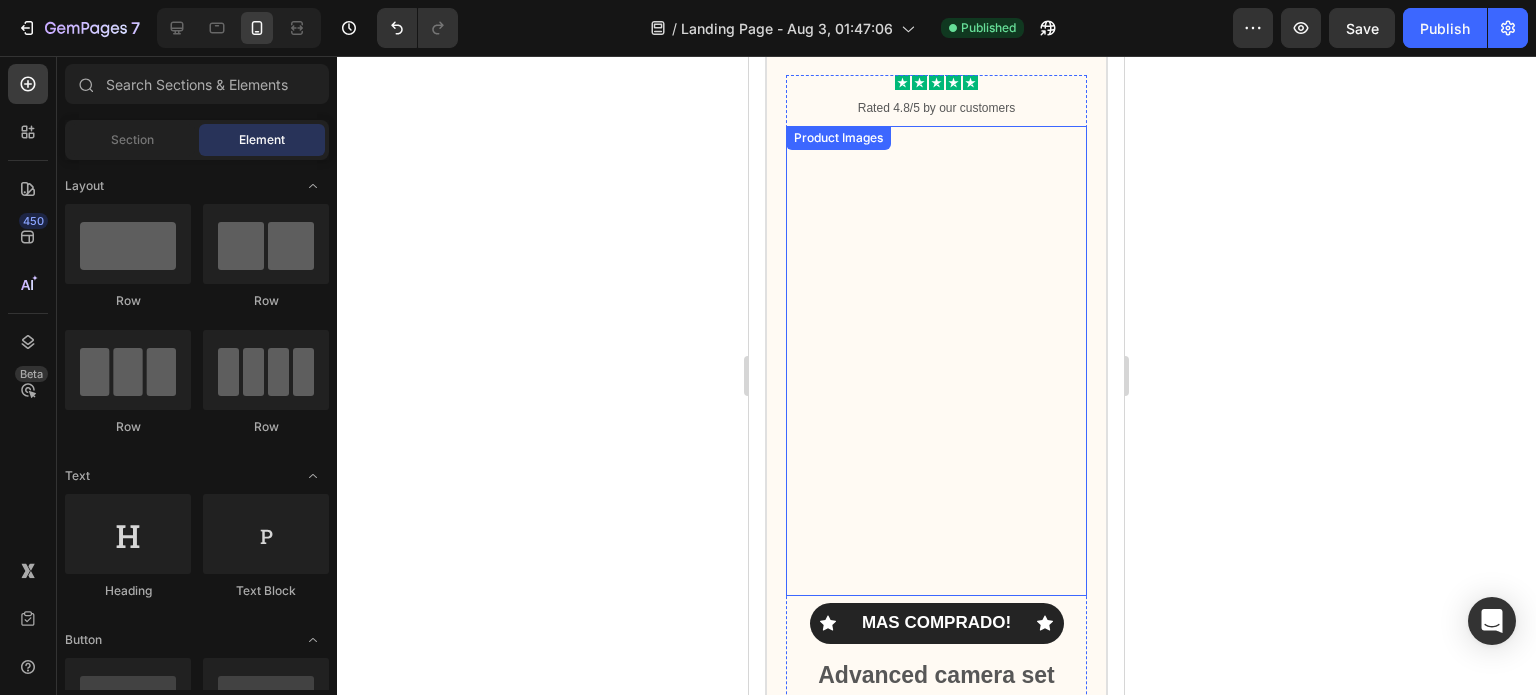 click at bounding box center [936, 361] 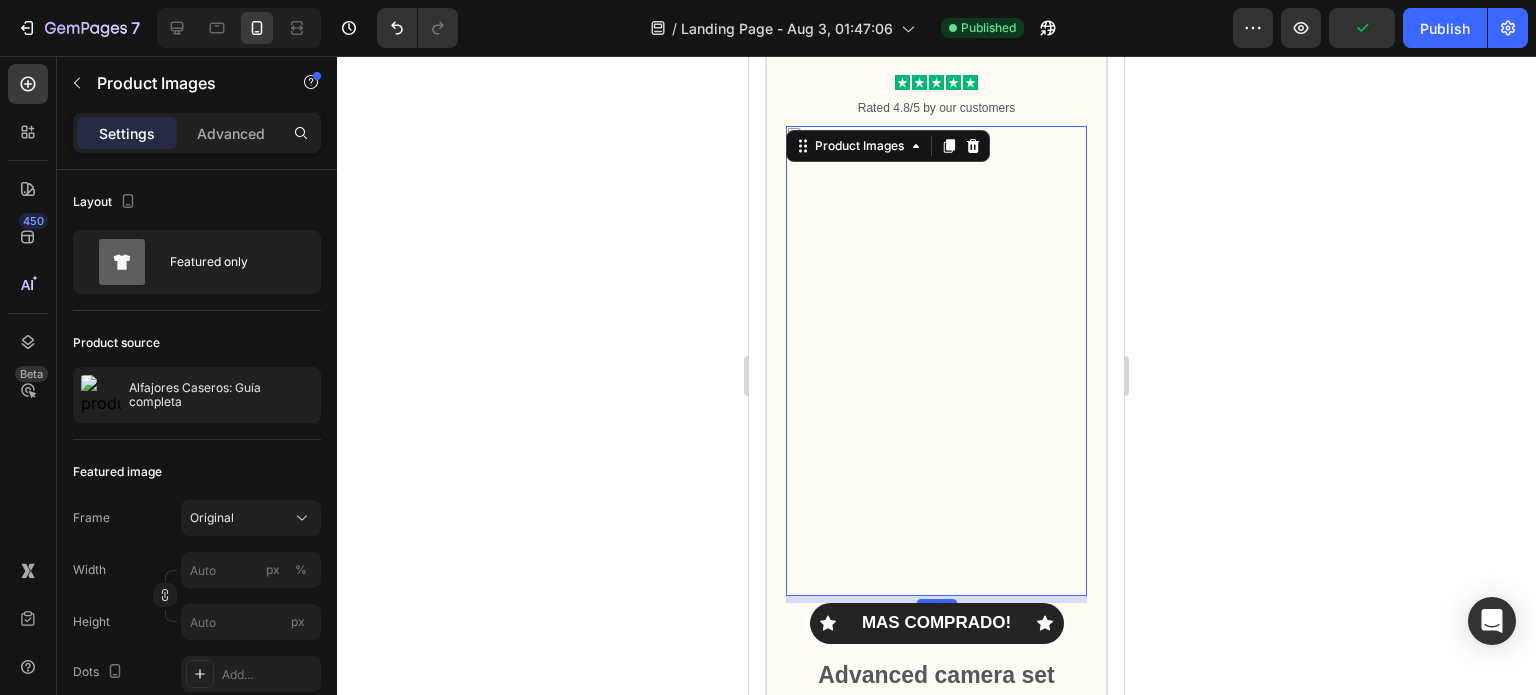 click on "Settings Advanced" at bounding box center [197, 141] 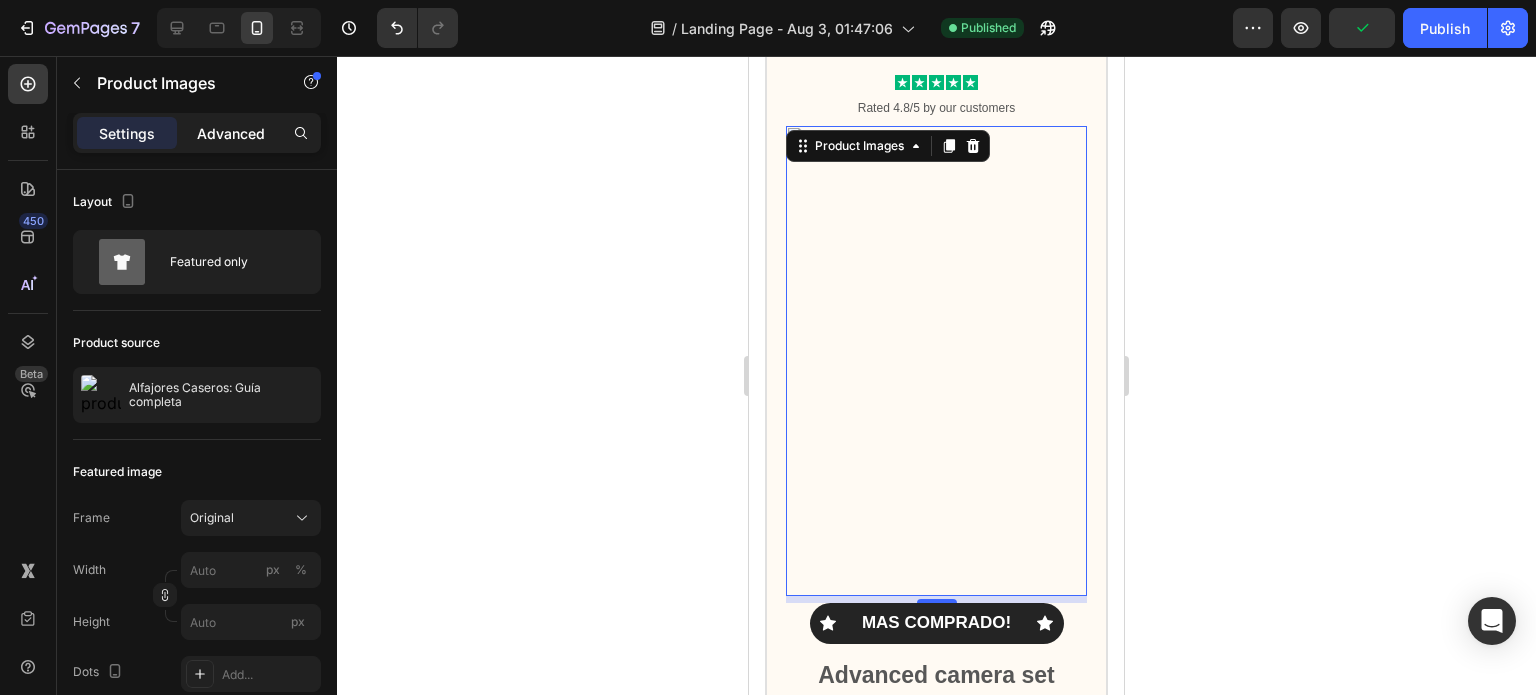 click on "Advanced" at bounding box center (231, 133) 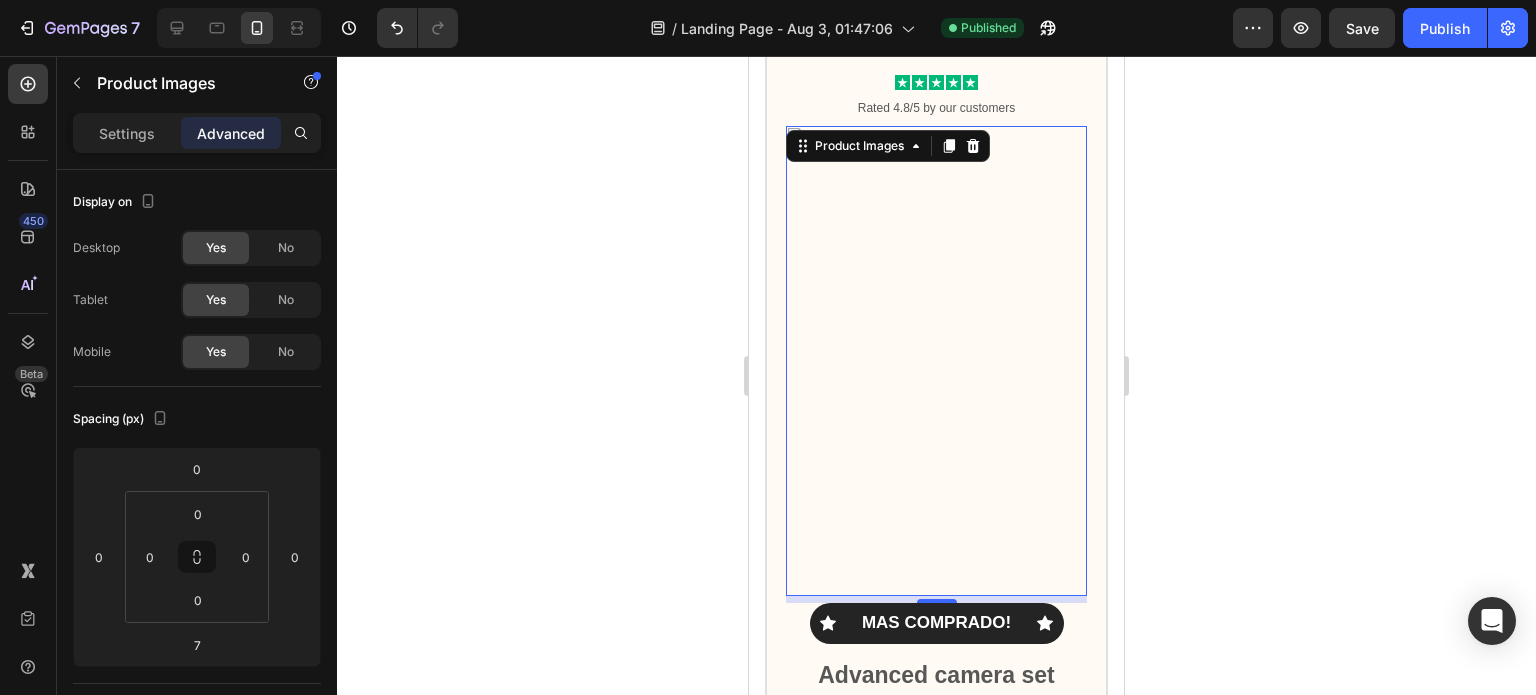 click on "Settings" at bounding box center [127, 133] 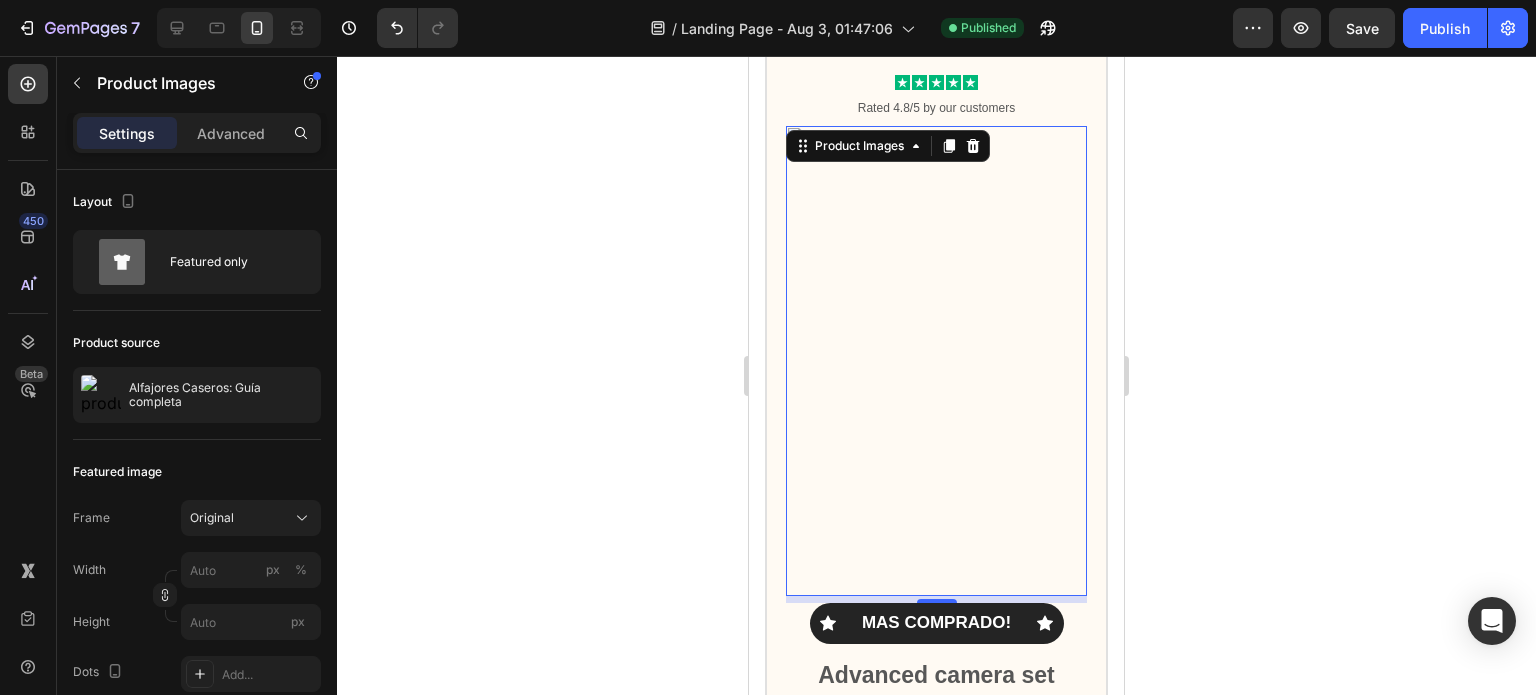 click 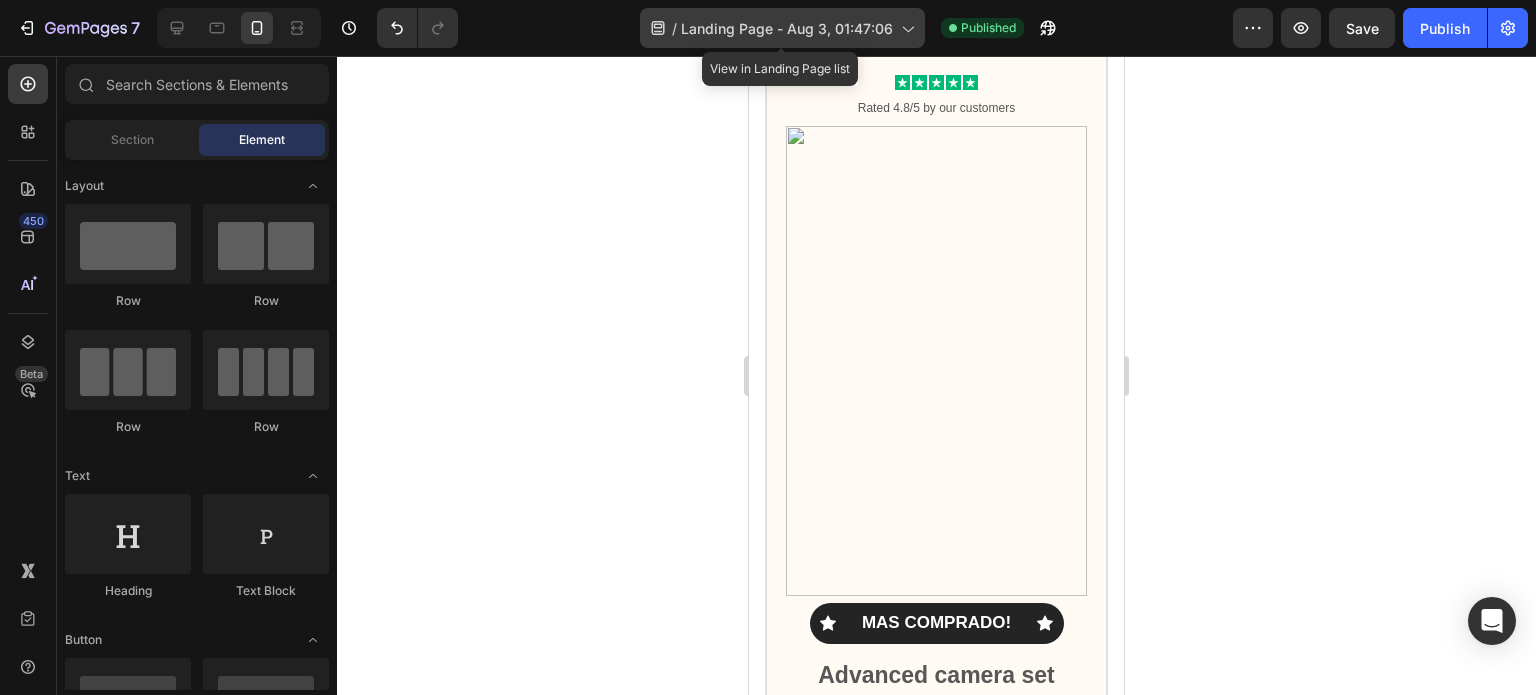 click on "Landing Page - Aug 3, 01:47:06" at bounding box center (787, 28) 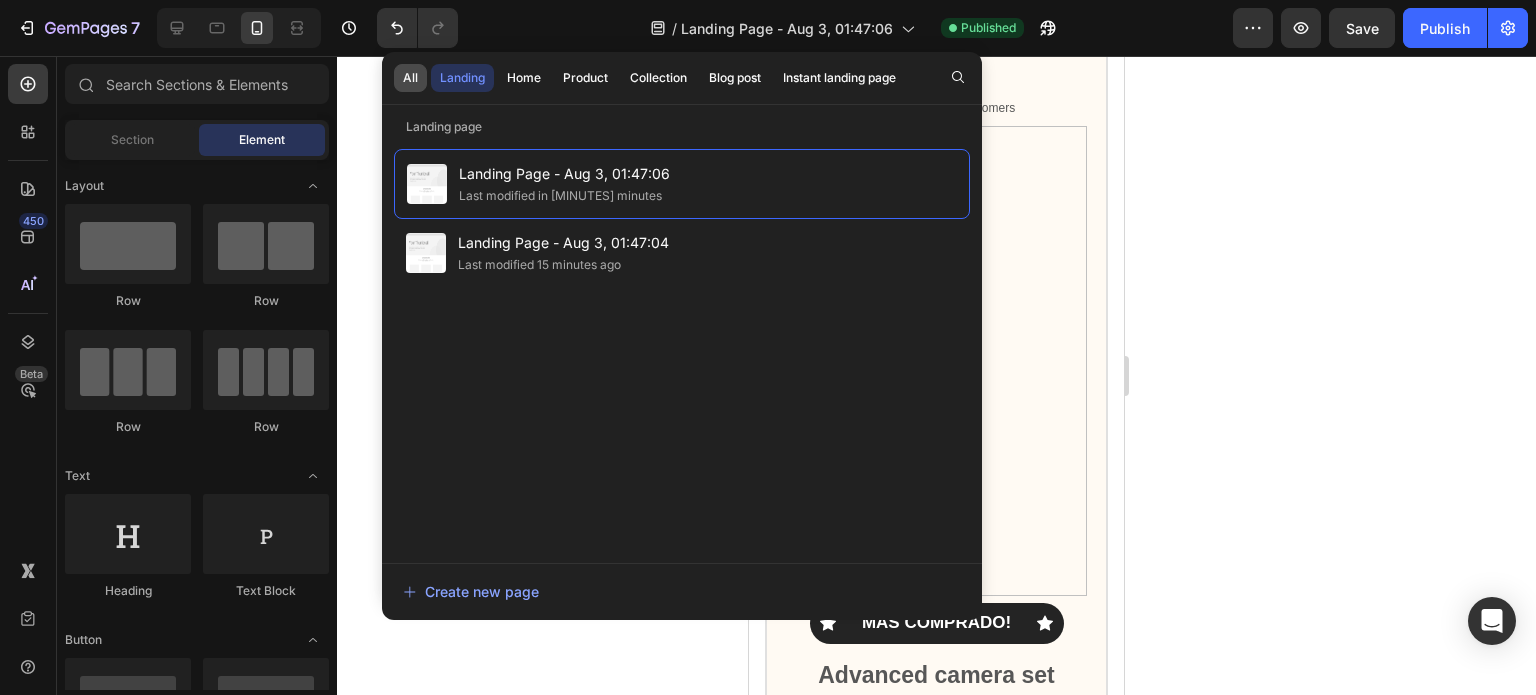 click on "All" 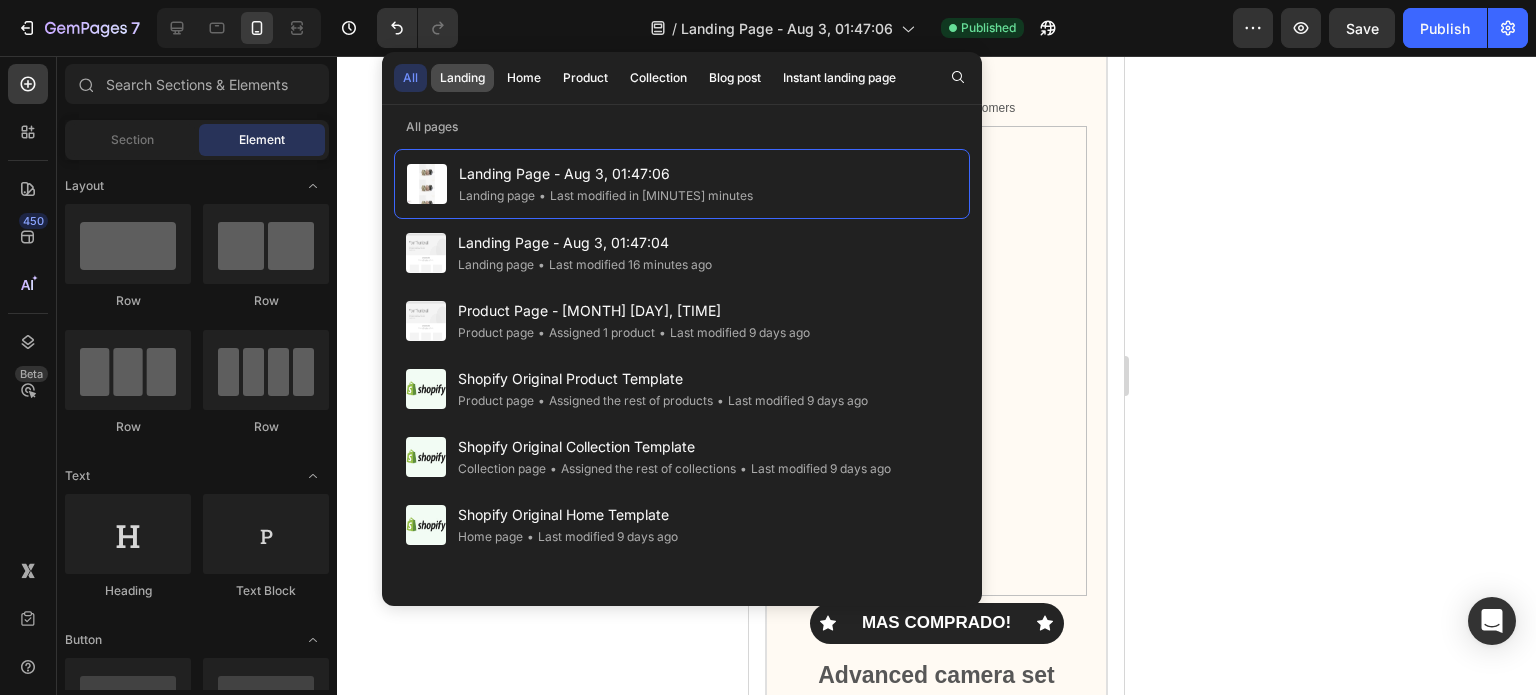 click on "Landing" at bounding box center (462, 78) 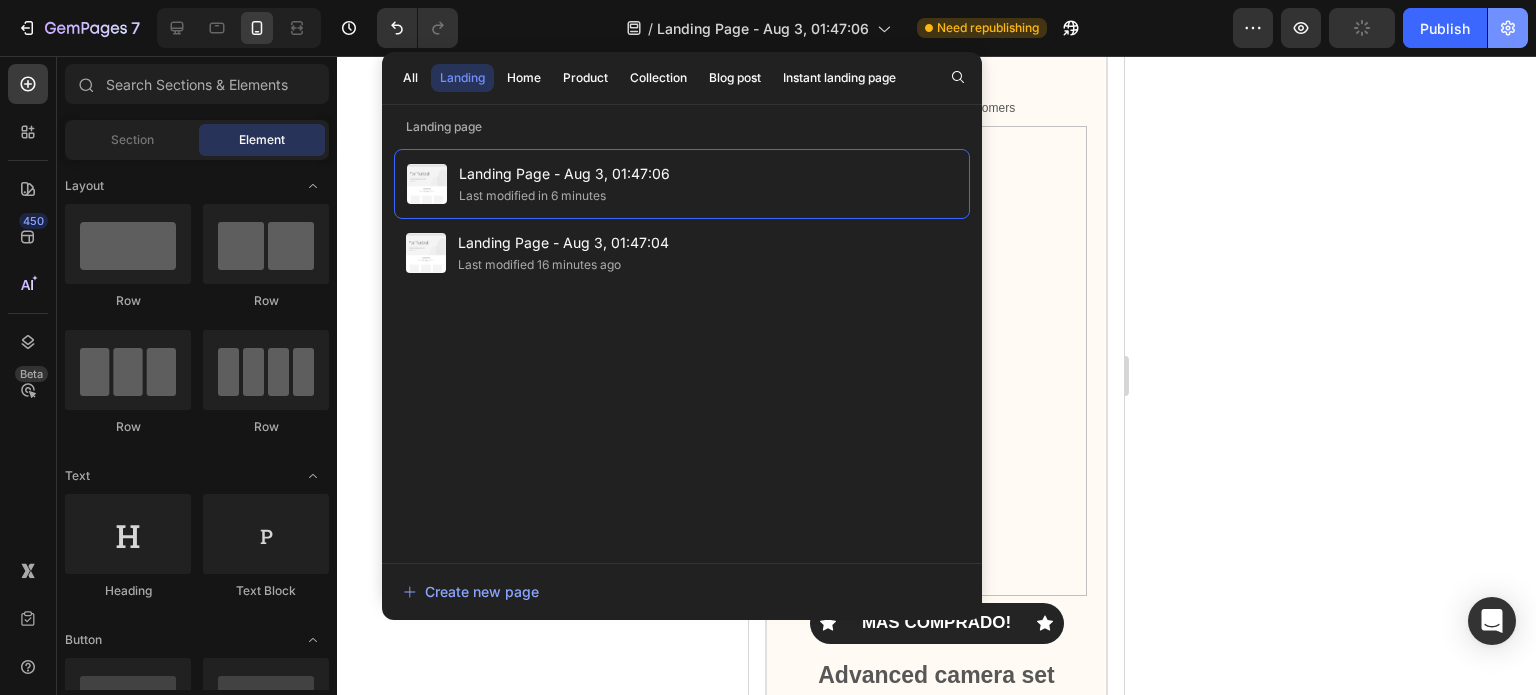 click 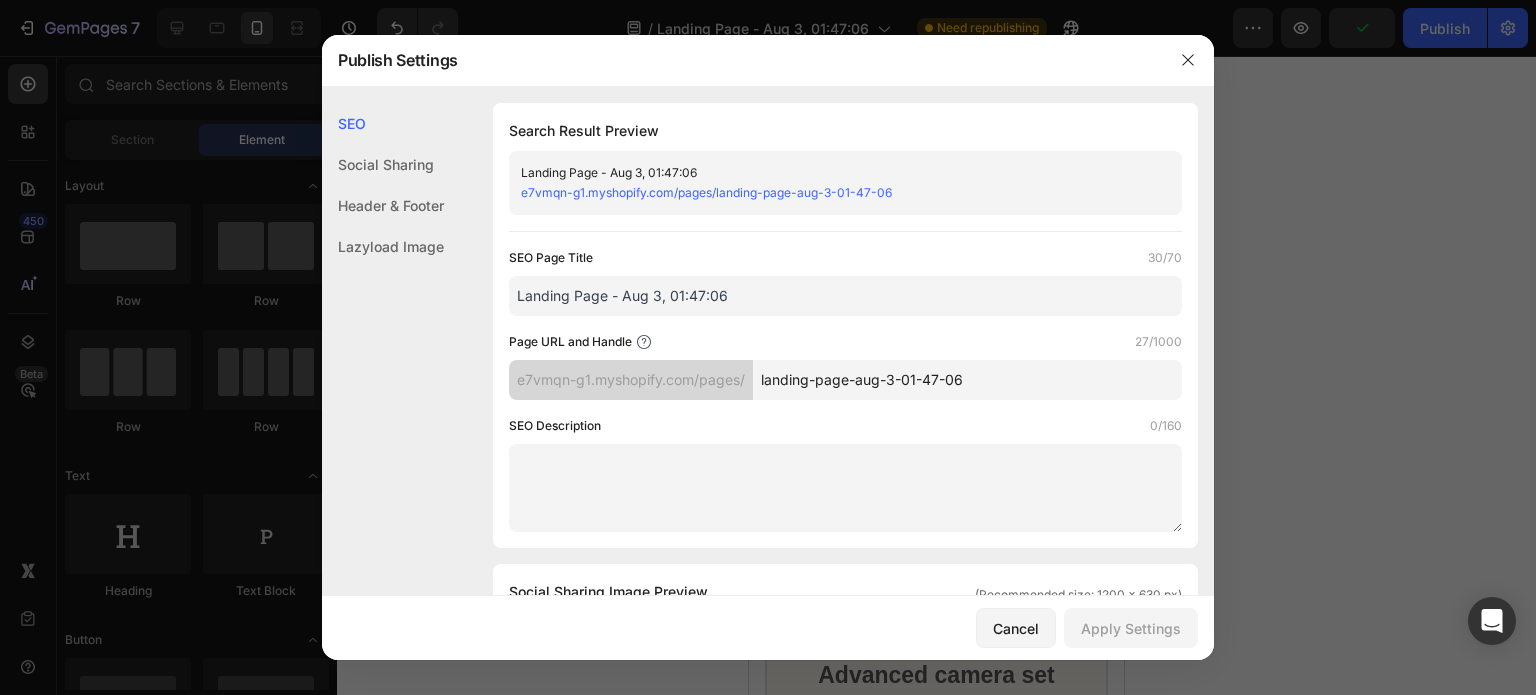 click on "Social Sharing" 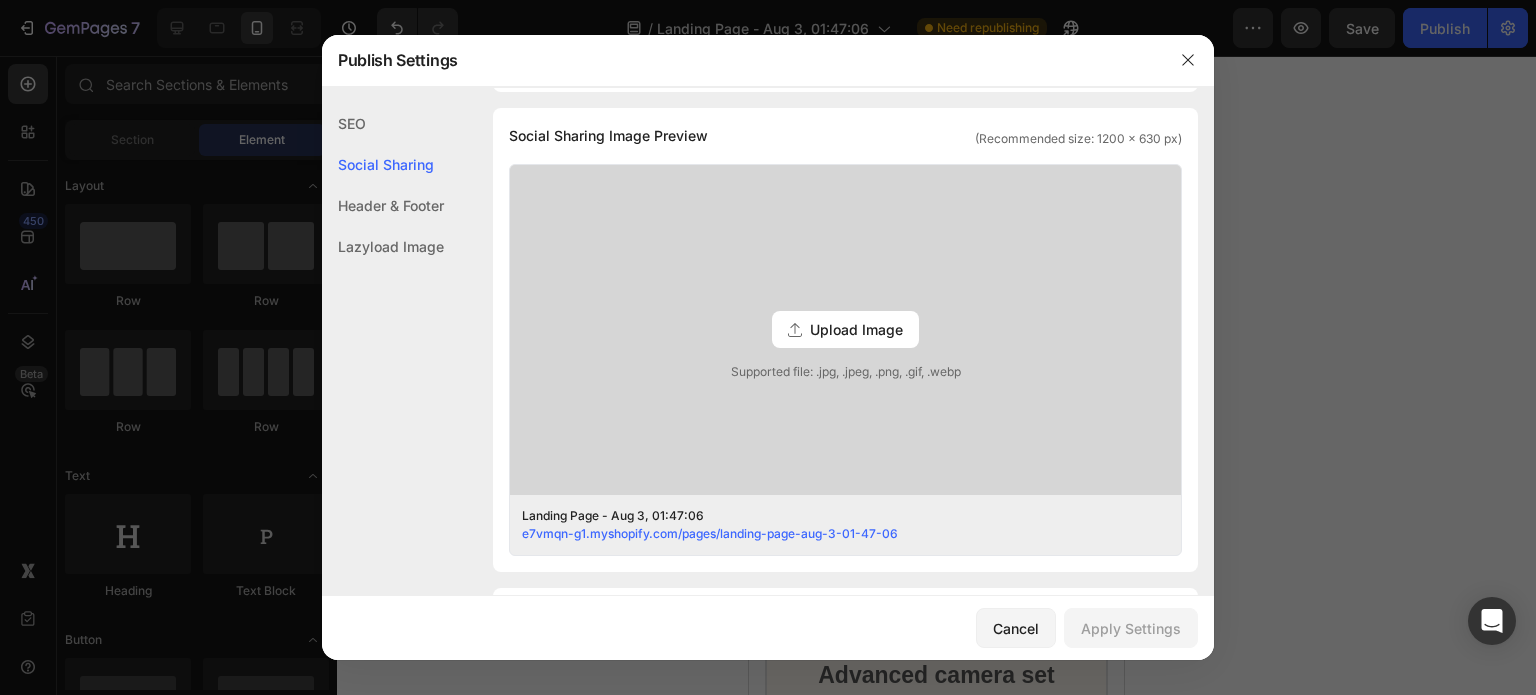 click on "Header & Footer" 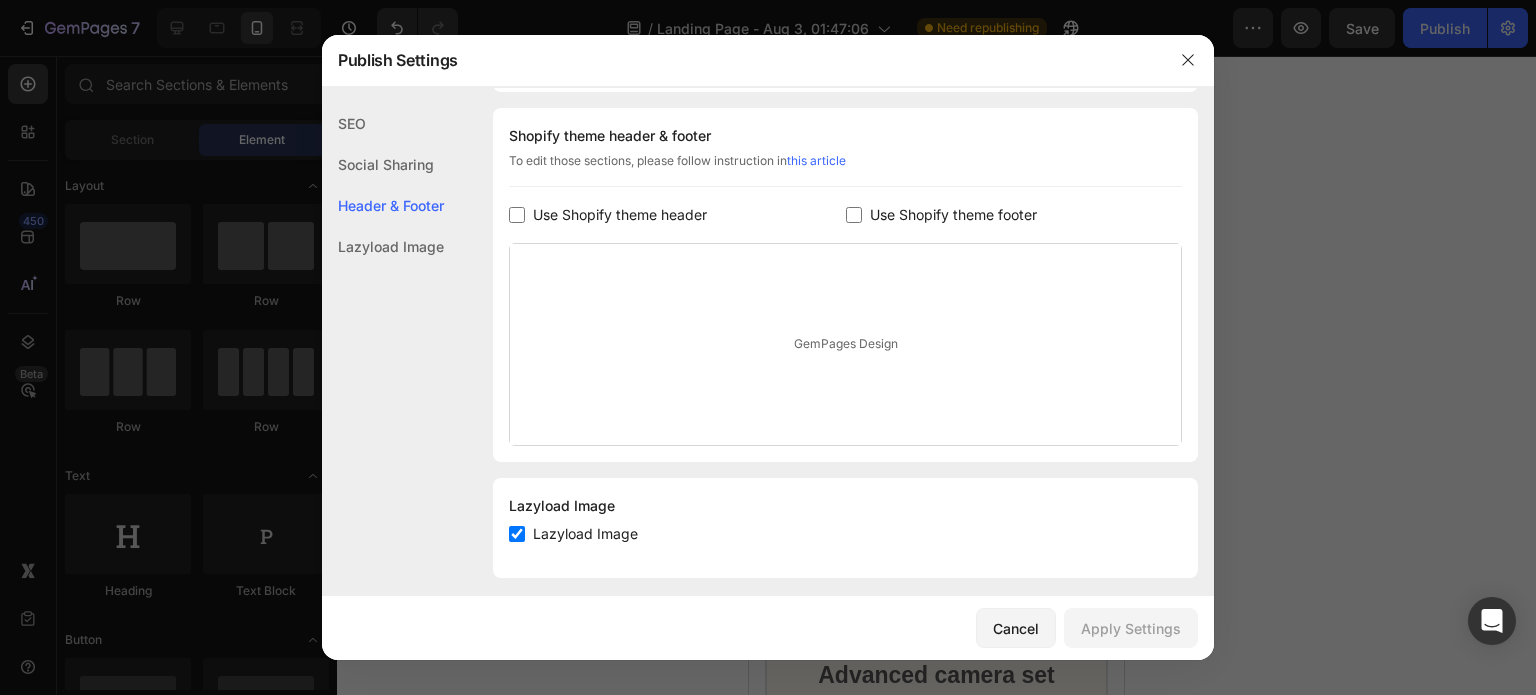 click on "Lazyload Image" 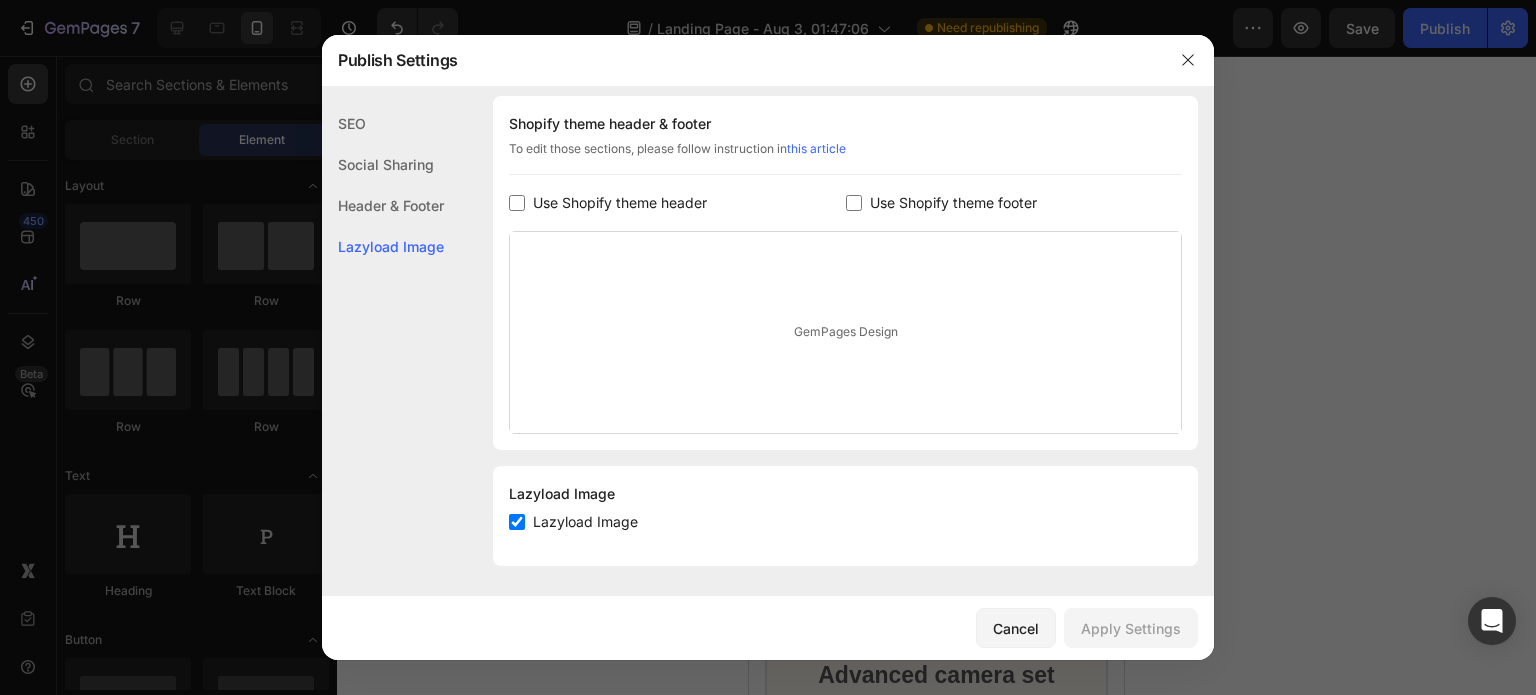click on "Social Sharing" 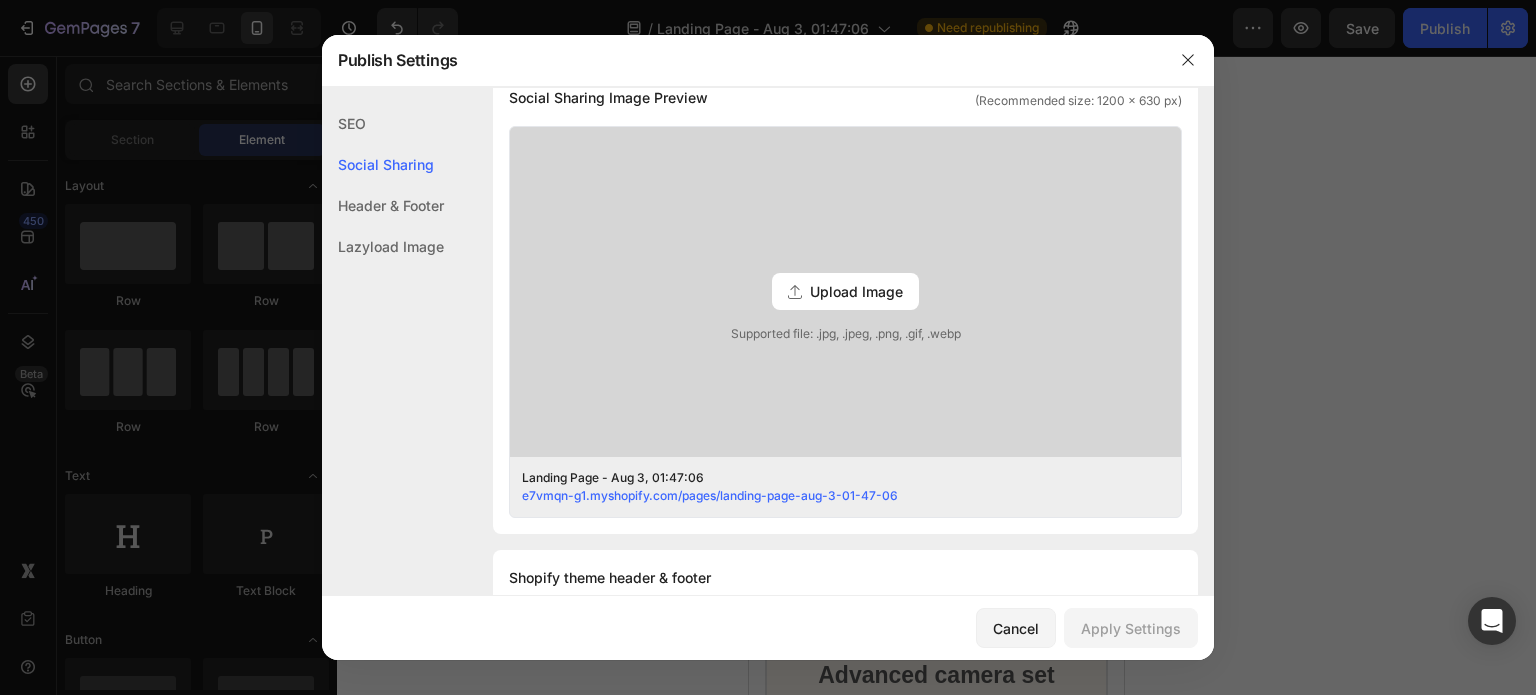 scroll, scrollTop: 456, scrollLeft: 0, axis: vertical 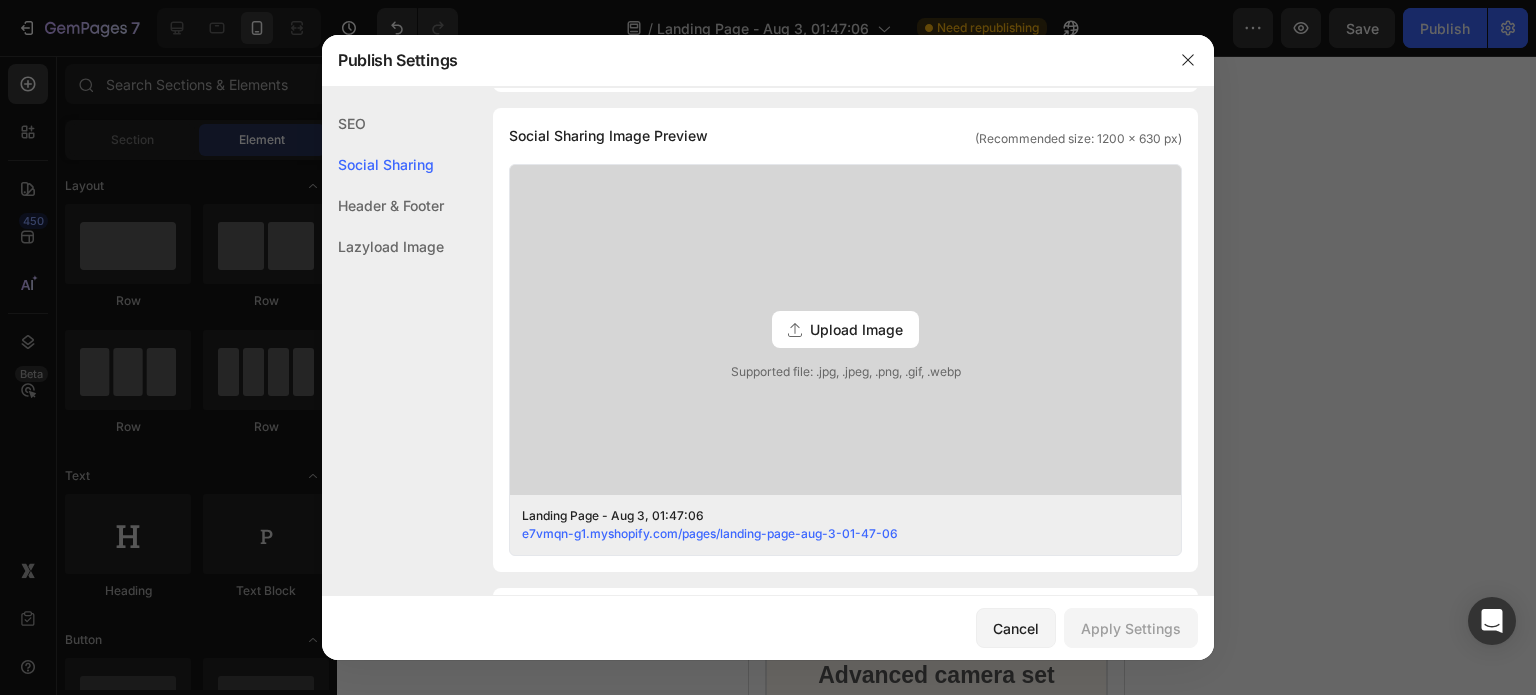 click 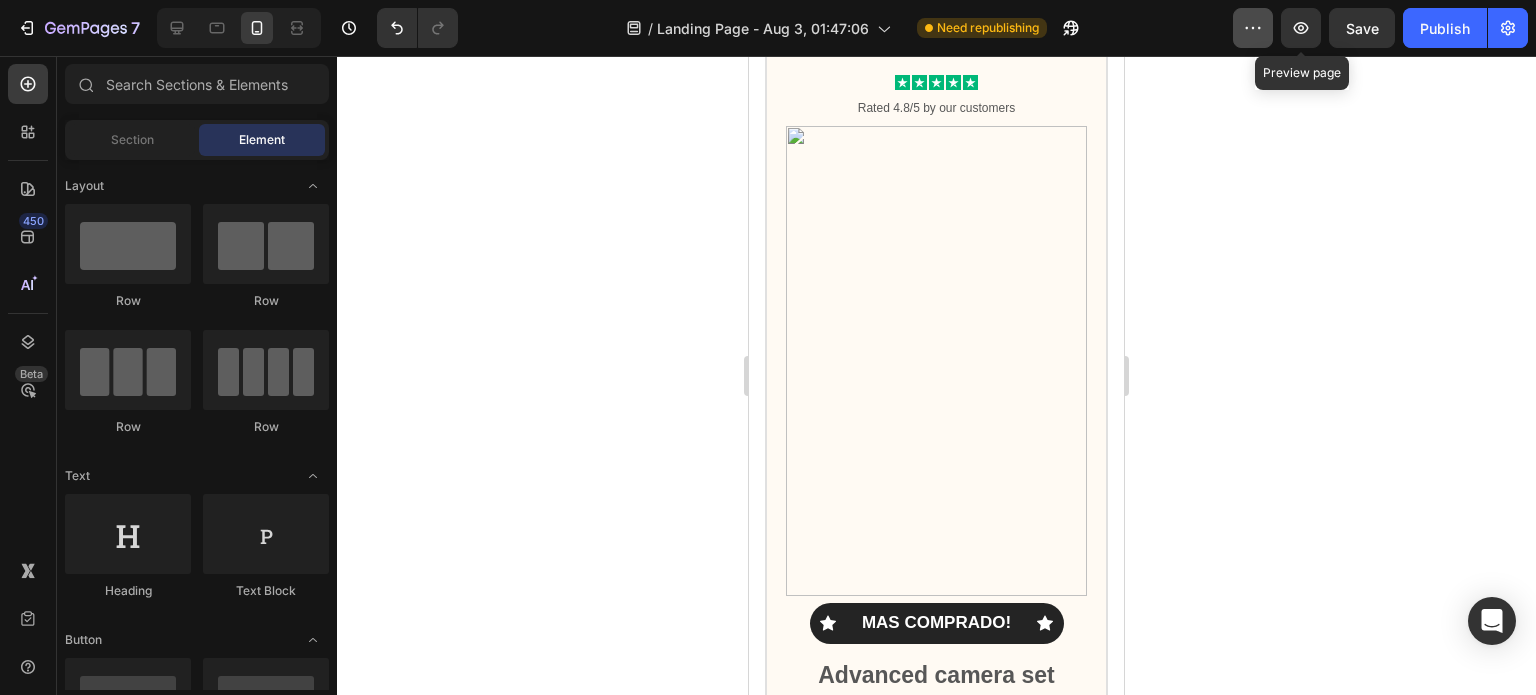 click 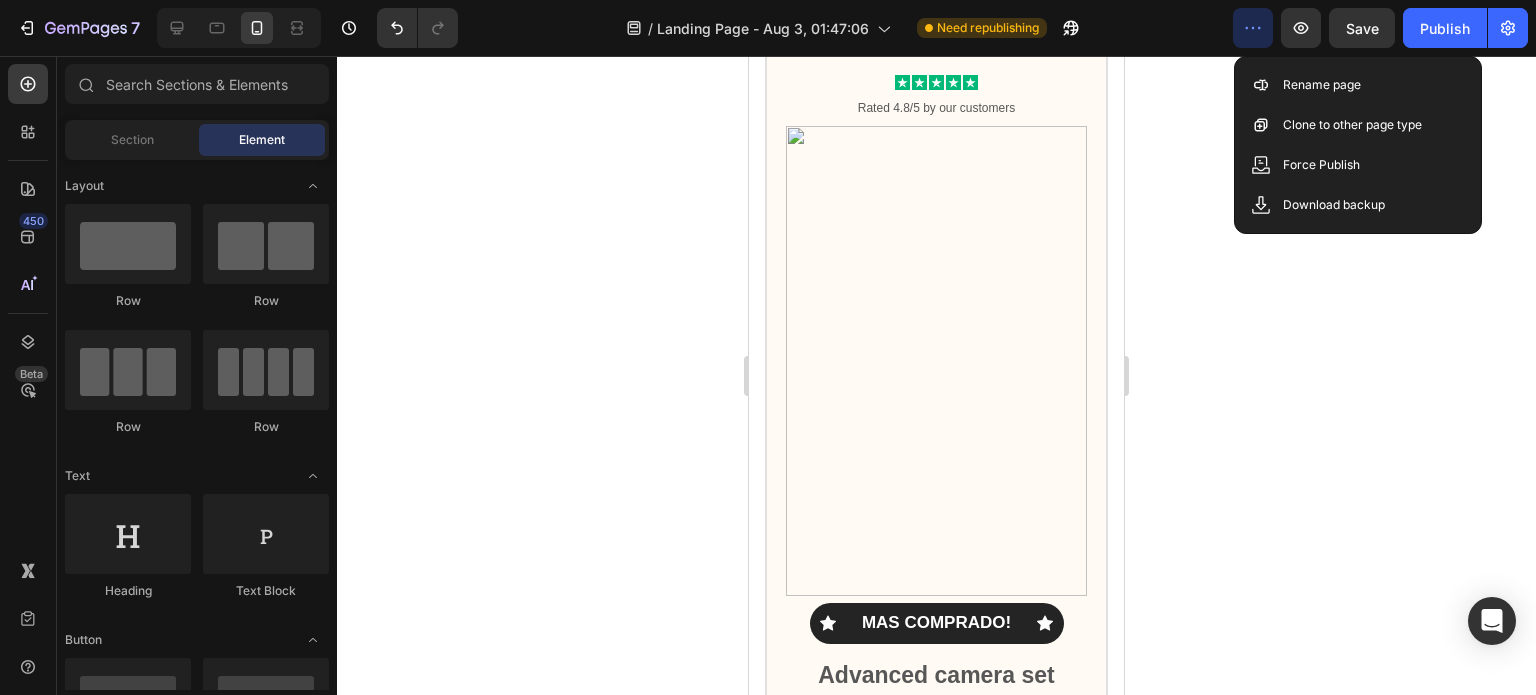 click 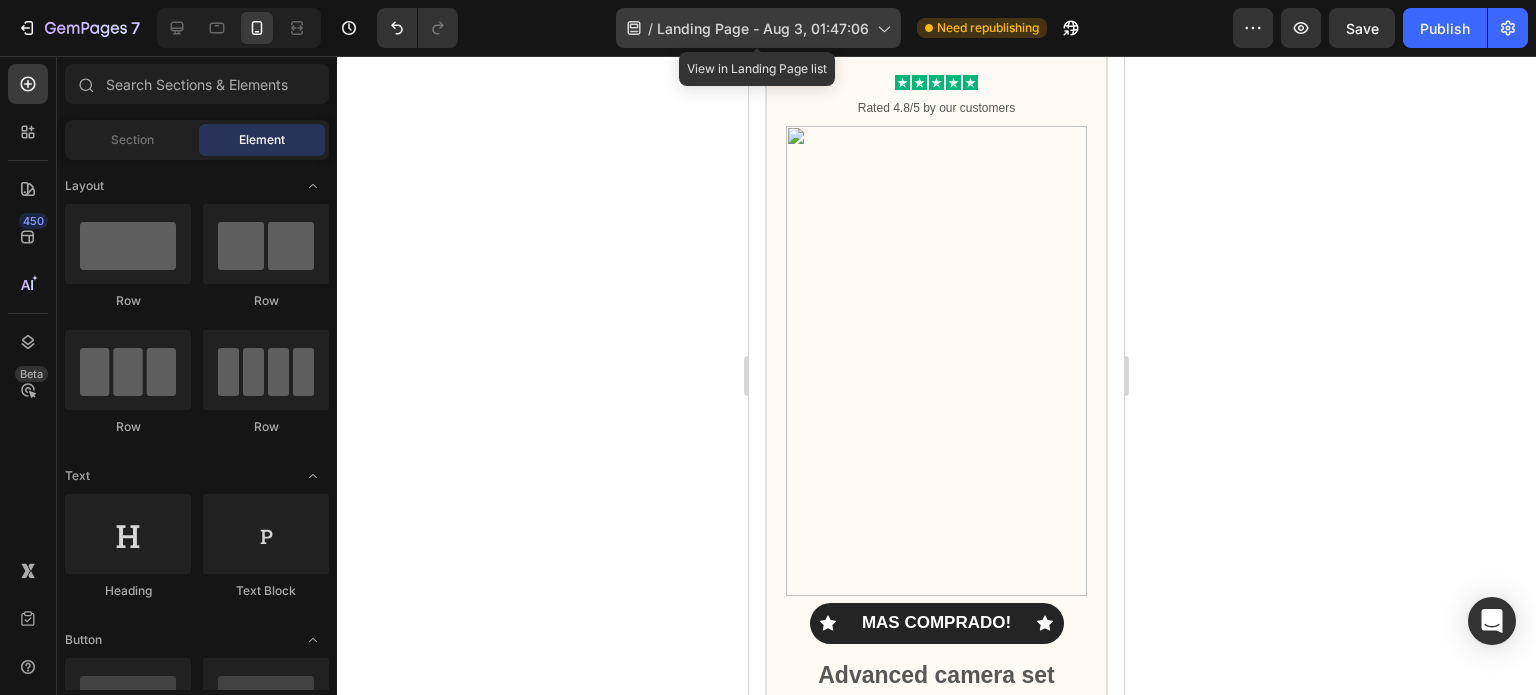 click 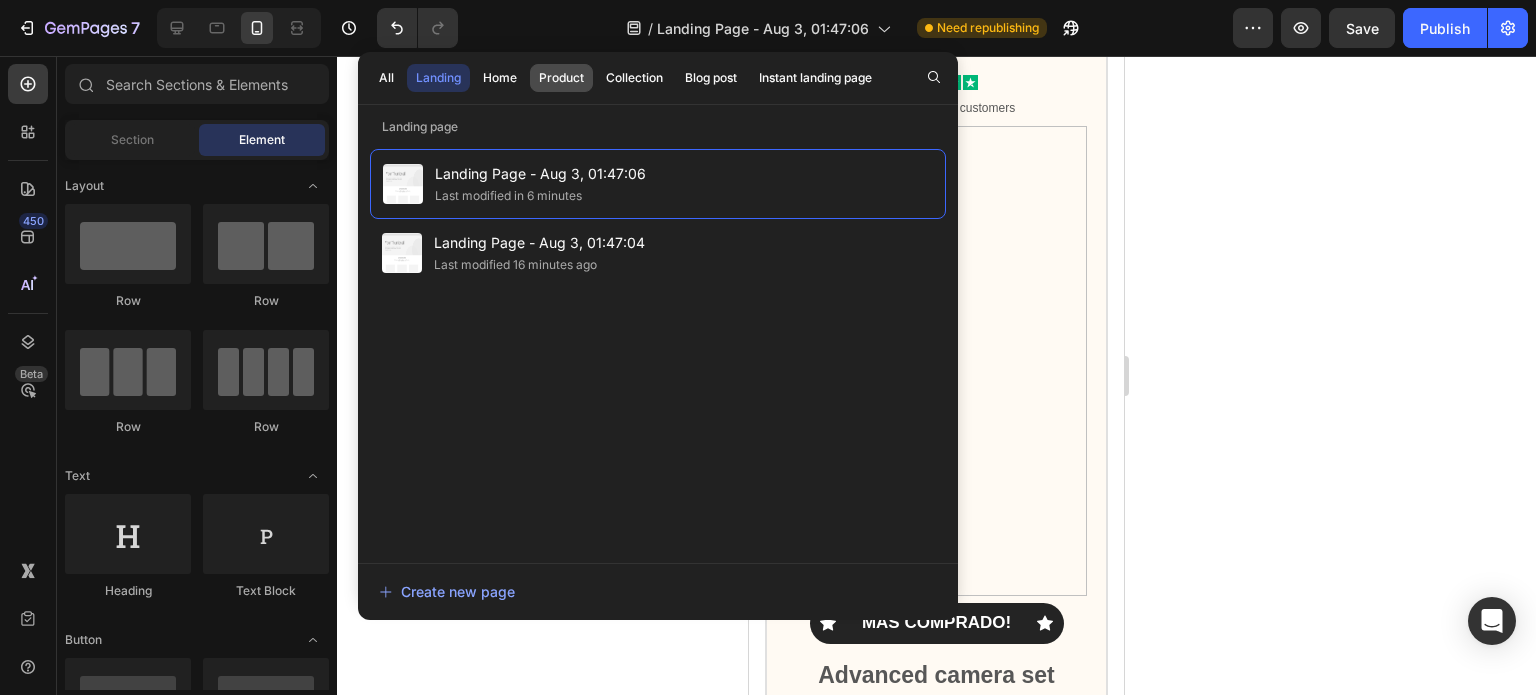 click on "Product" at bounding box center (561, 78) 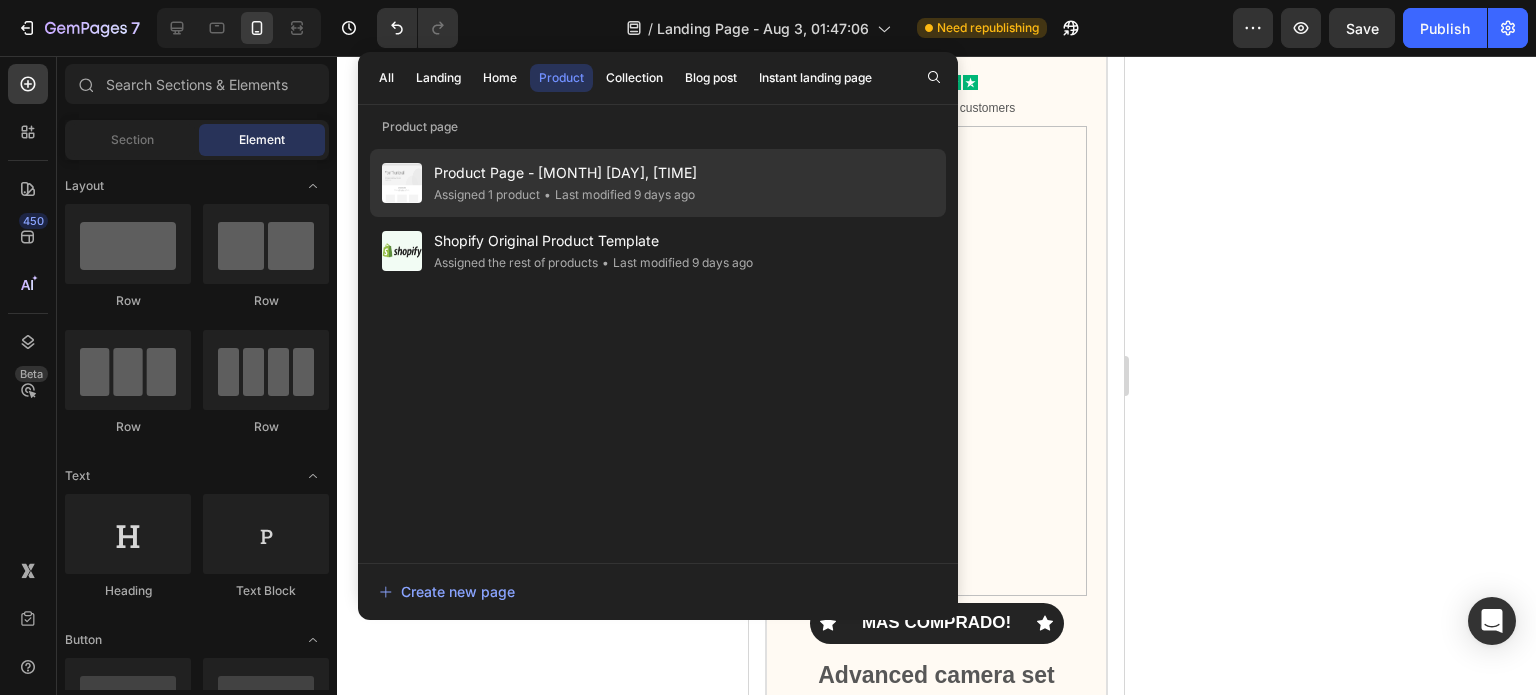 click on "Product Page - Jul 25, 05:32:10" at bounding box center (565, 173) 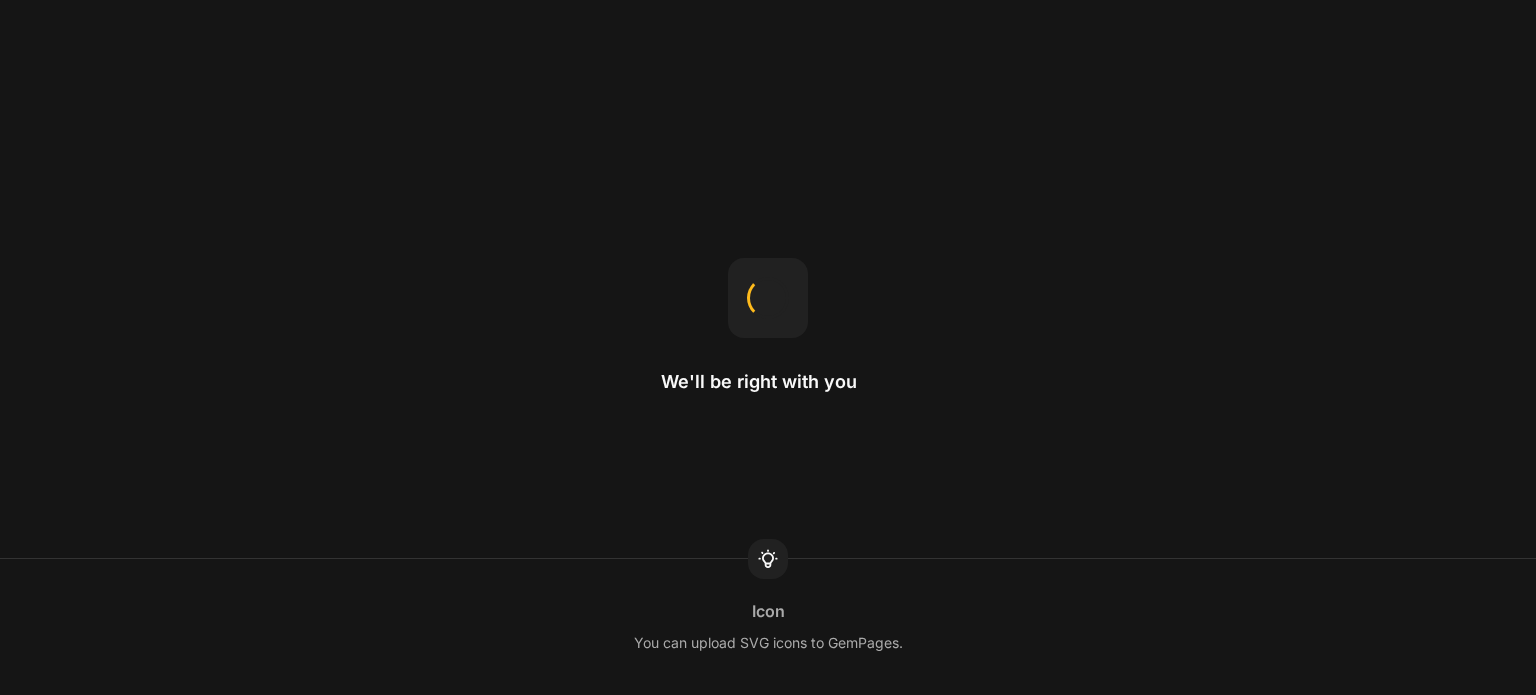 scroll, scrollTop: 0, scrollLeft: 0, axis: both 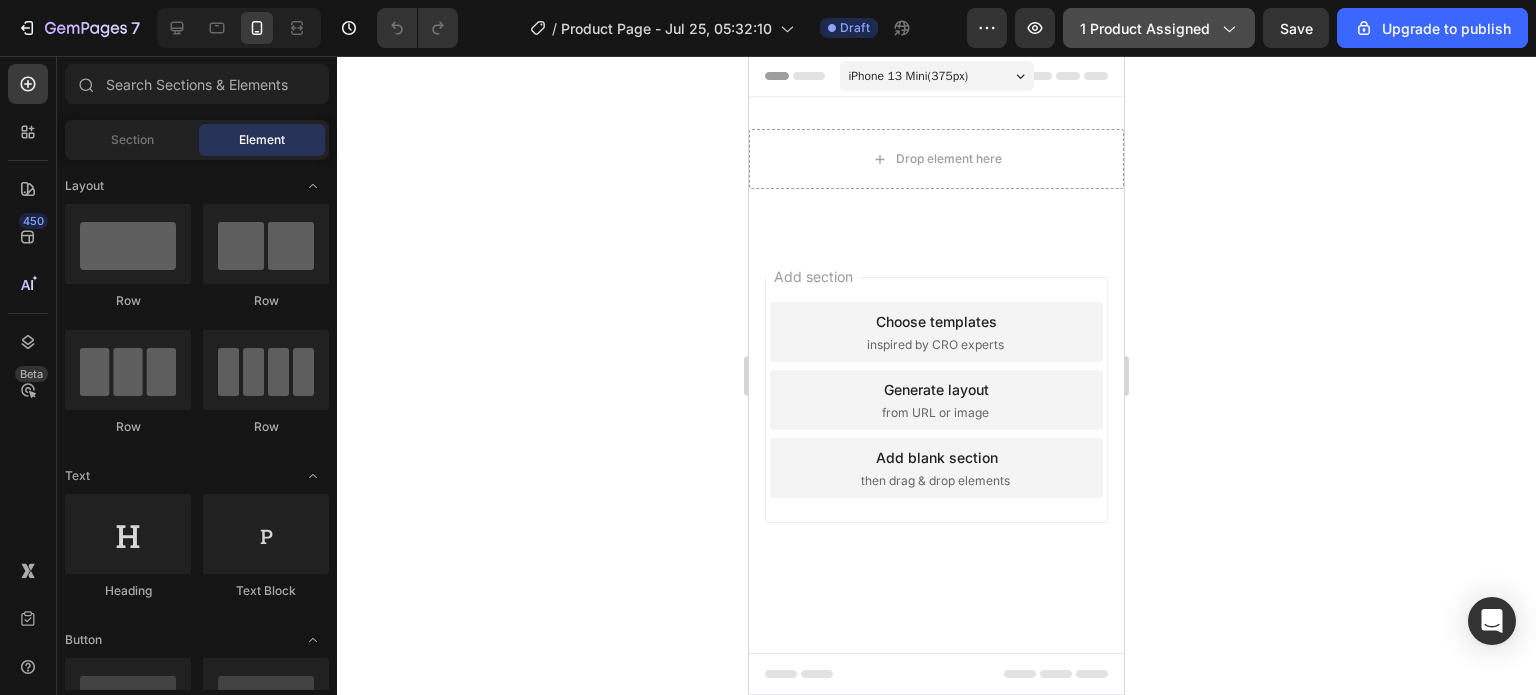click on "1 product assigned" 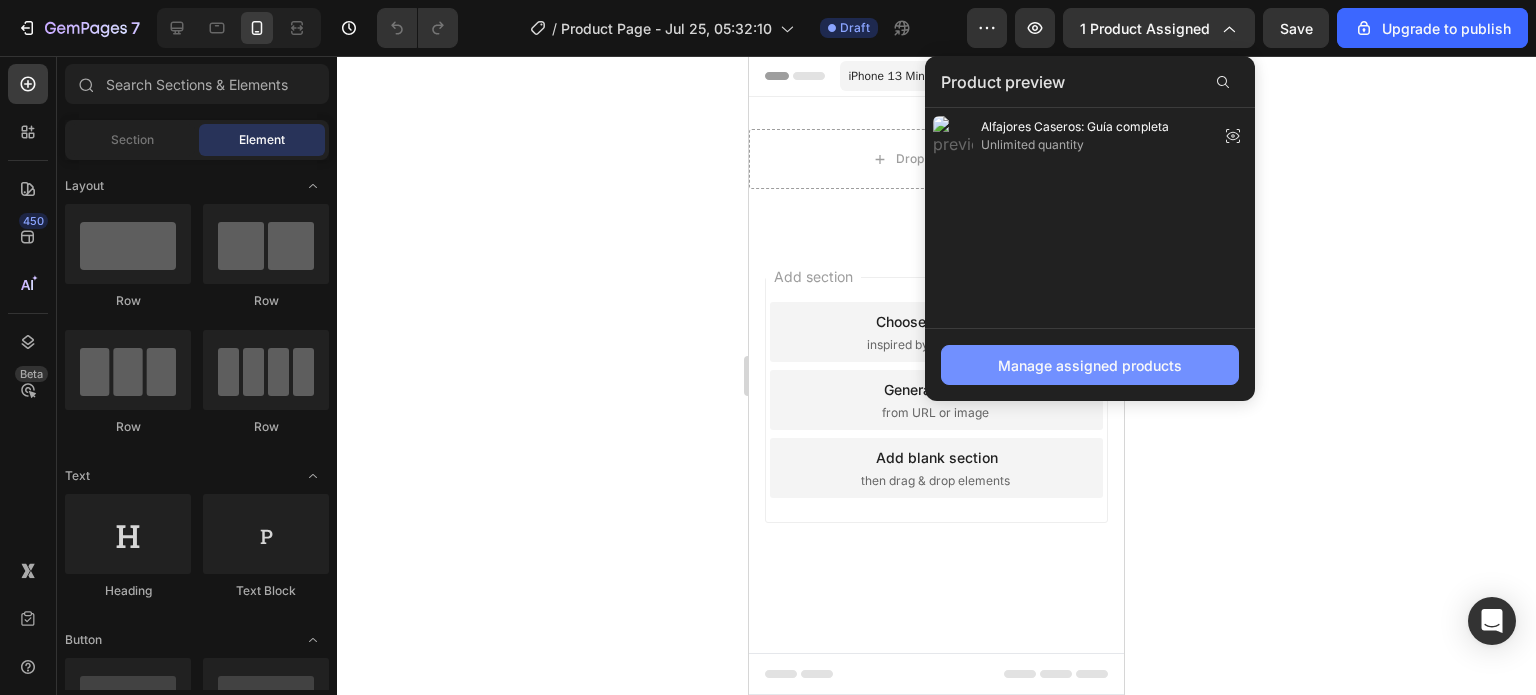 click on "Manage assigned products" at bounding box center (1090, 365) 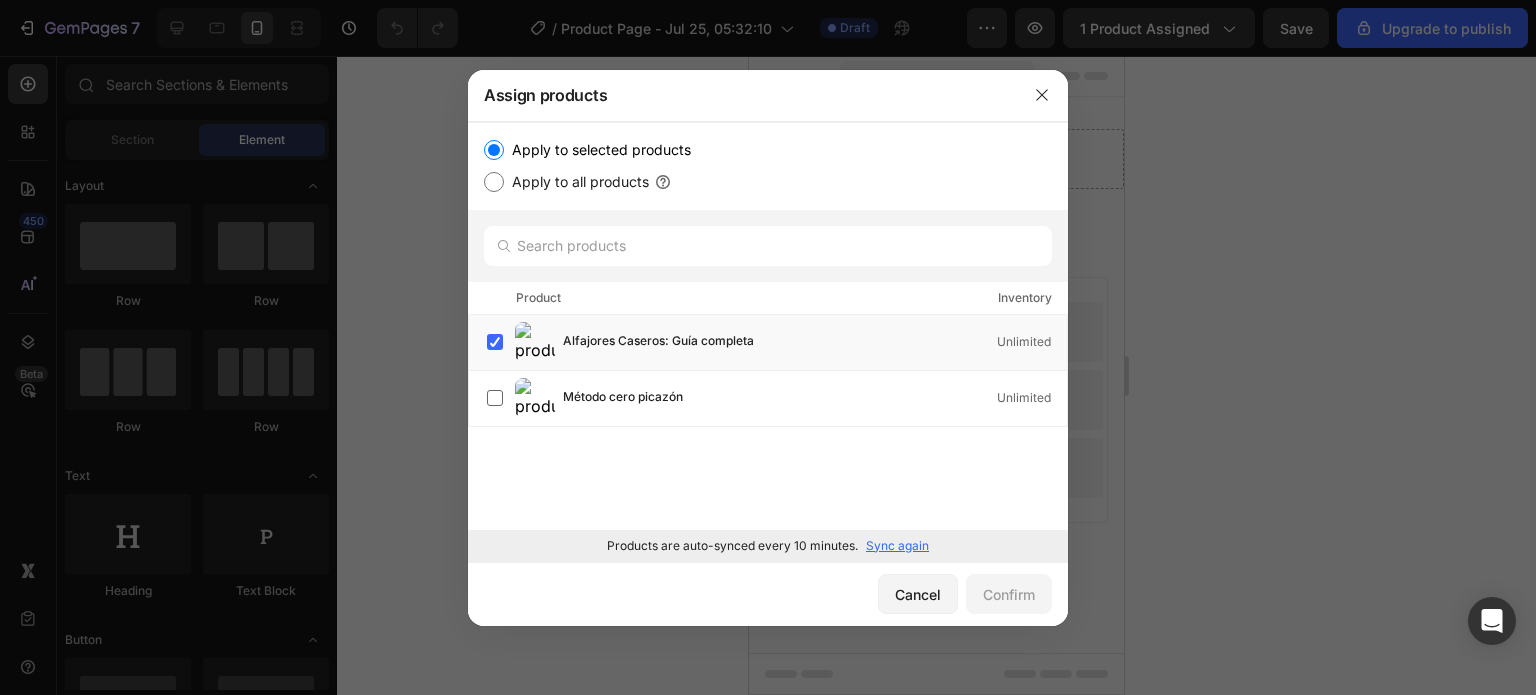 click on "Apply to all products" at bounding box center [576, 182] 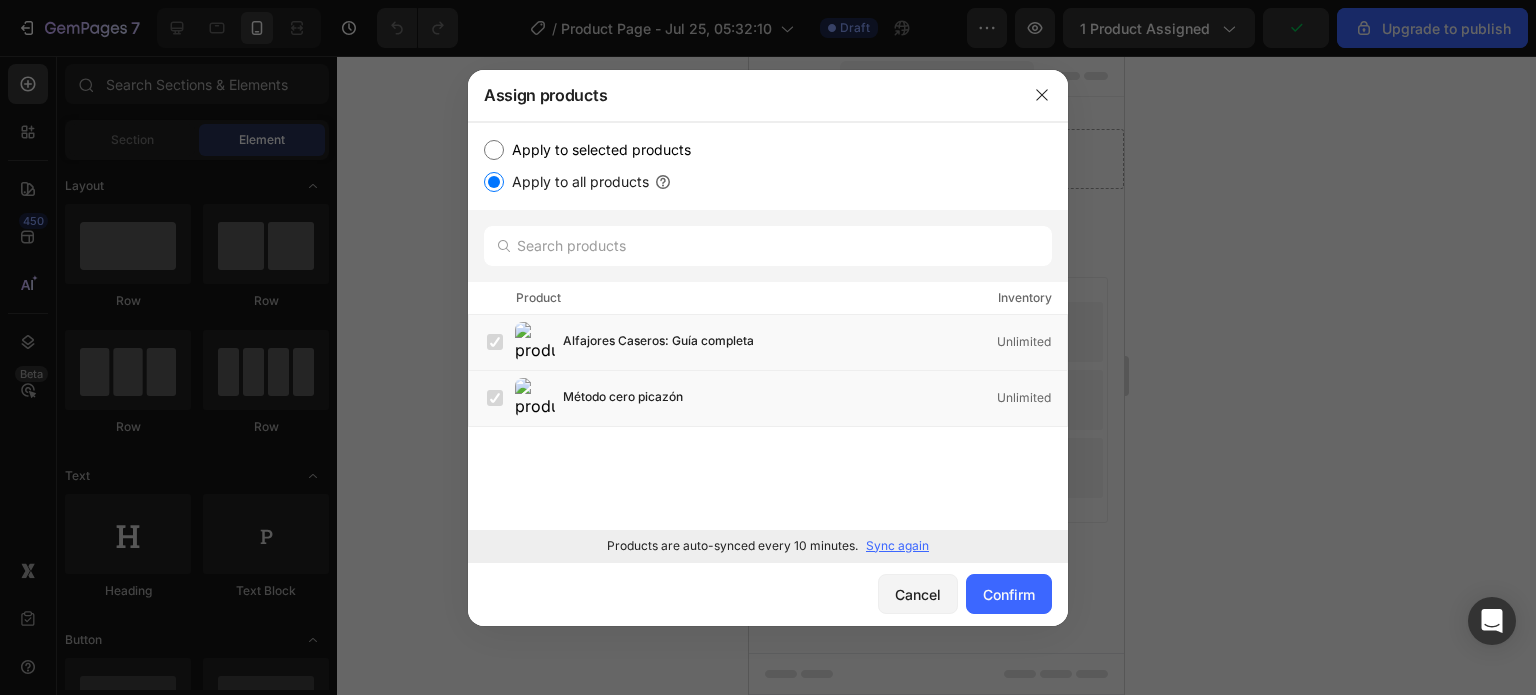 click 